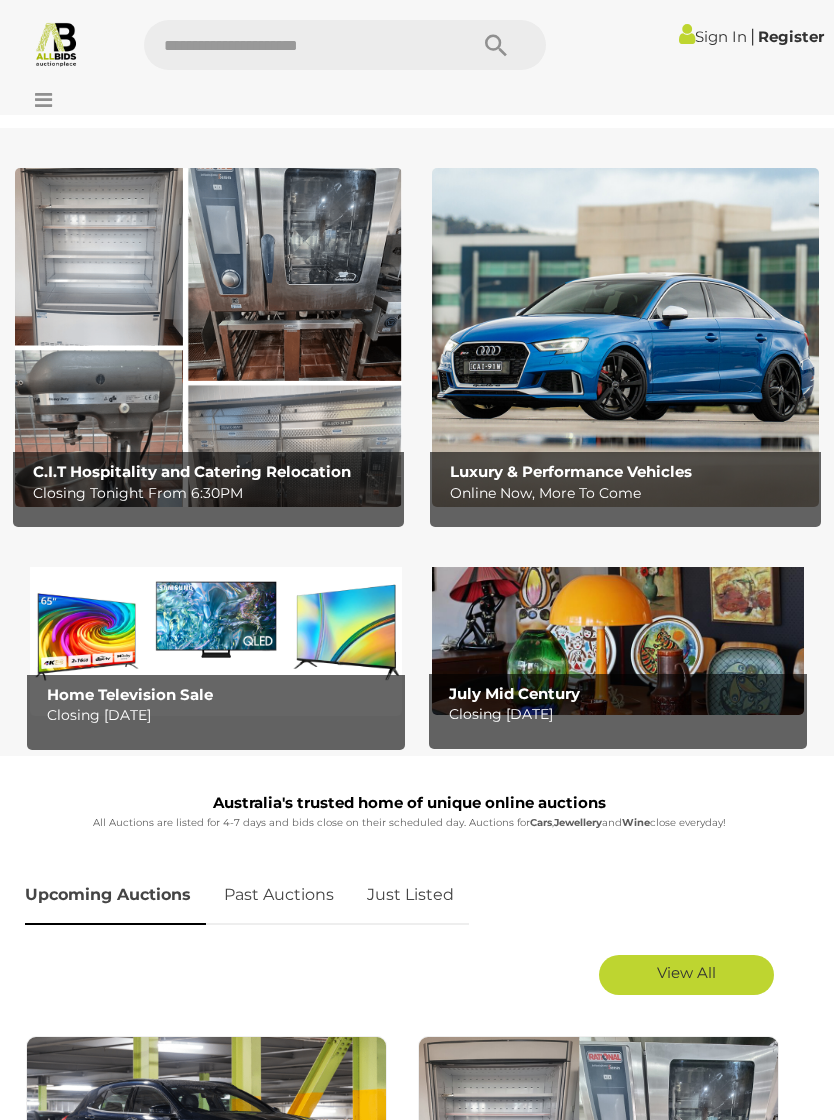 scroll, scrollTop: 0, scrollLeft: 0, axis: both 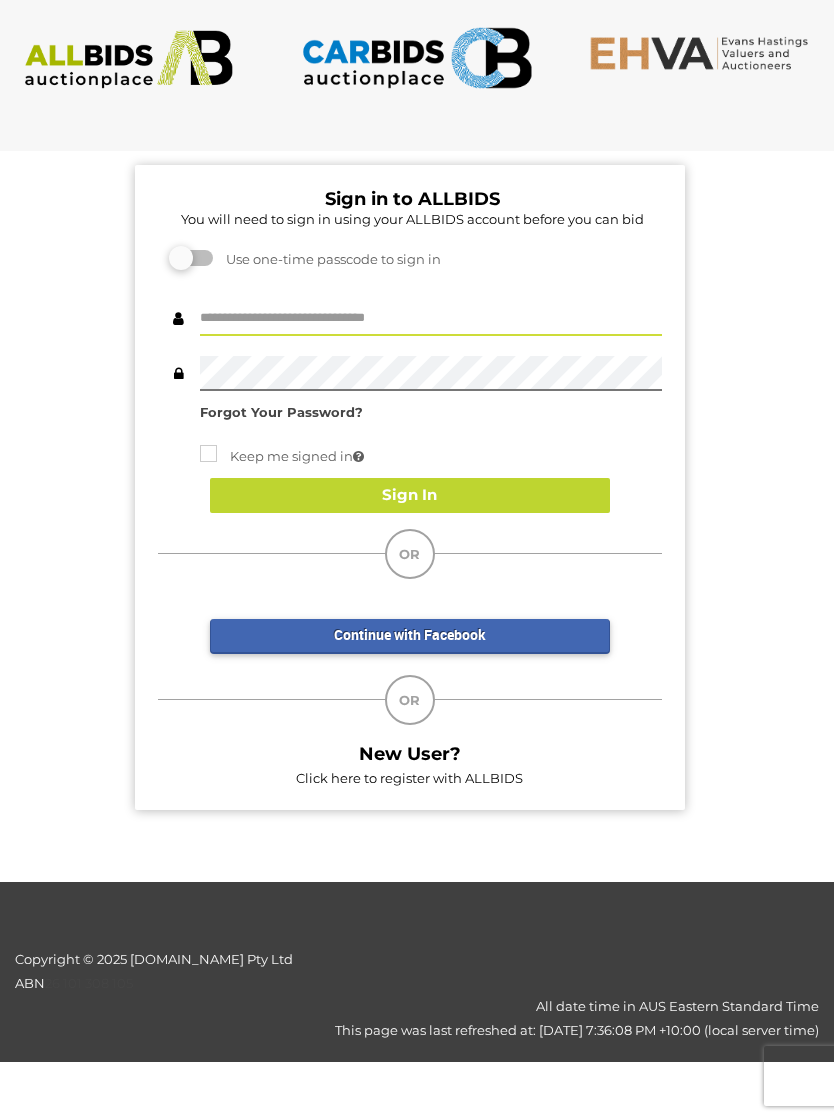 type on "*********" 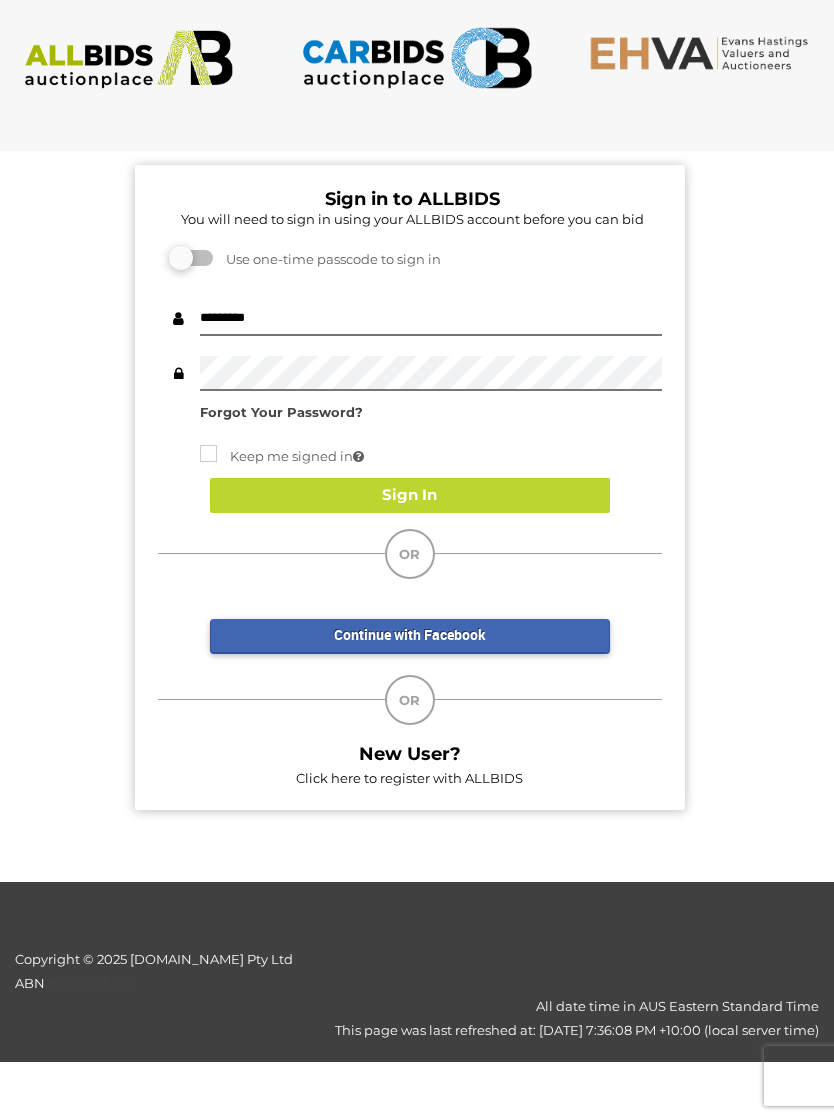 click on "Sign In" at bounding box center (410, 495) 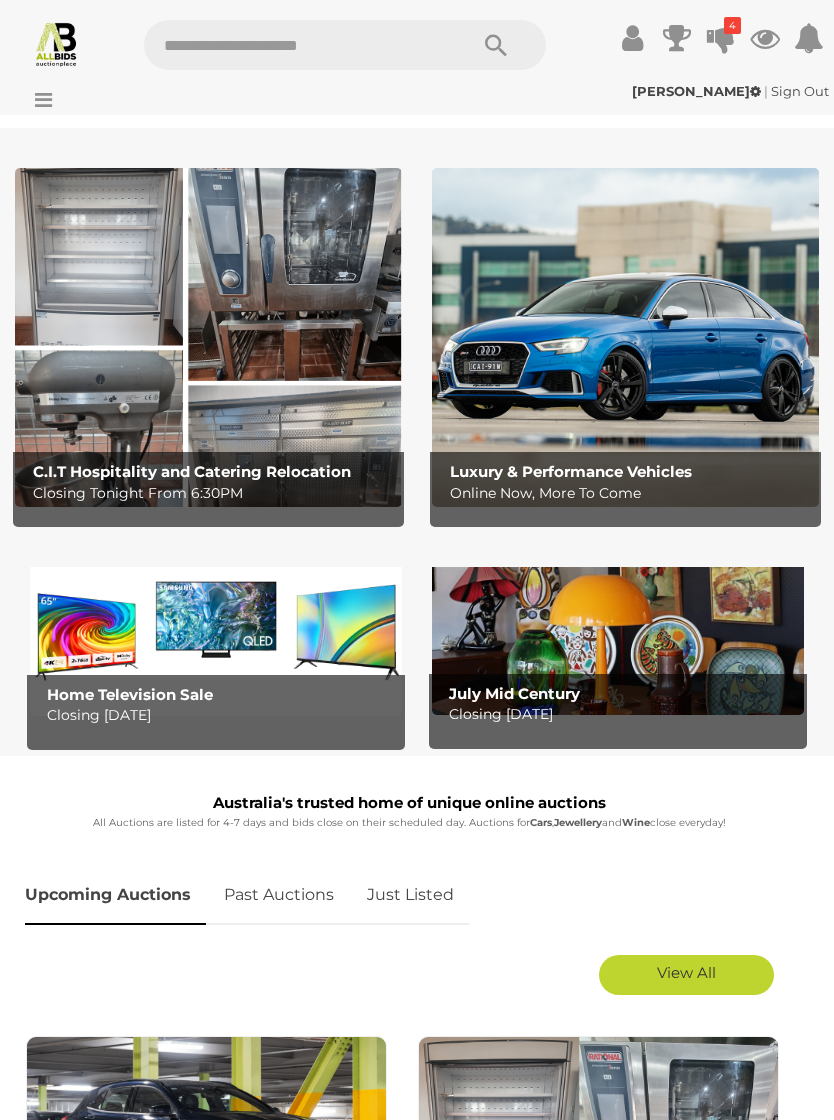 scroll, scrollTop: 0, scrollLeft: 0, axis: both 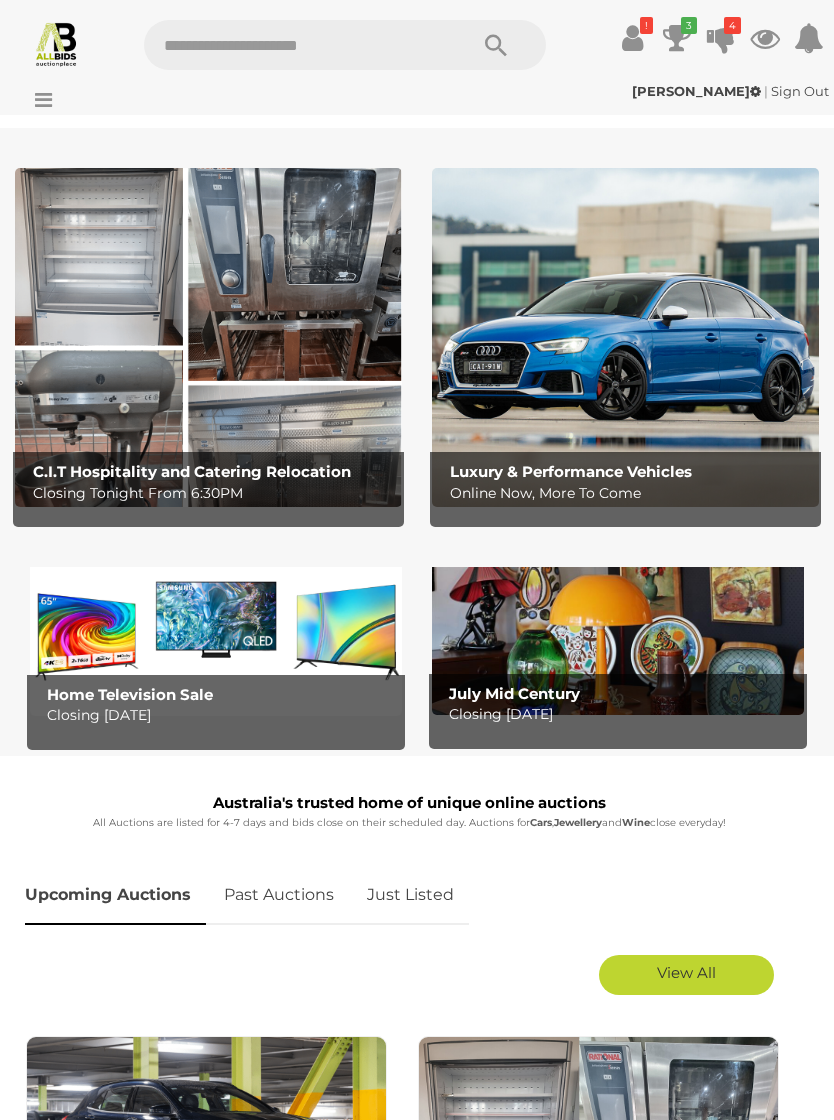 click at bounding box center (677, 38) 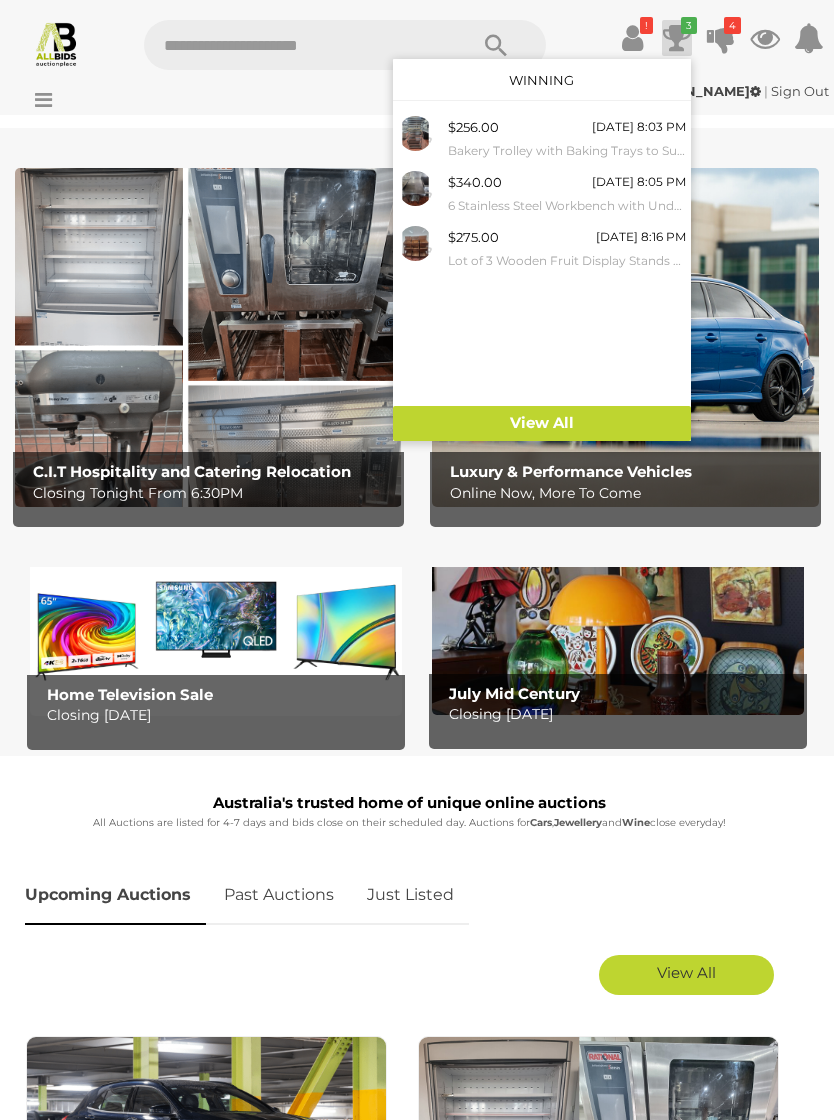 click on "View All" at bounding box center (542, 423) 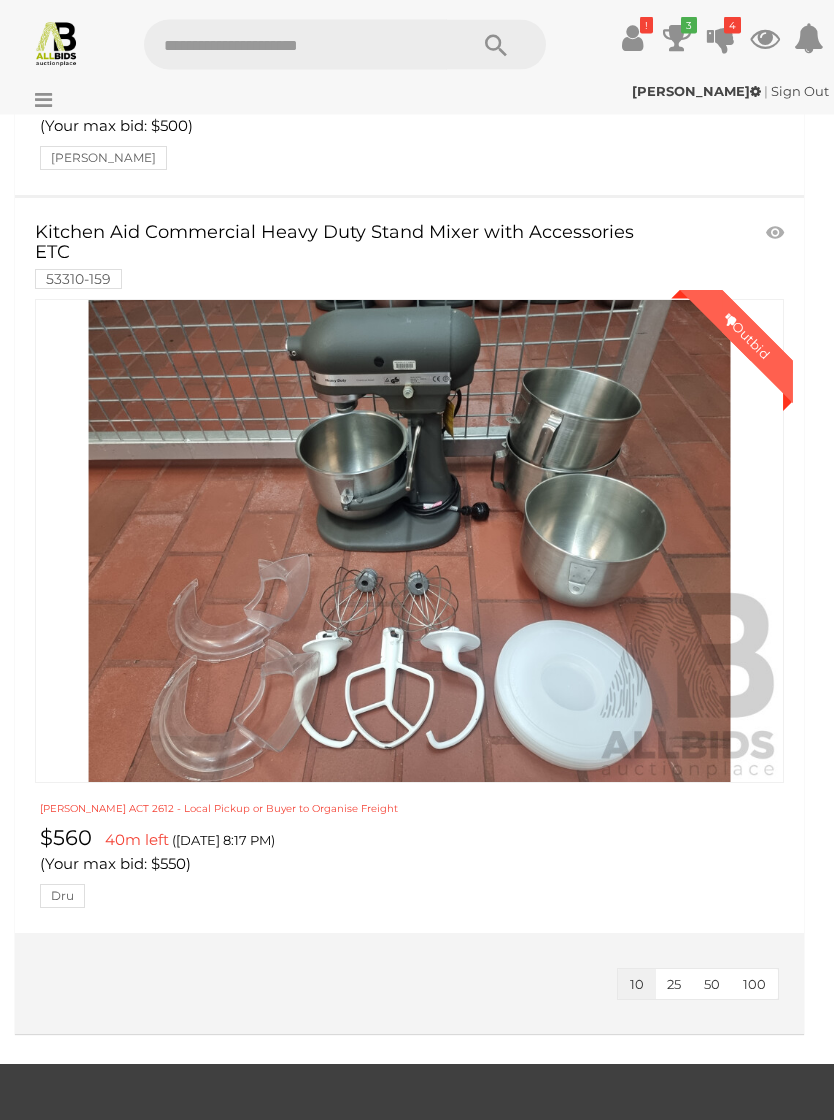 scroll, scrollTop: 4055, scrollLeft: 0, axis: vertical 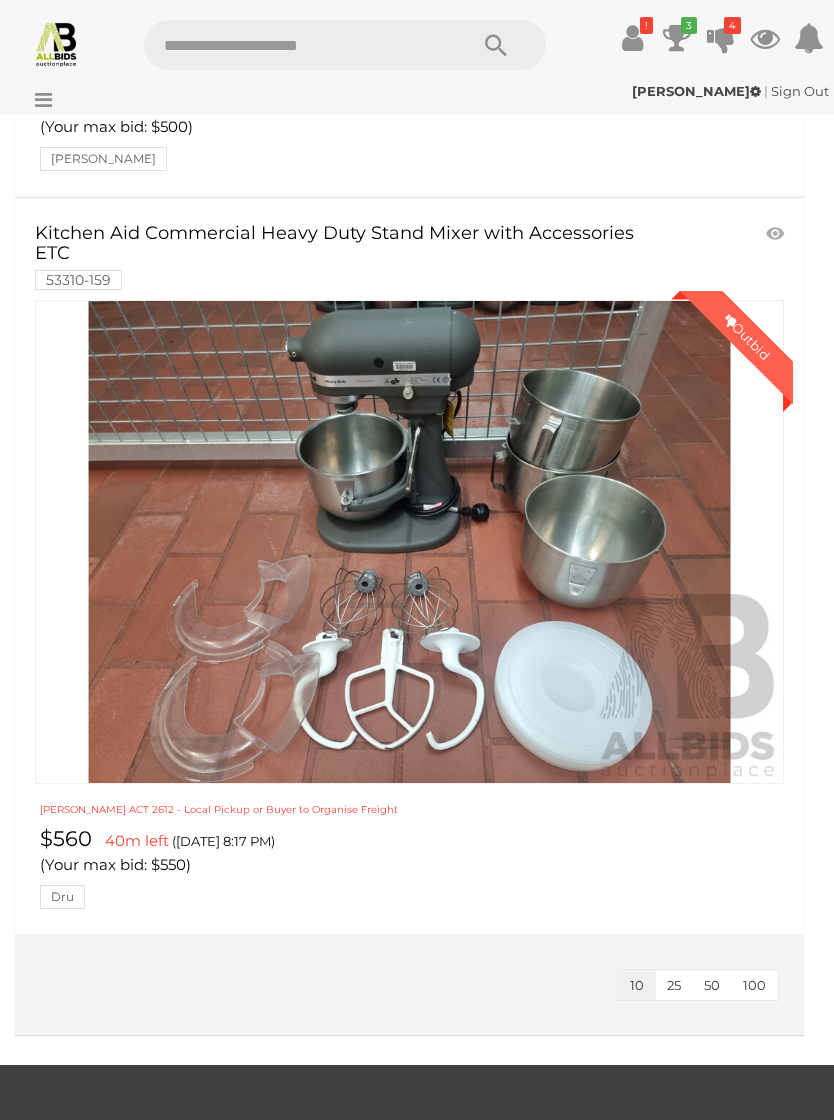 click on "!" at bounding box center [646, 25] 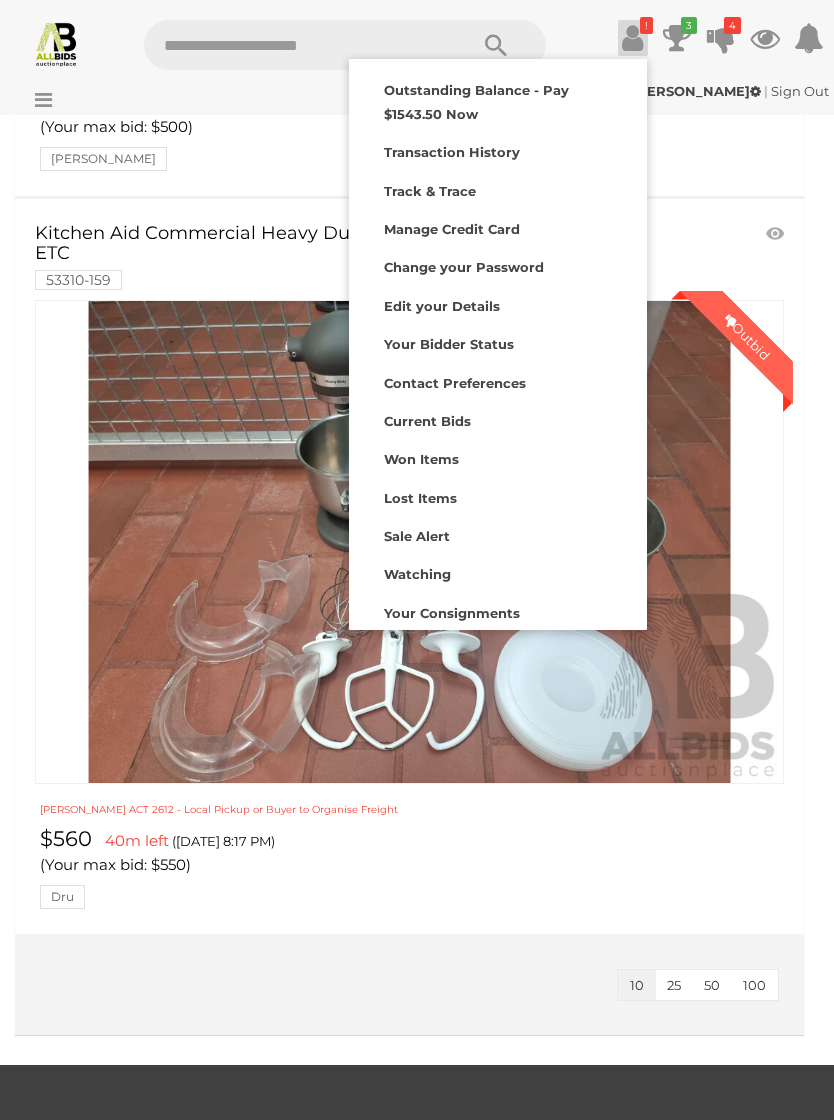 click at bounding box center [417, 560] 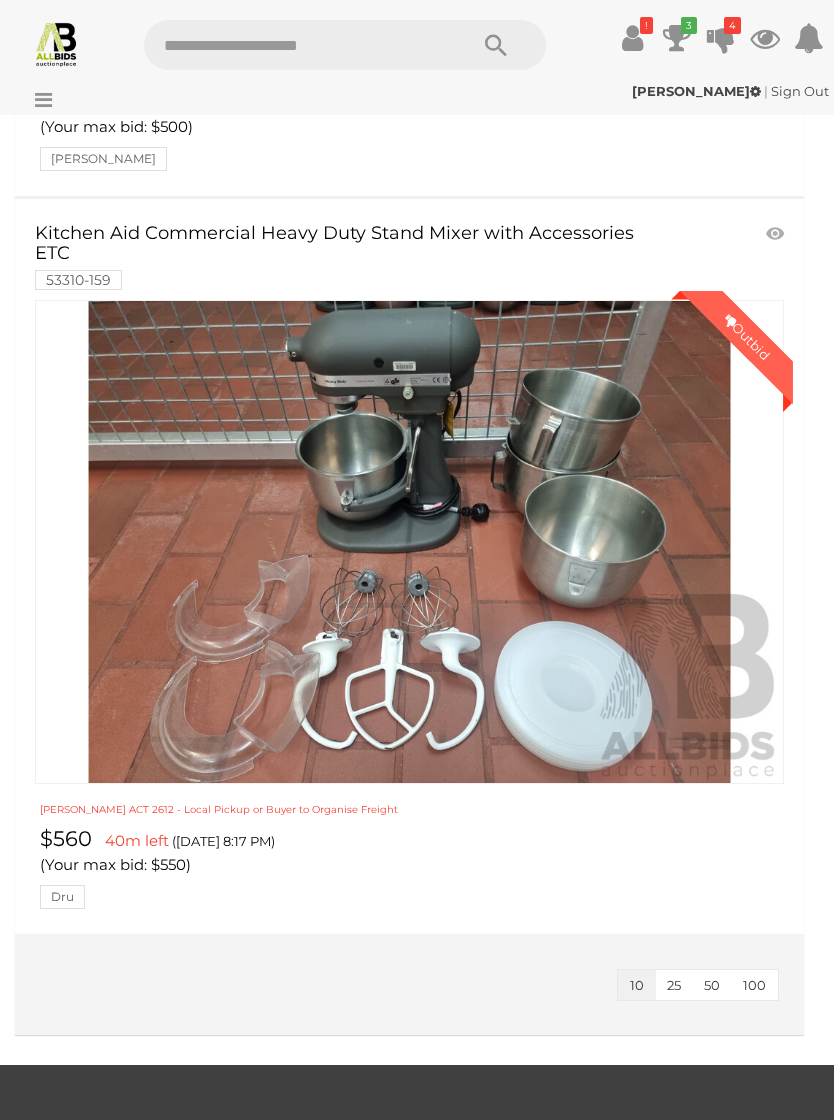 click on "4" at bounding box center [732, 25] 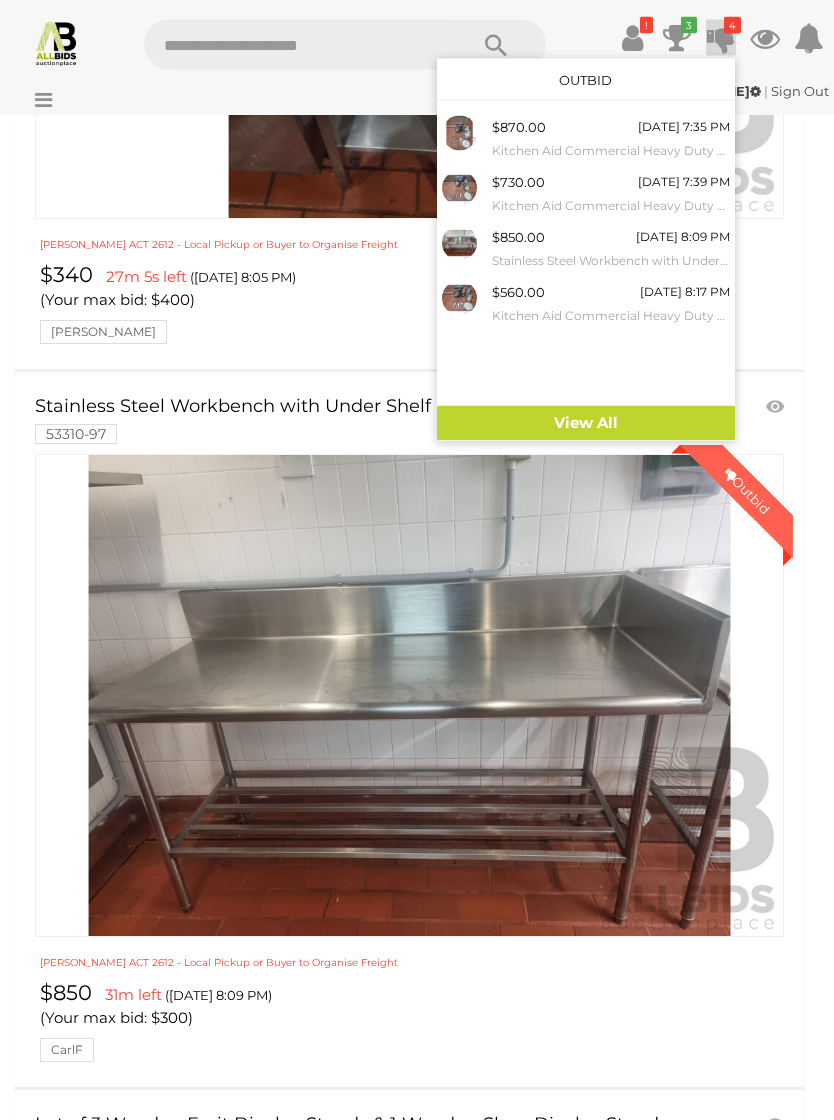 scroll, scrollTop: 2436, scrollLeft: 0, axis: vertical 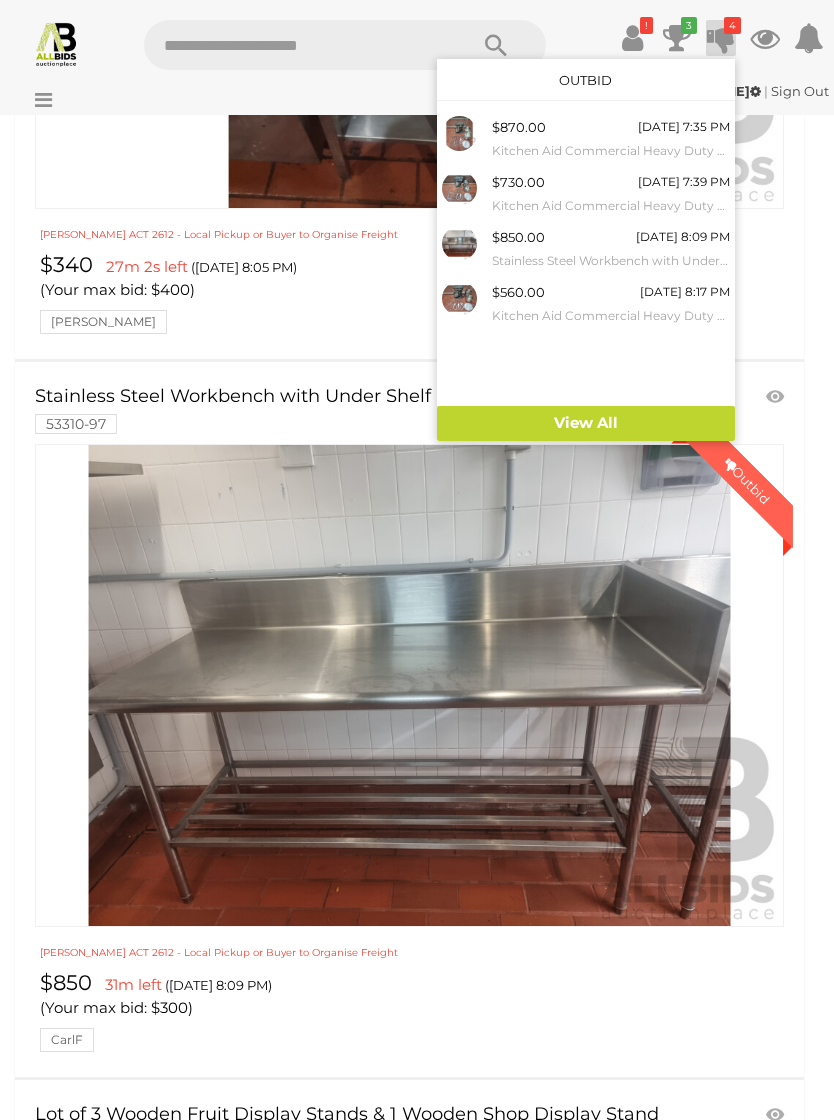 click at bounding box center [417, 560] 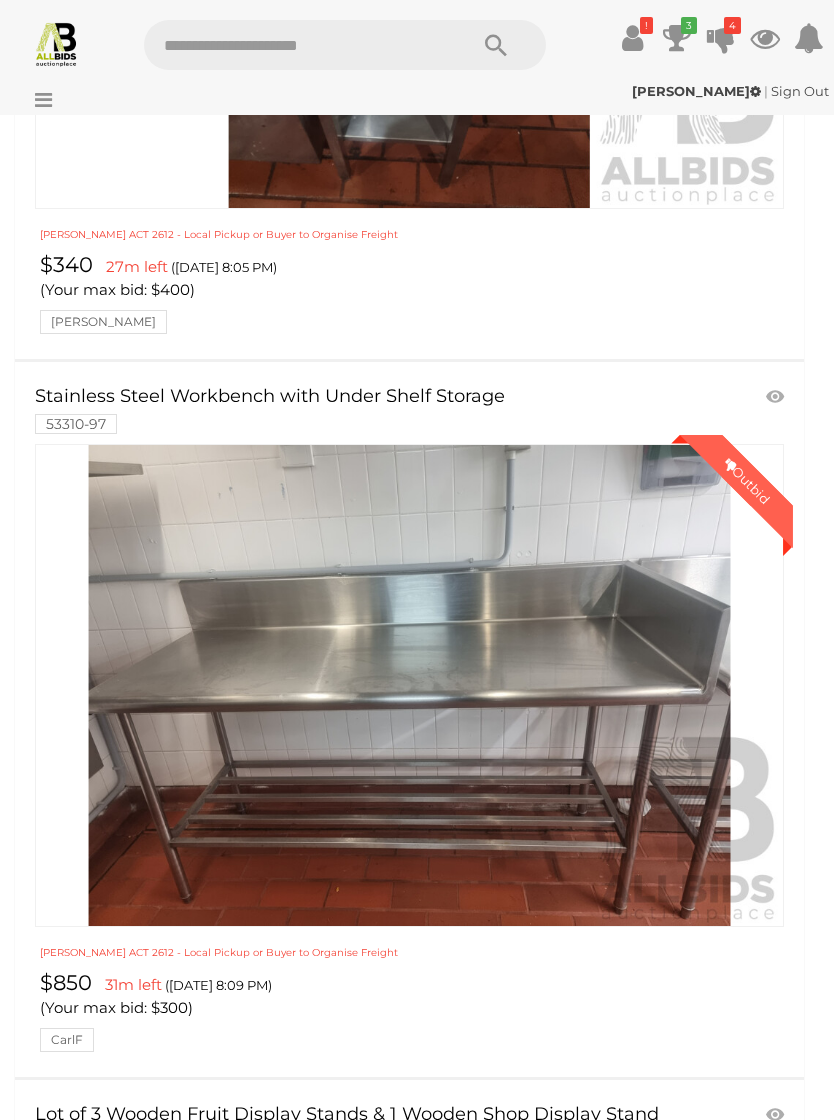 click on "6 Stainless Steel Workbench with Under Shelf Storage Assorted Sizes
53310-128" at bounding box center [349, -309] 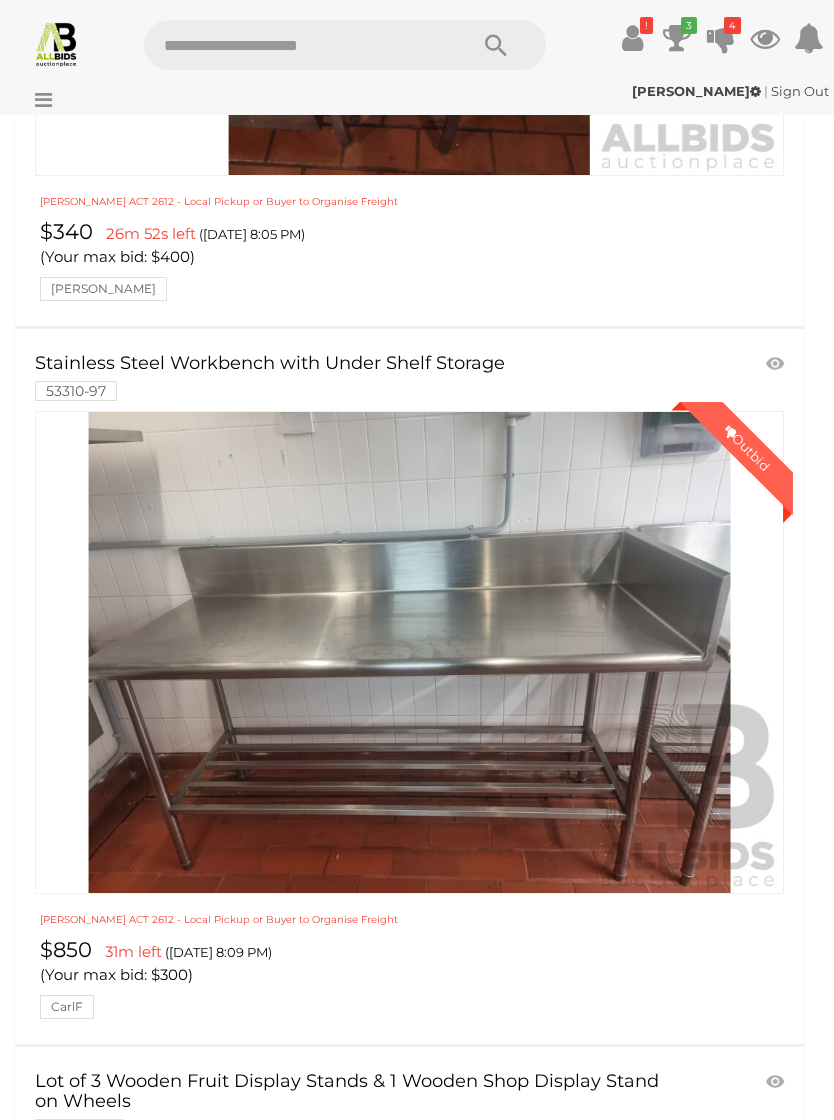 click on "Winning
Outbid" at bounding box center (409, -66) 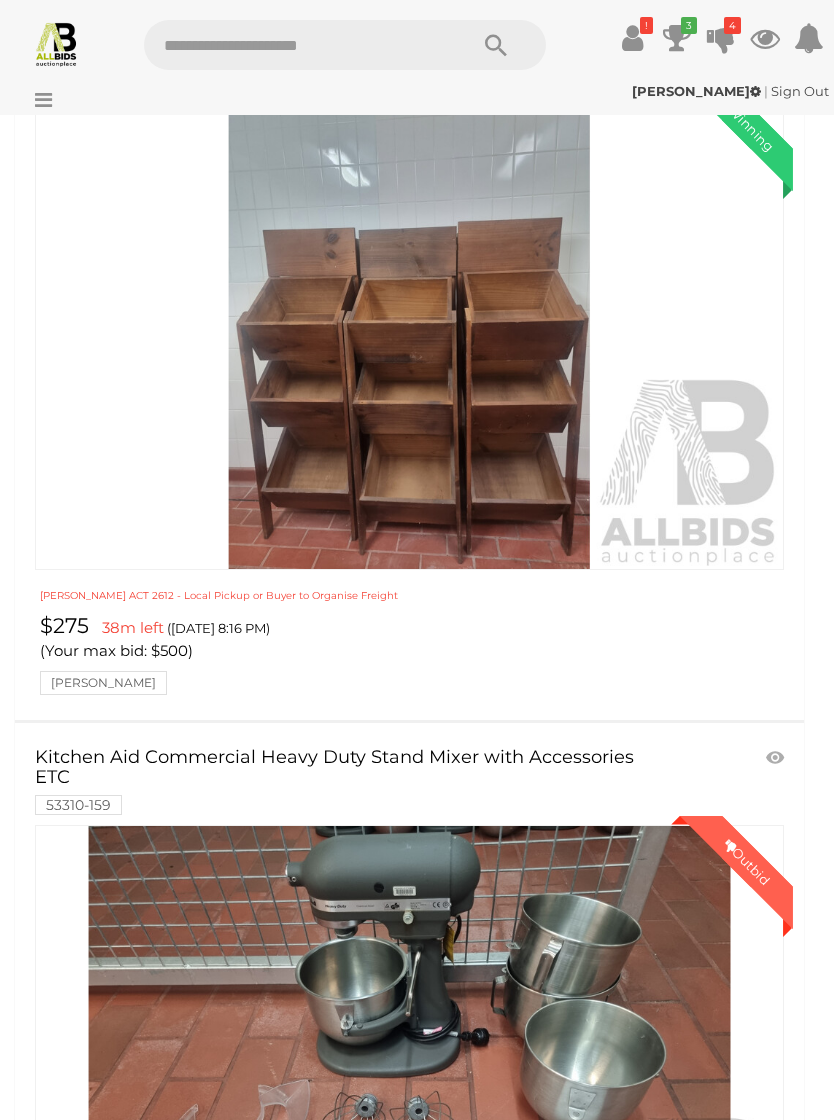 scroll, scrollTop: 1603, scrollLeft: 0, axis: vertical 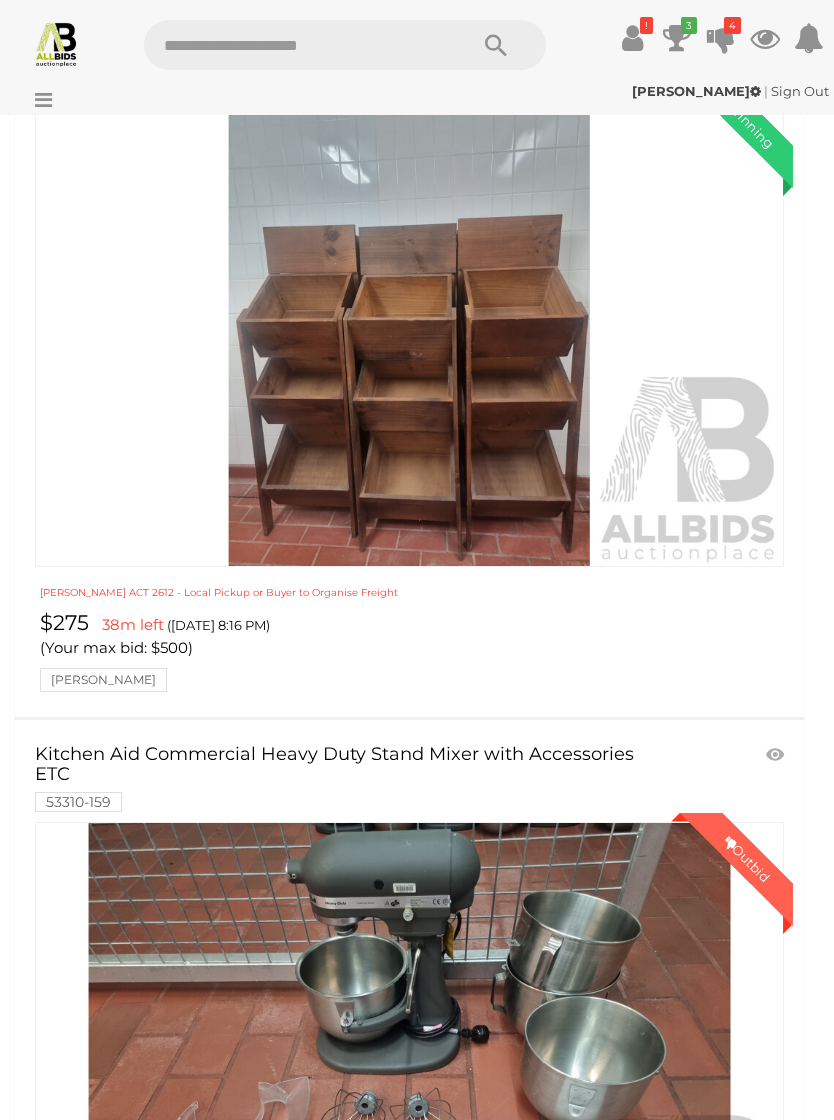 click on "6 Stainless Steel Workbench with Under Shelf Storage Assorted Sizes
53310-128" at bounding box center (349, -444) 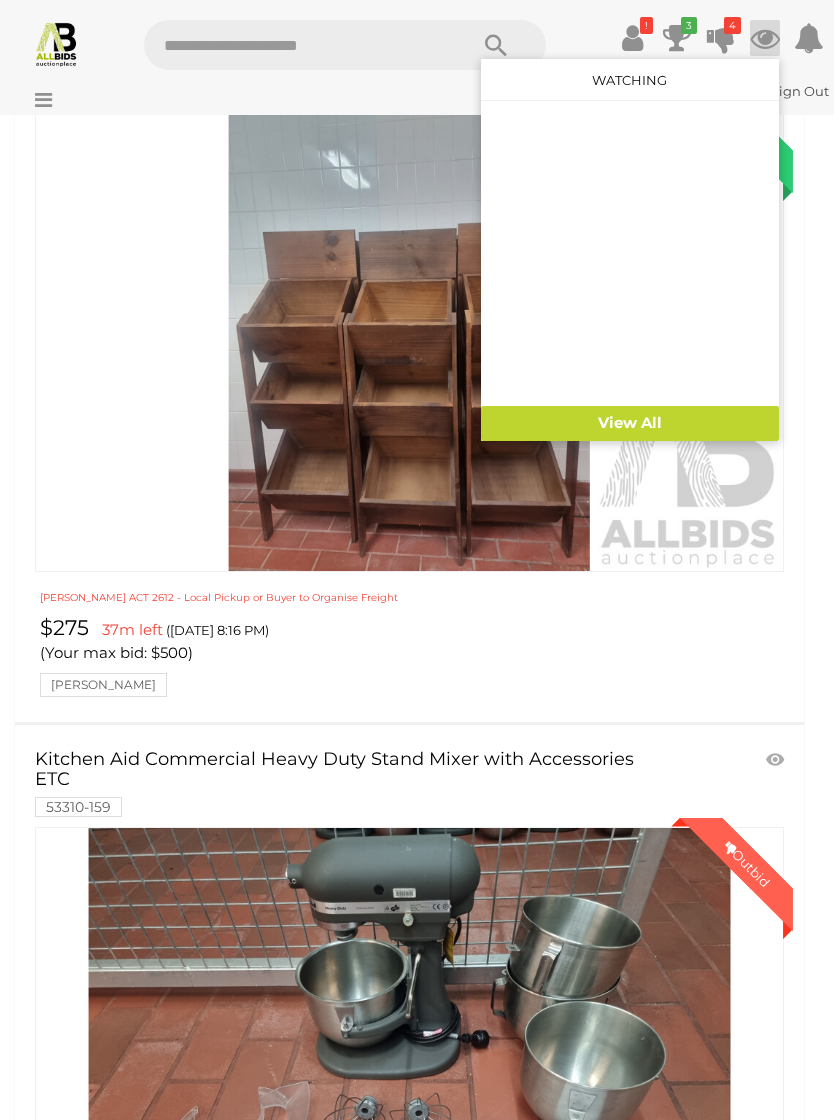 click at bounding box center (417, 560) 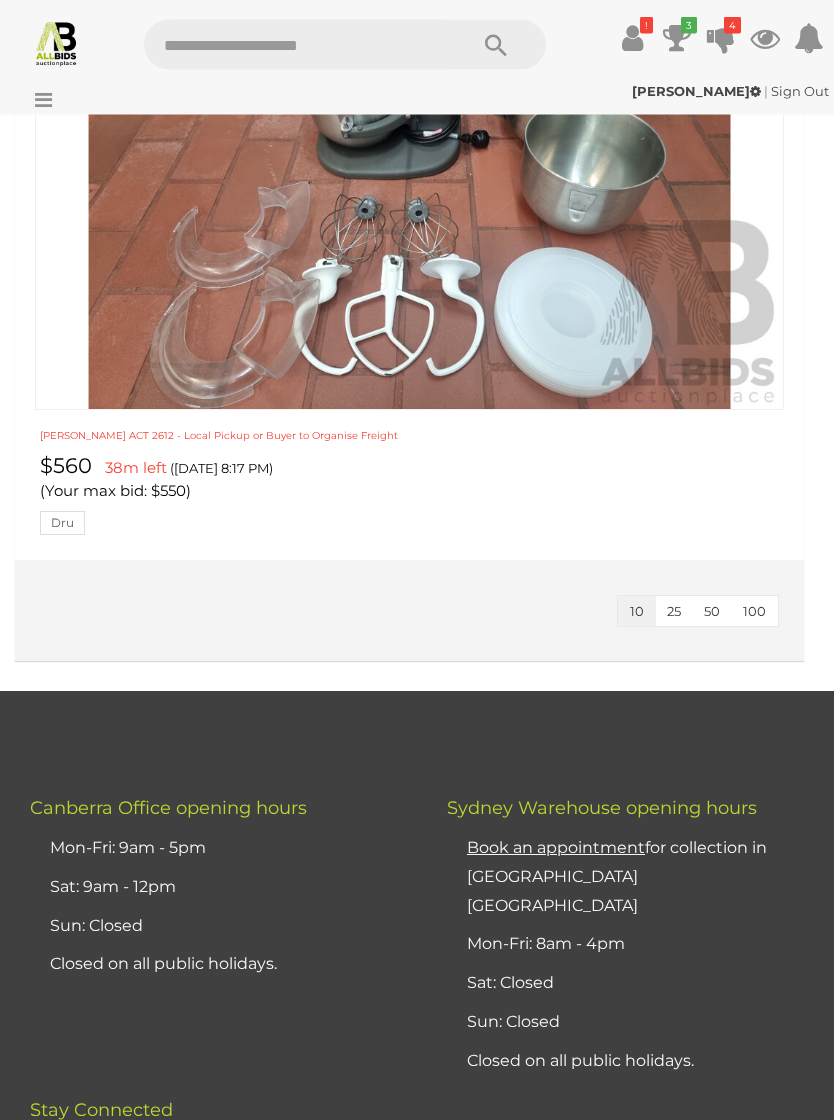 scroll, scrollTop: 2504, scrollLeft: 0, axis: vertical 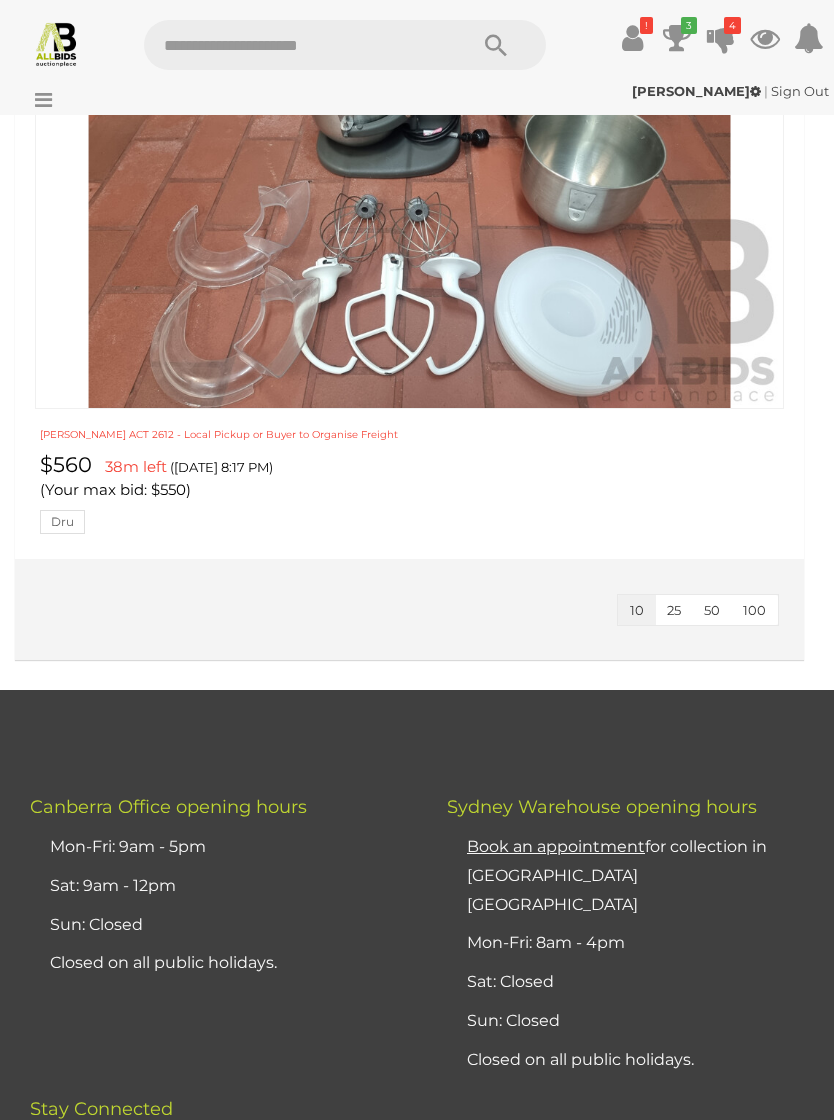 click on "$340
26m 14s left
(Today 8:05 PM)
(Your max bid: $400)  AmanSingh" at bounding box center [412, -1220] 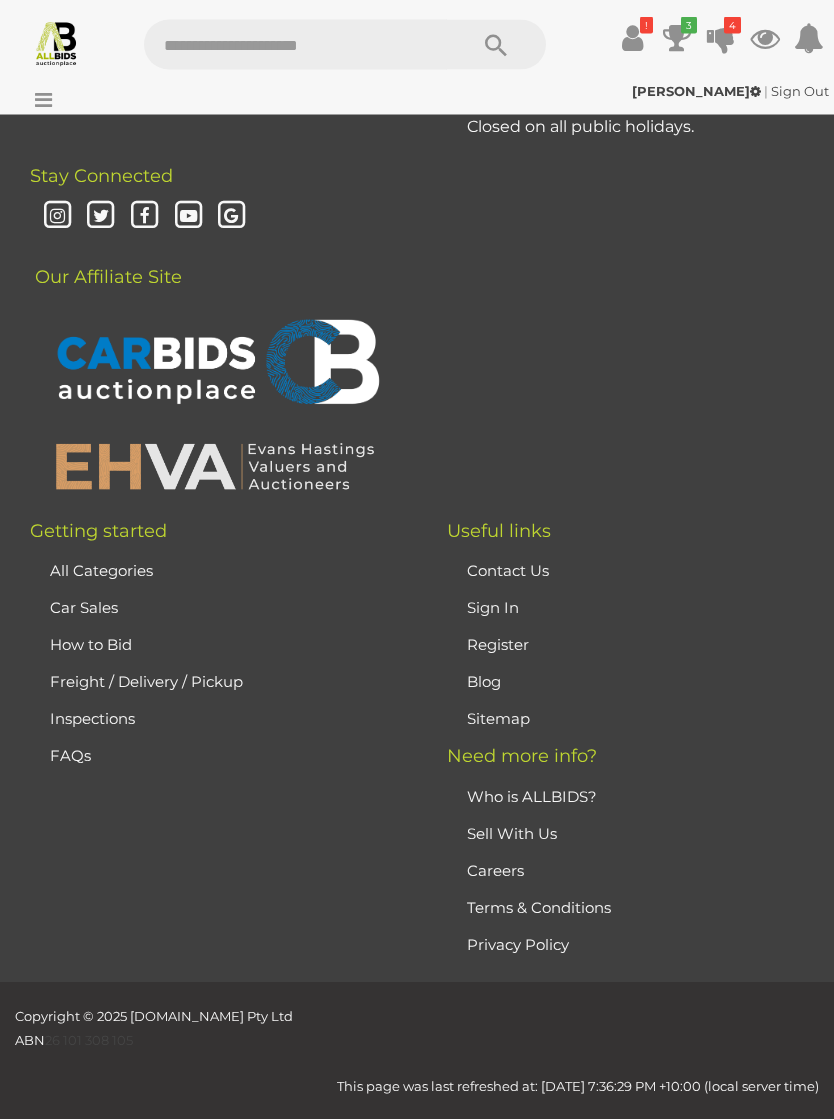 scroll, scrollTop: 4427, scrollLeft: 0, axis: vertical 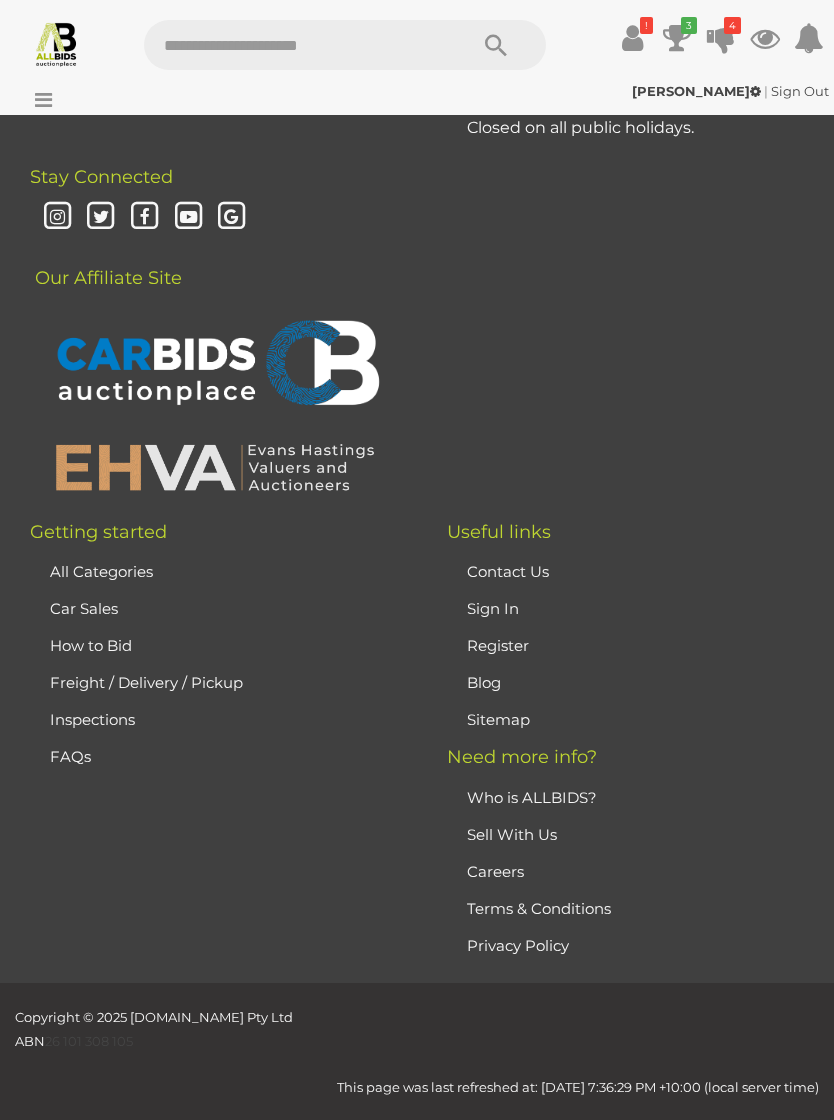 click at bounding box center [409, -765] 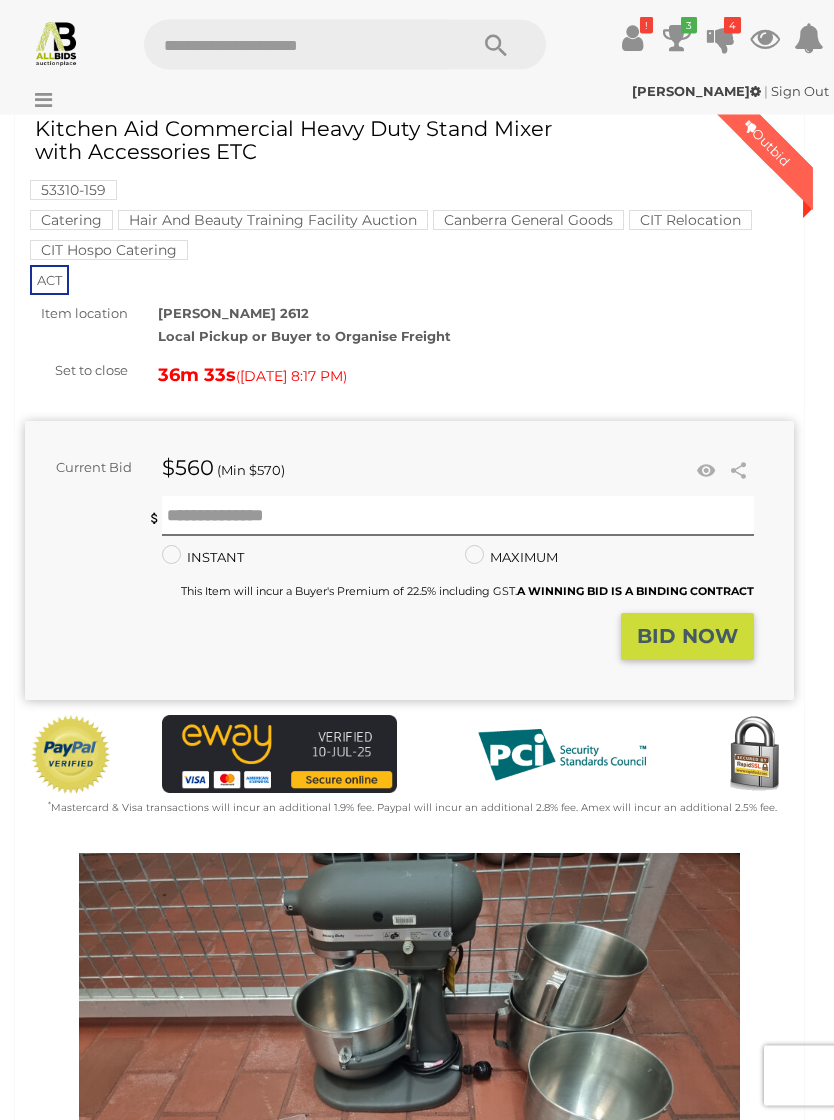 scroll, scrollTop: 62, scrollLeft: 0, axis: vertical 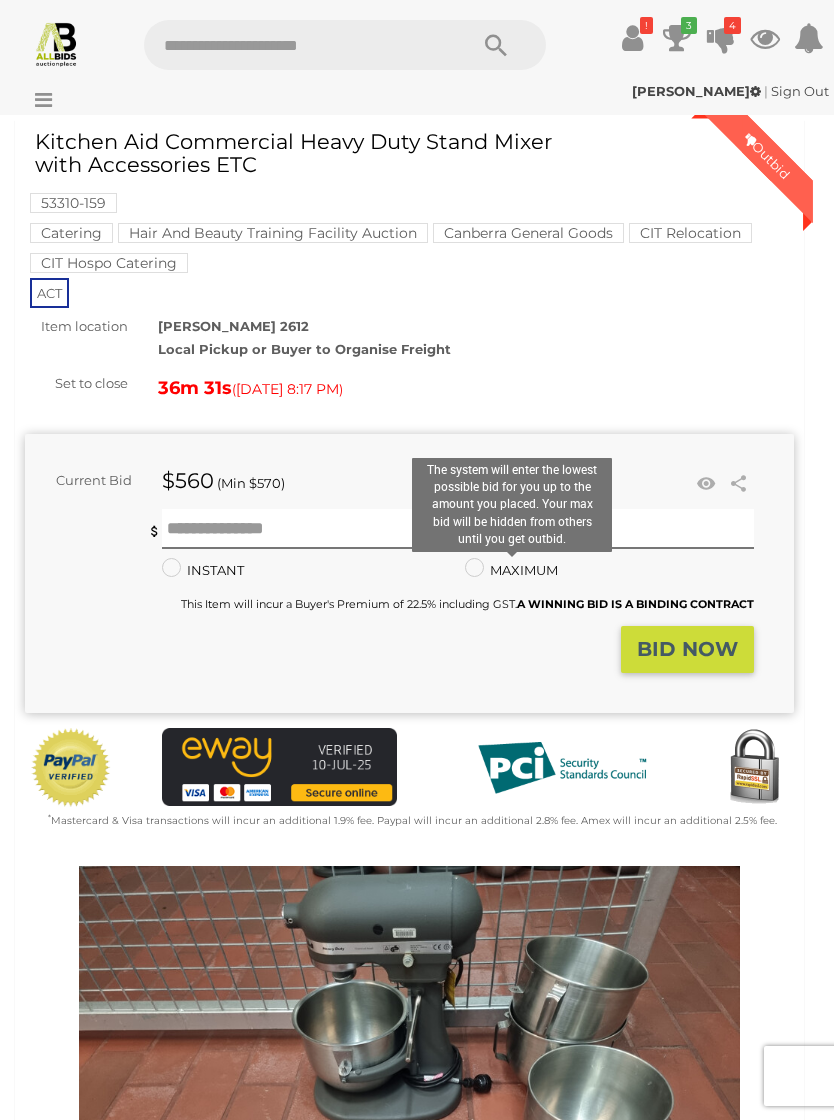 click on "MAXIMUM" at bounding box center (511, 570) 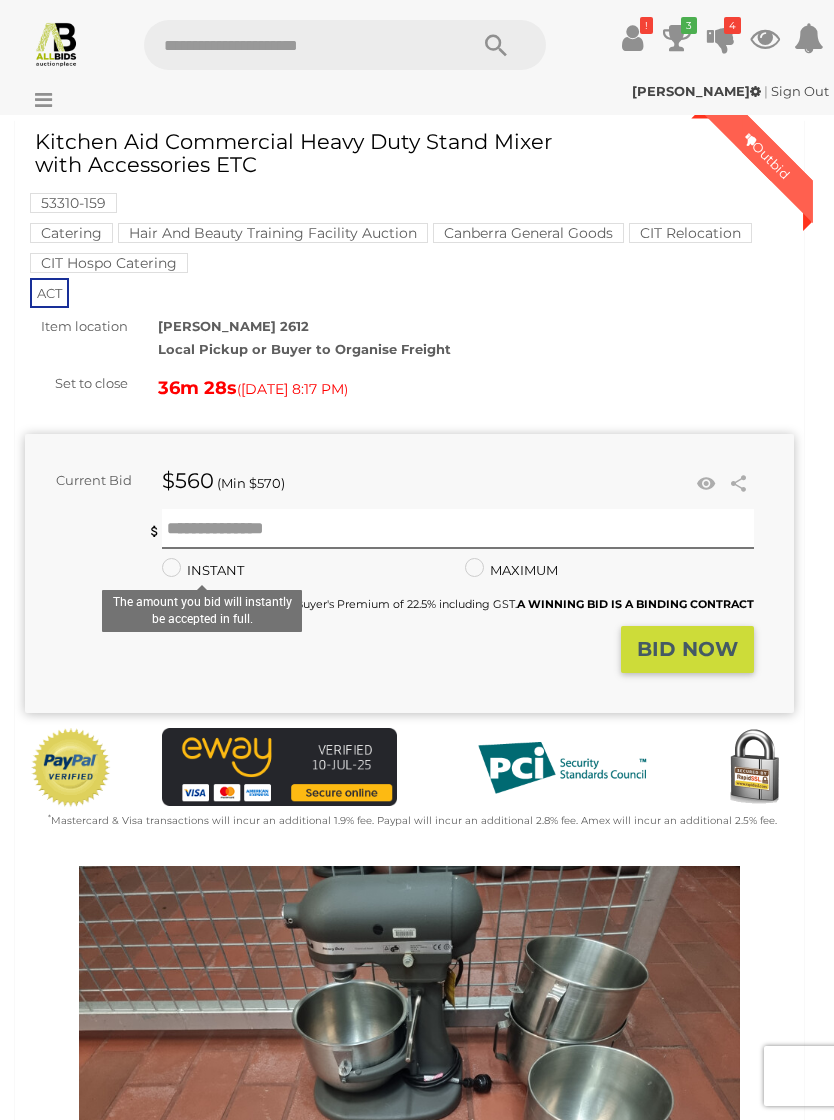 click on "INSTANT" at bounding box center [203, 570] 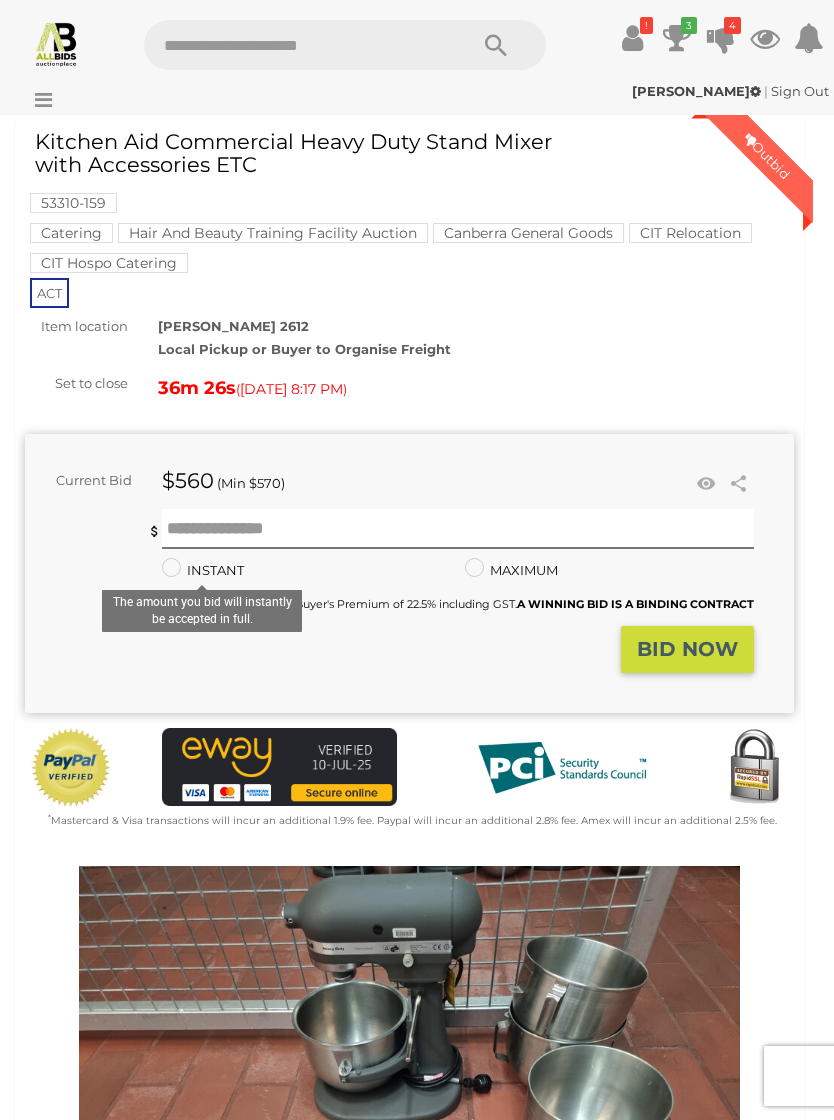 click on "BID NOW" at bounding box center [632, 649] 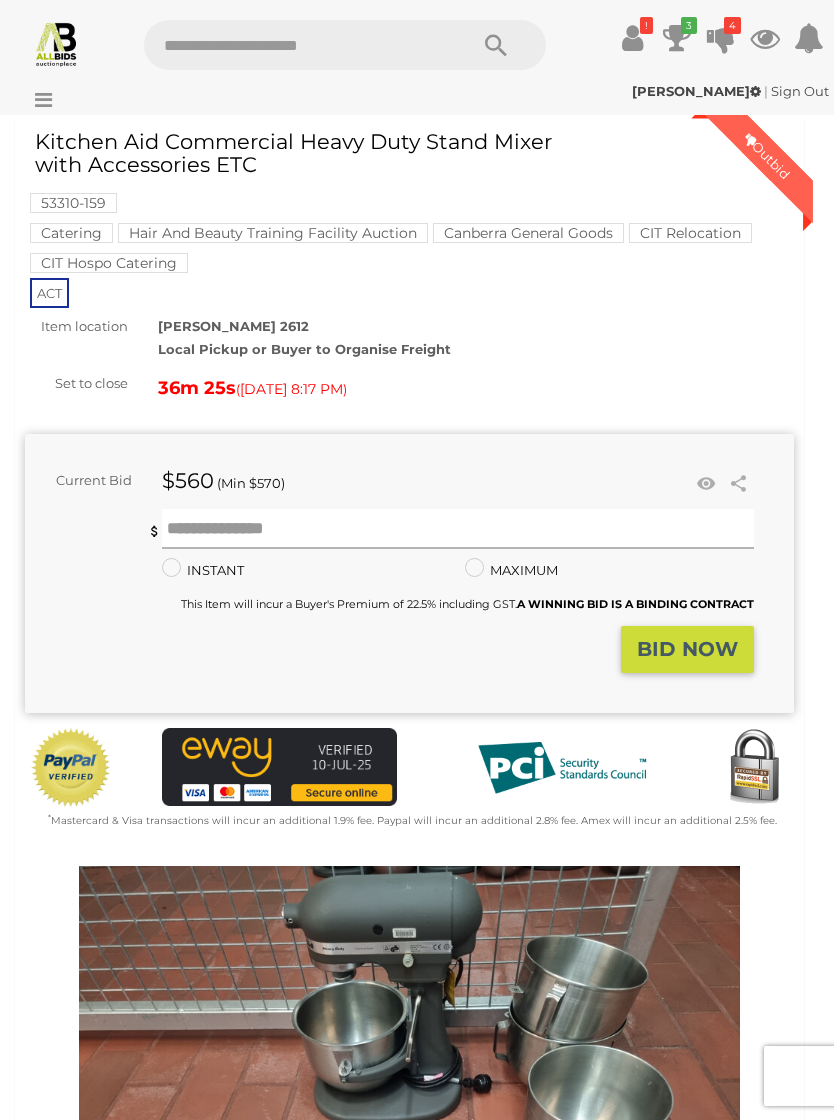 click at bounding box center [458, 529] 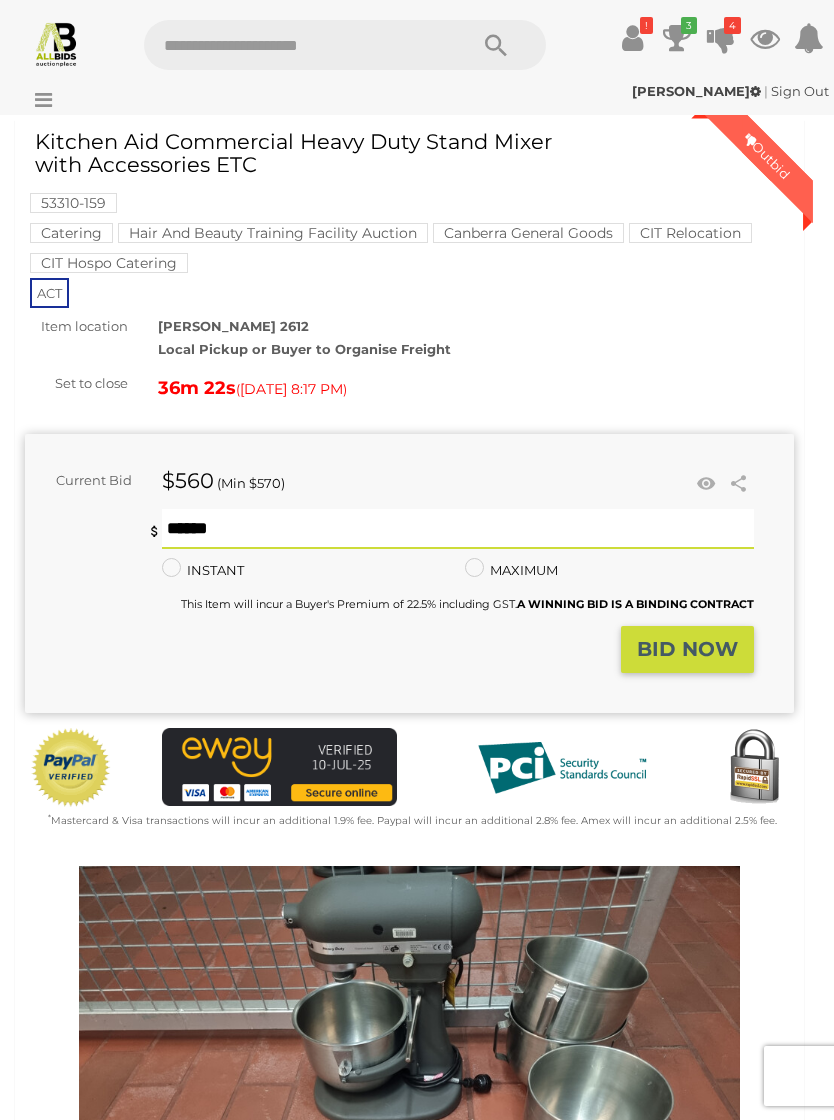 click on "BID NOW" at bounding box center [389, 649] 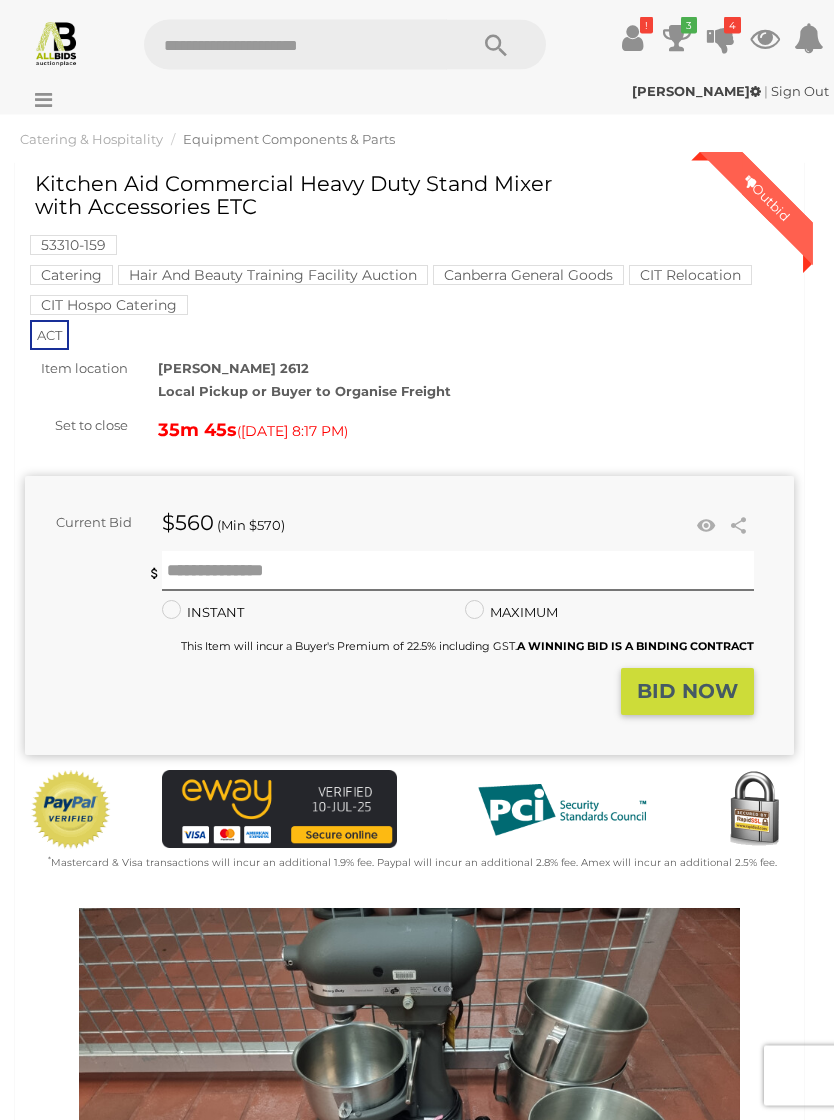 scroll, scrollTop: 0, scrollLeft: 0, axis: both 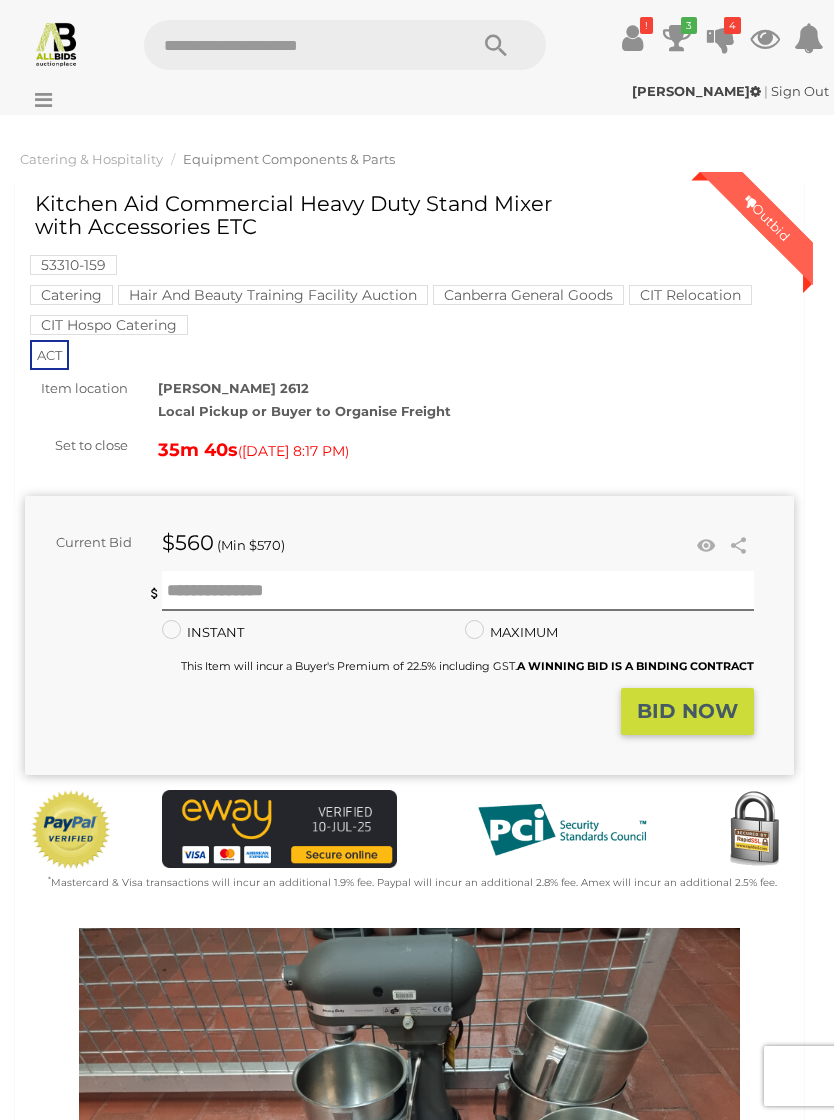 click on "Catering & Hospitality" at bounding box center (91, 159) 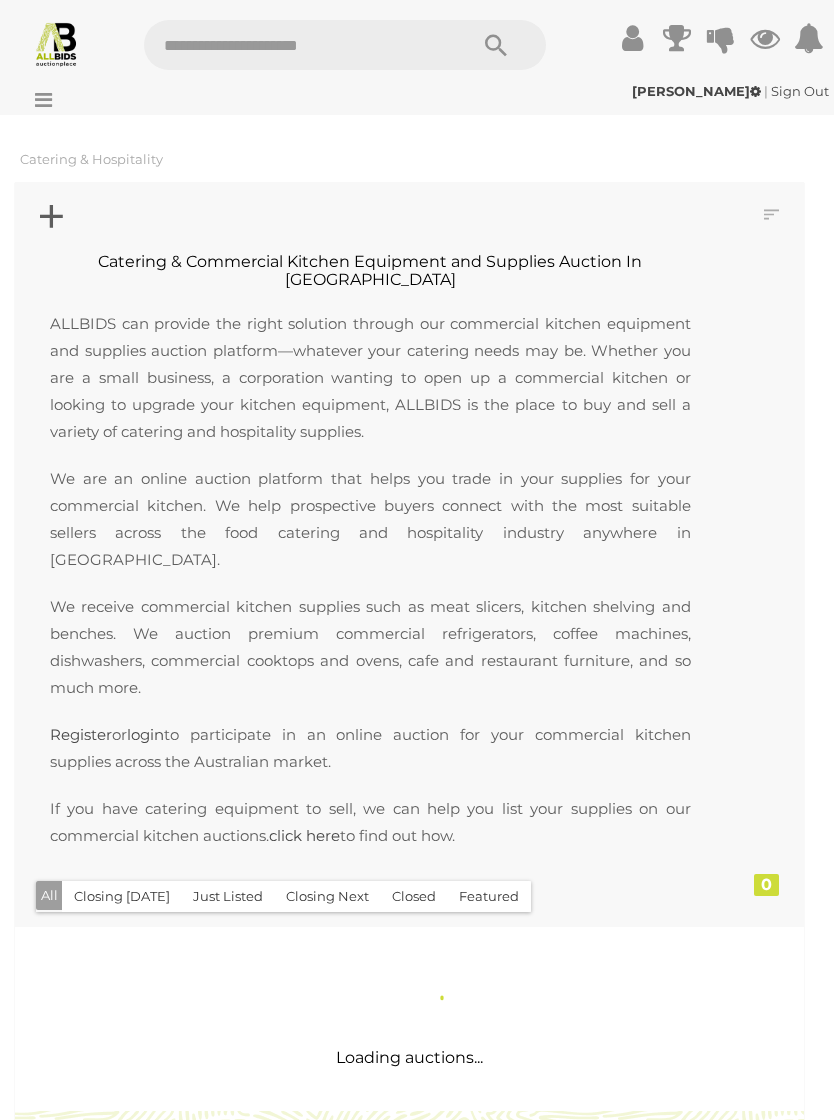 scroll, scrollTop: 0, scrollLeft: 0, axis: both 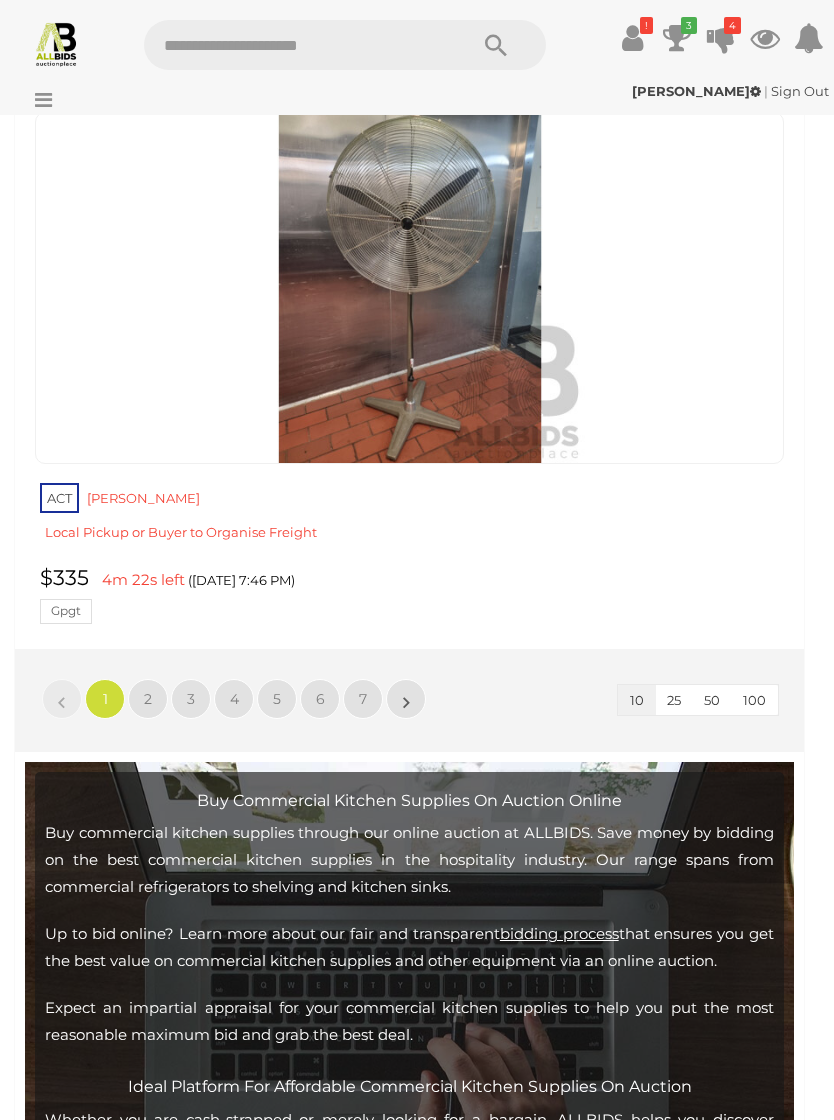 click on "2" at bounding box center [148, 699] 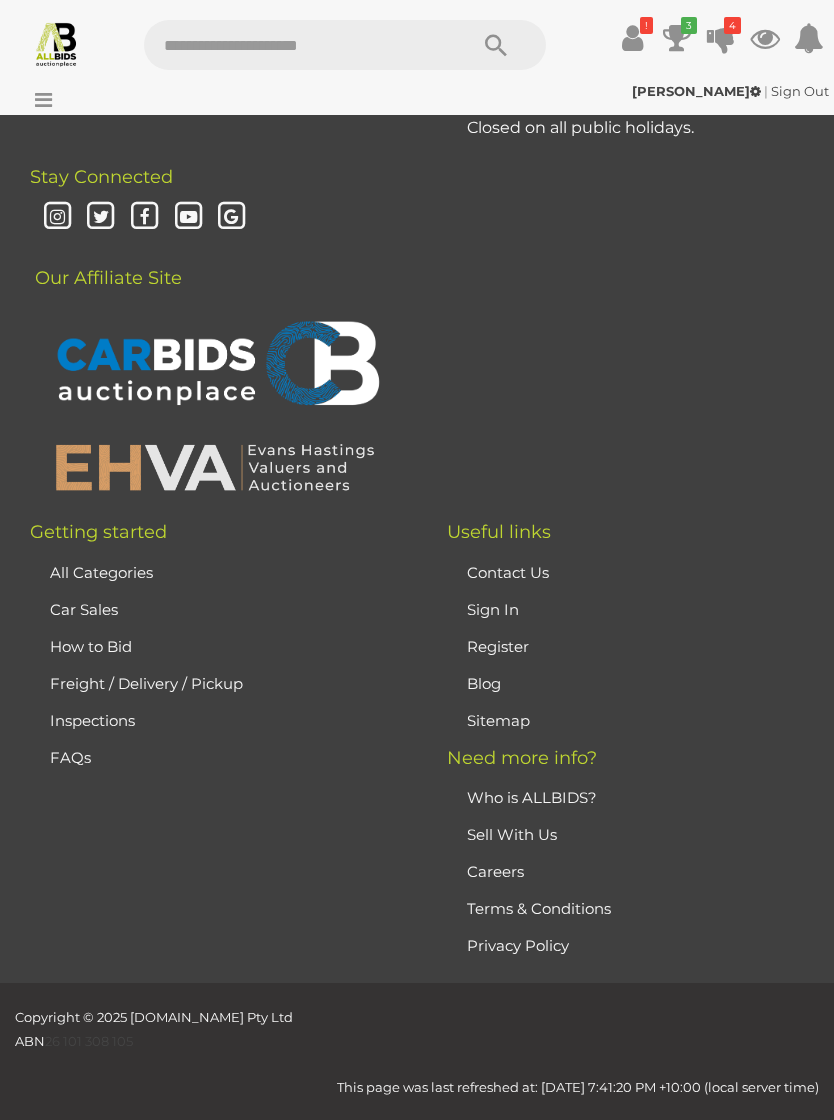 scroll, scrollTop: 681, scrollLeft: 0, axis: vertical 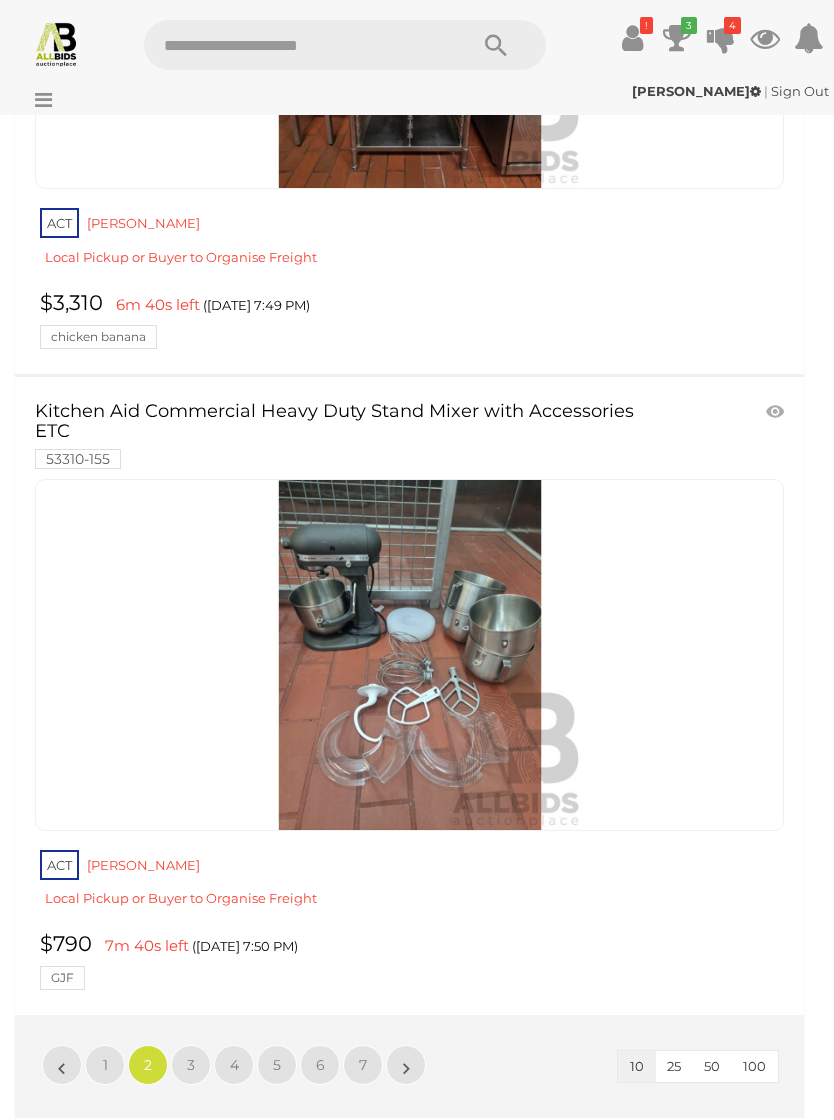 click on "3" at bounding box center (191, 1065) 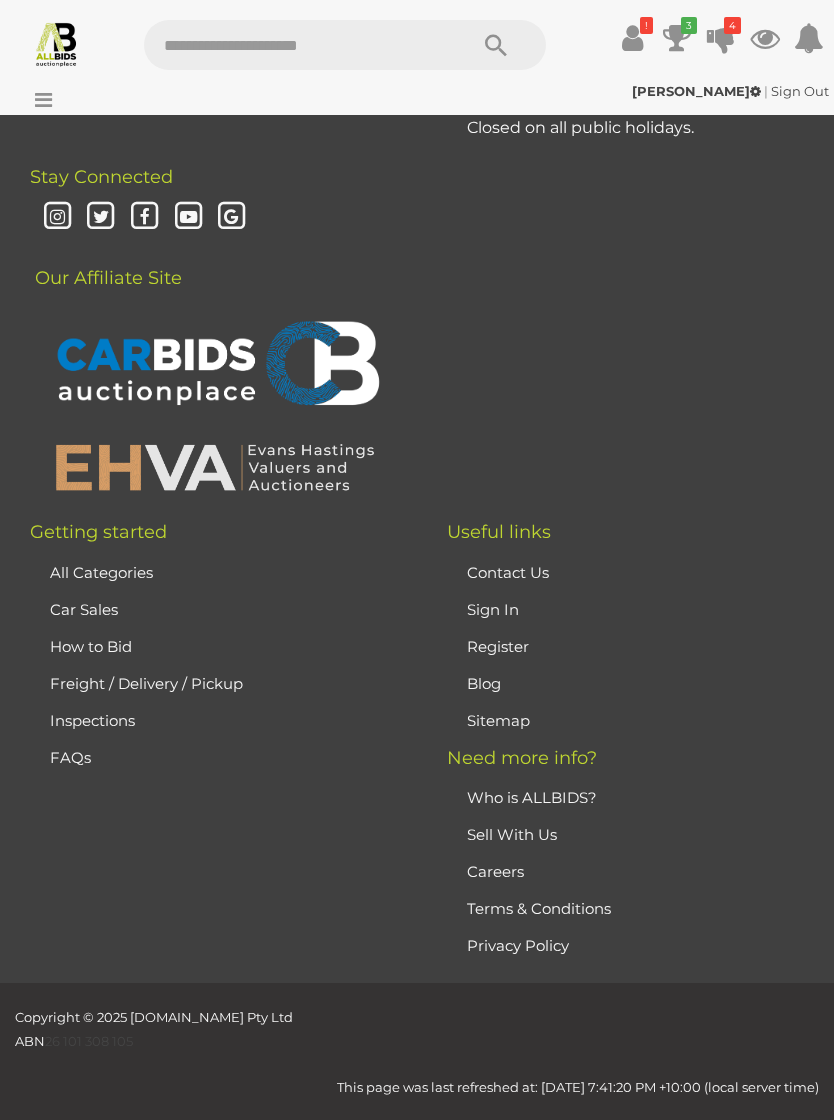 scroll, scrollTop: 681, scrollLeft: 0, axis: vertical 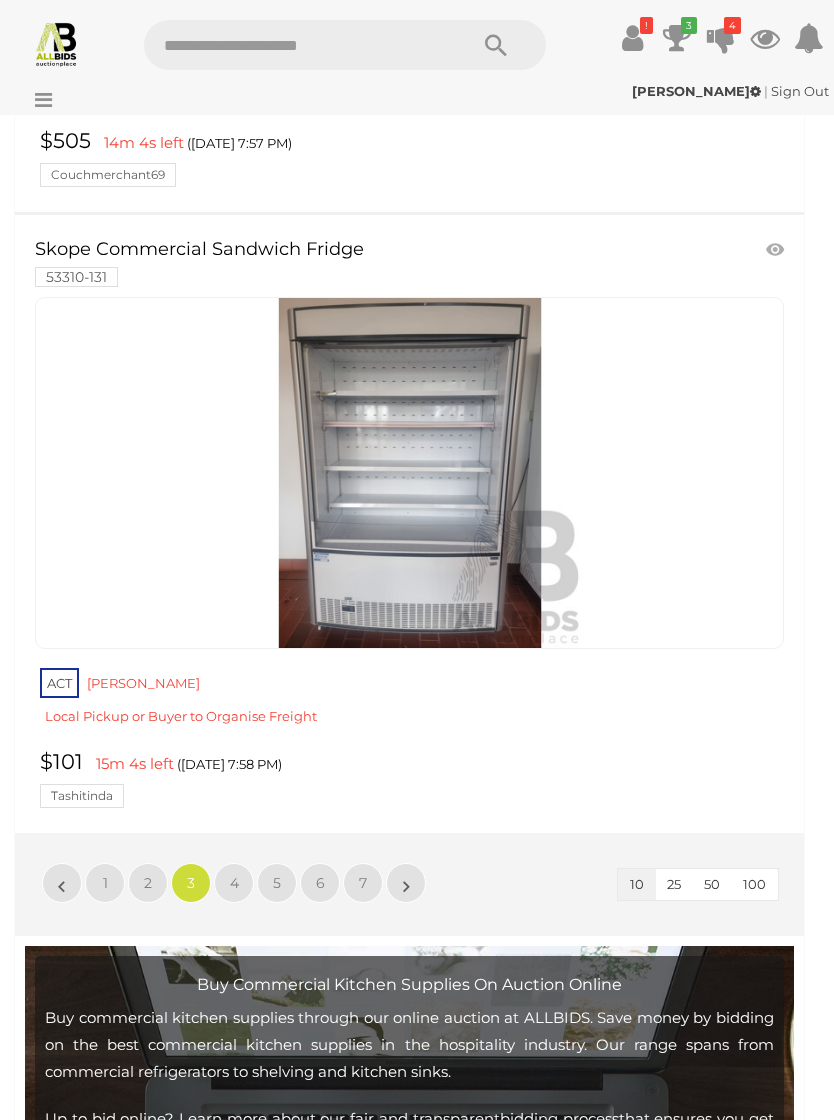 click on "Buy Commercial Kitchen Supplies On Auction Online
Buy commercial kitchen supplies through our online auction at ALLBIDS. Save money by bidding on the best commercial kitchen supplies in the hospitality industry. Our range spans from commercial refrigerators to shelving and kitchen sinks.
Up to bid online? Learn more about our fair and transparent  bidding process  that ensures you get the best value on commercial kitchen supplies and other equipment via an online auction.
02 6239 2262  or" at bounding box center (409, 1289) 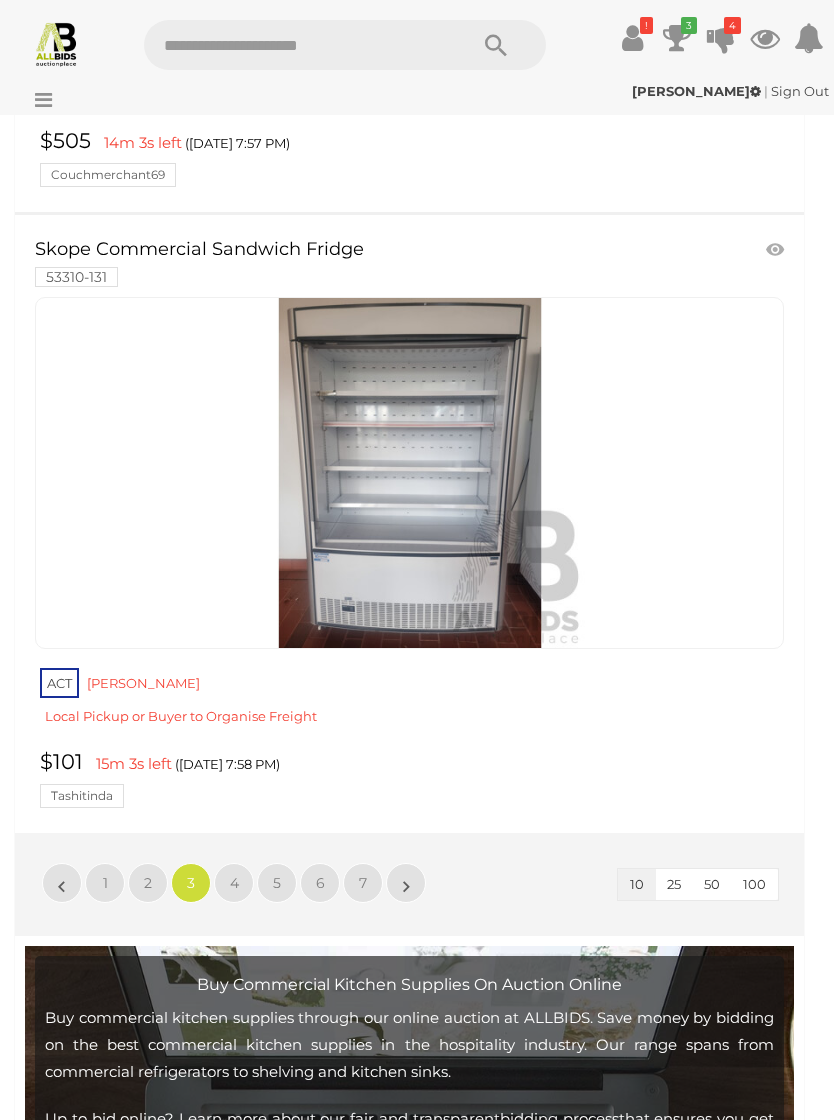 click on "4" at bounding box center [234, 883] 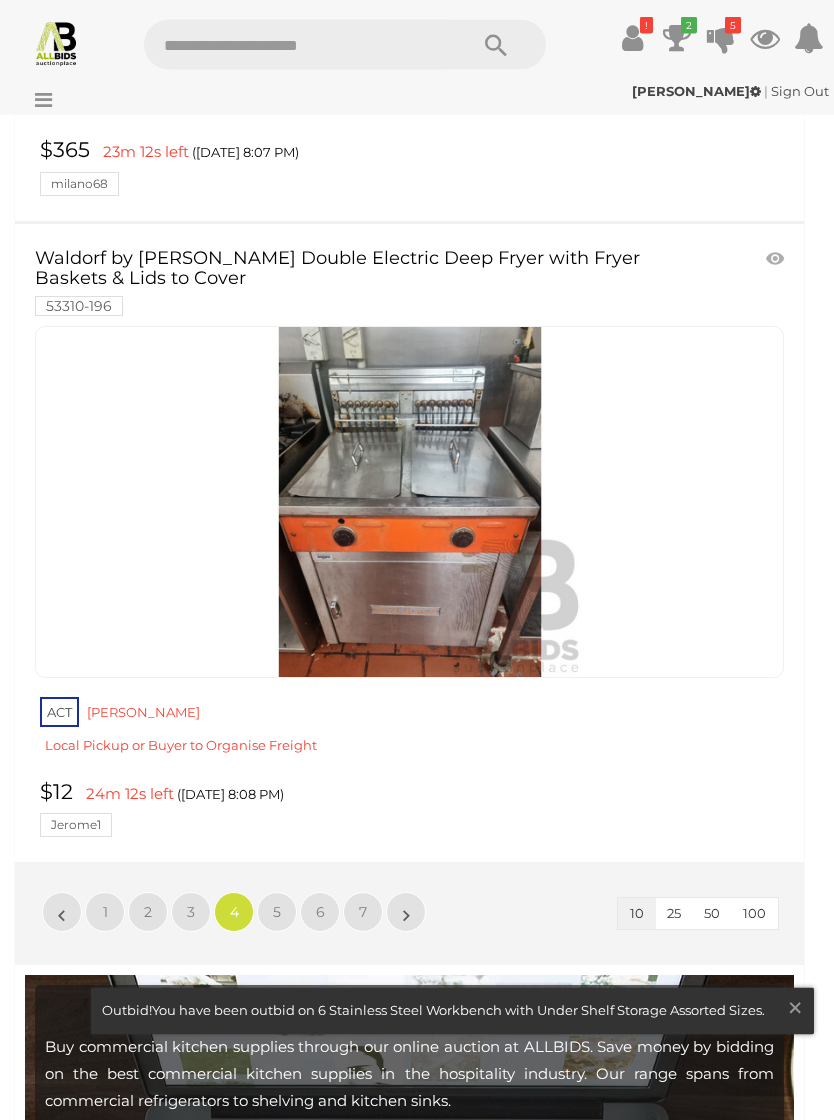 scroll, scrollTop: 6338, scrollLeft: 0, axis: vertical 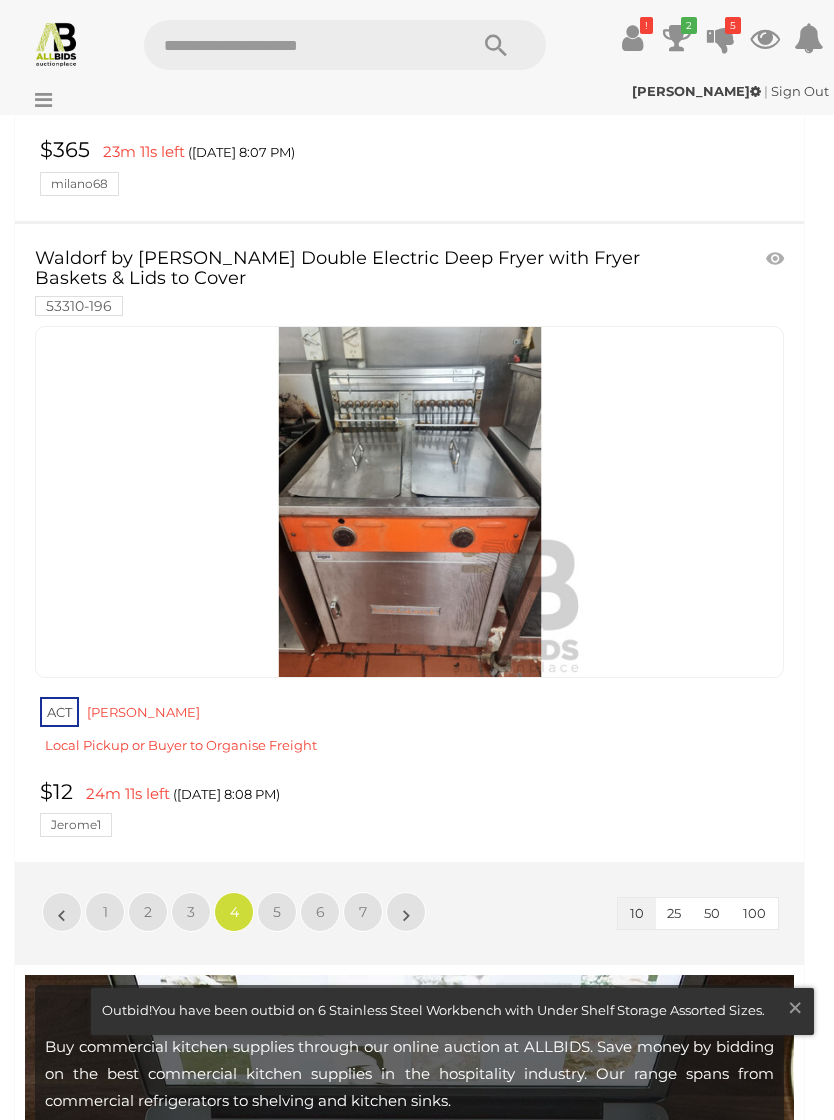 click on "5" at bounding box center [277, 912] 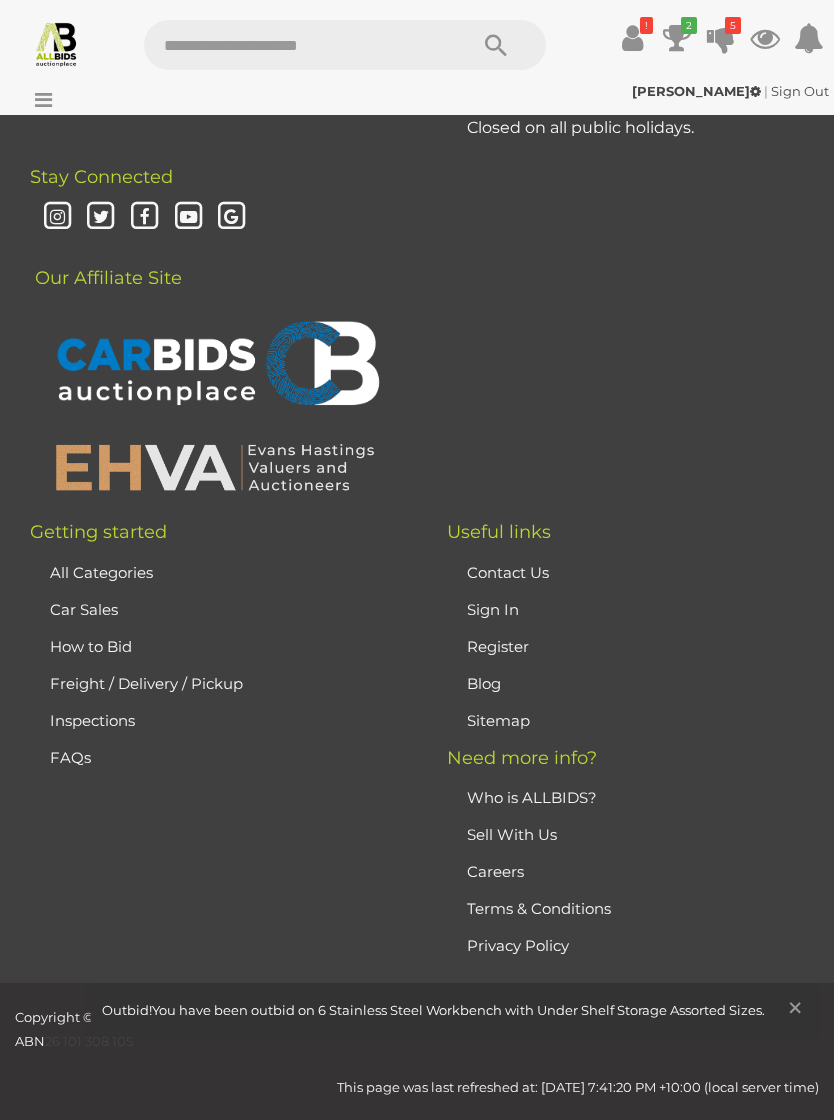 scroll, scrollTop: 681, scrollLeft: 0, axis: vertical 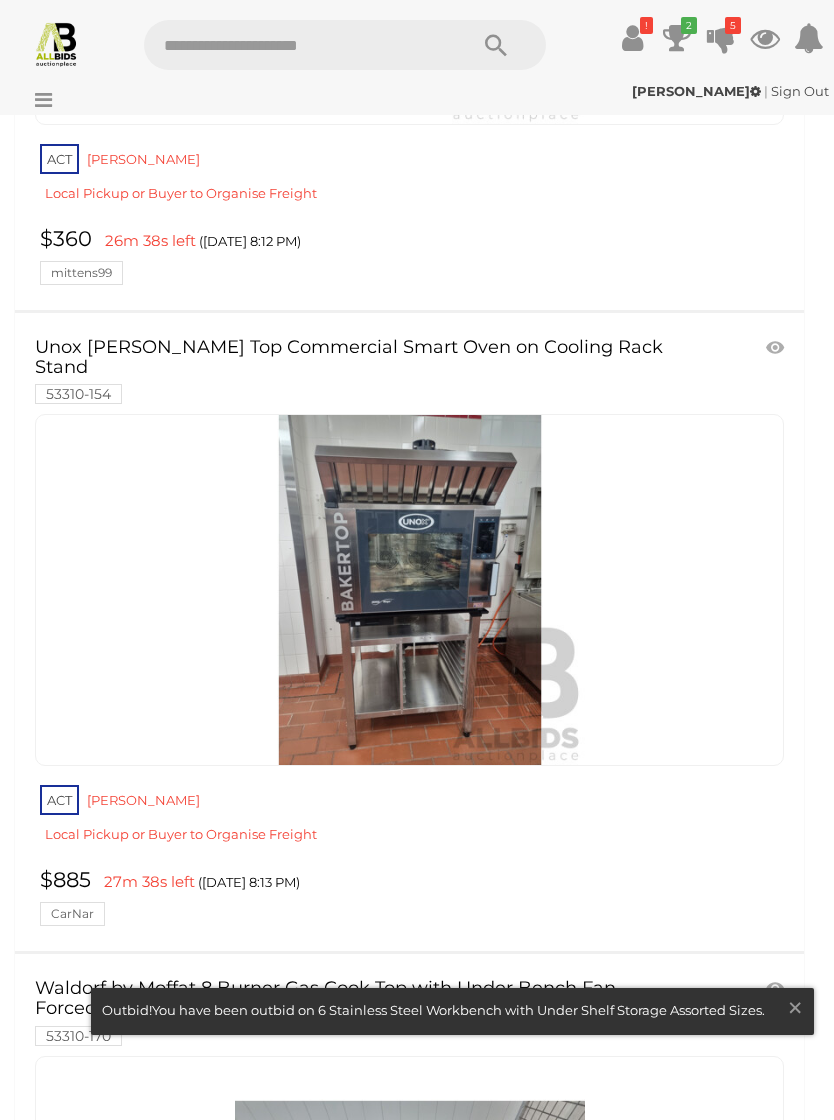 click on "ACT
Reid
Local Pickup or Buyer to Organise Freight" at bounding box center [412, 819] 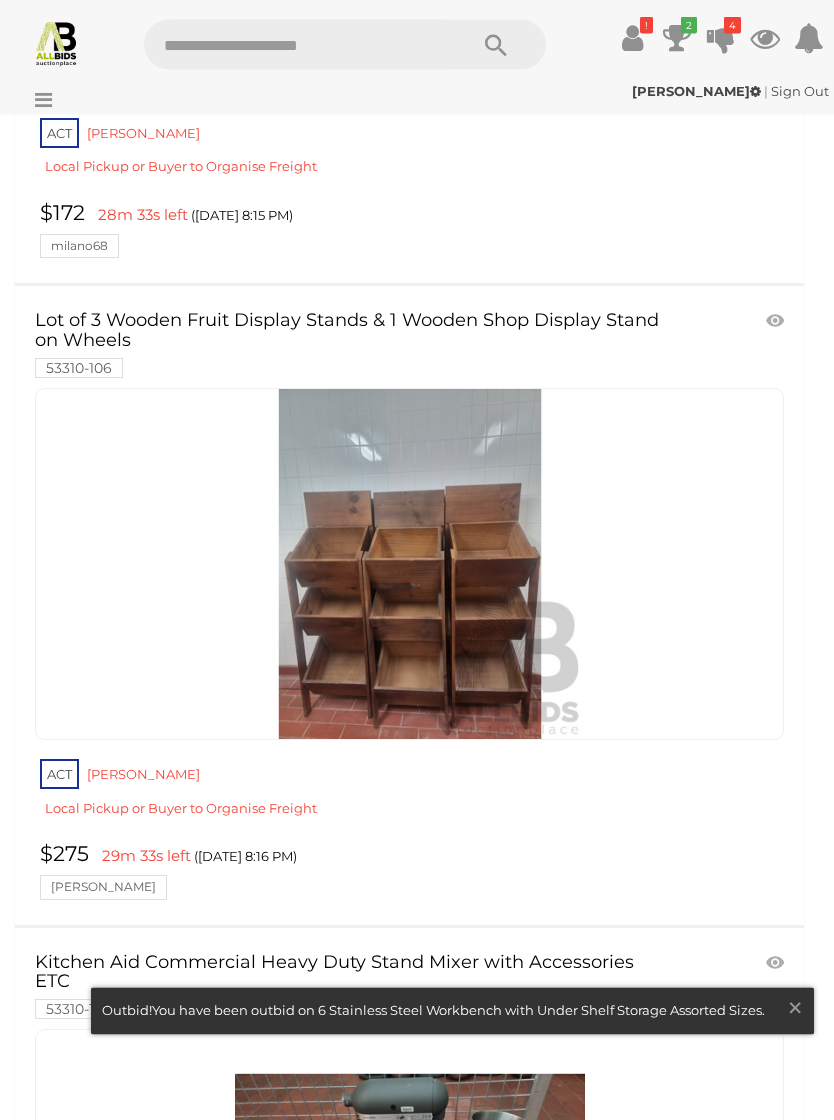 scroll, scrollTop: 5695, scrollLeft: 0, axis: vertical 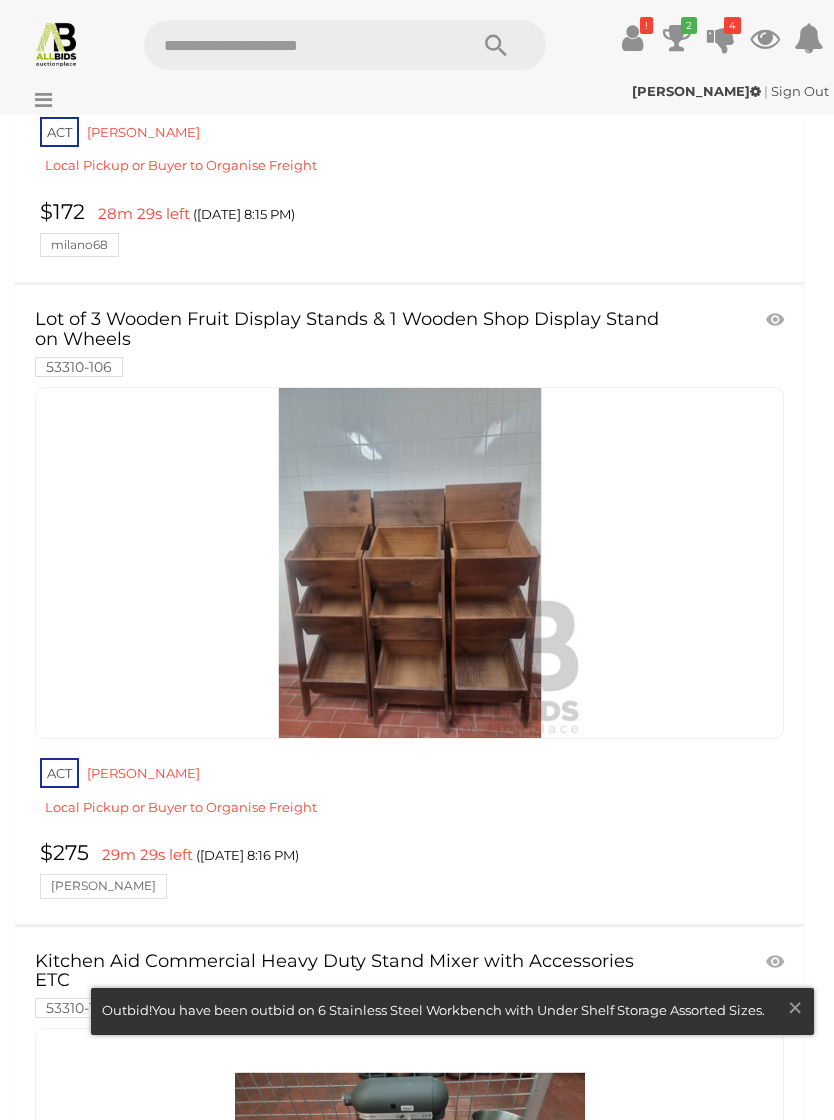 click on "Lot of 3 Wooden Fruit Display Stands & 1 Wooden Shop Display Stand on Wheels
53310-106" at bounding box center (349, 342) 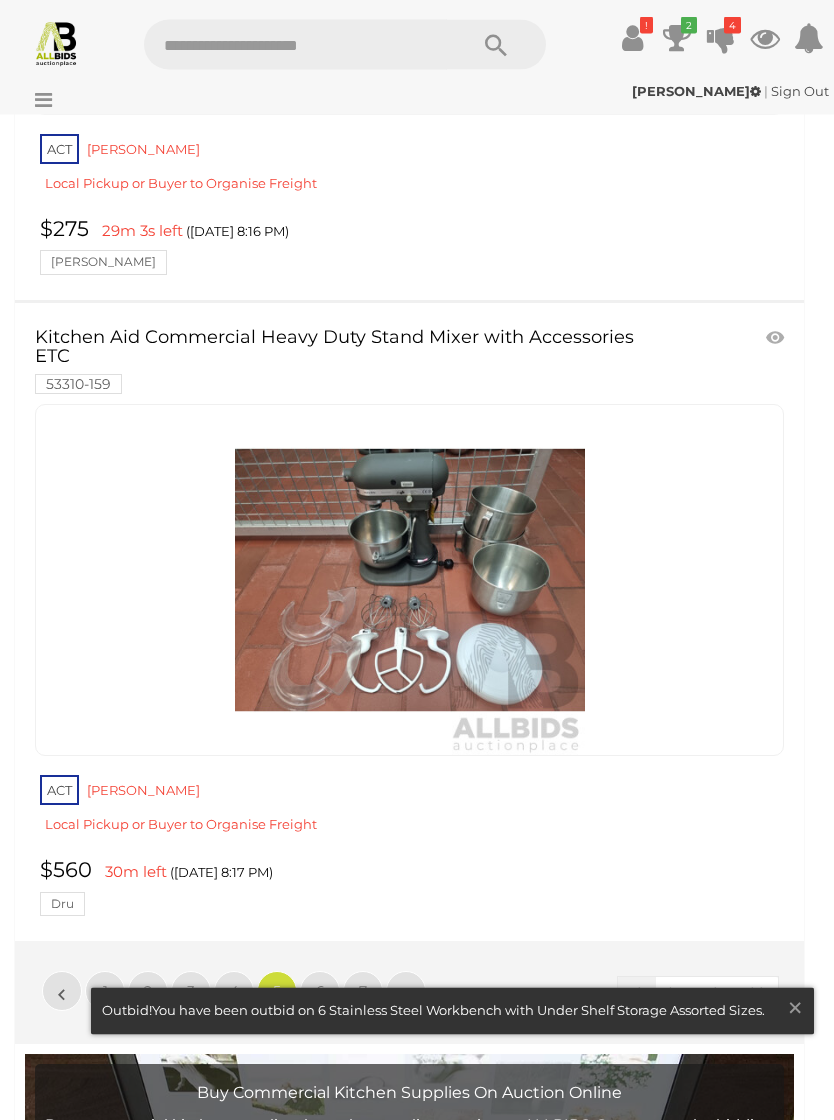 scroll, scrollTop: 6320, scrollLeft: 0, axis: vertical 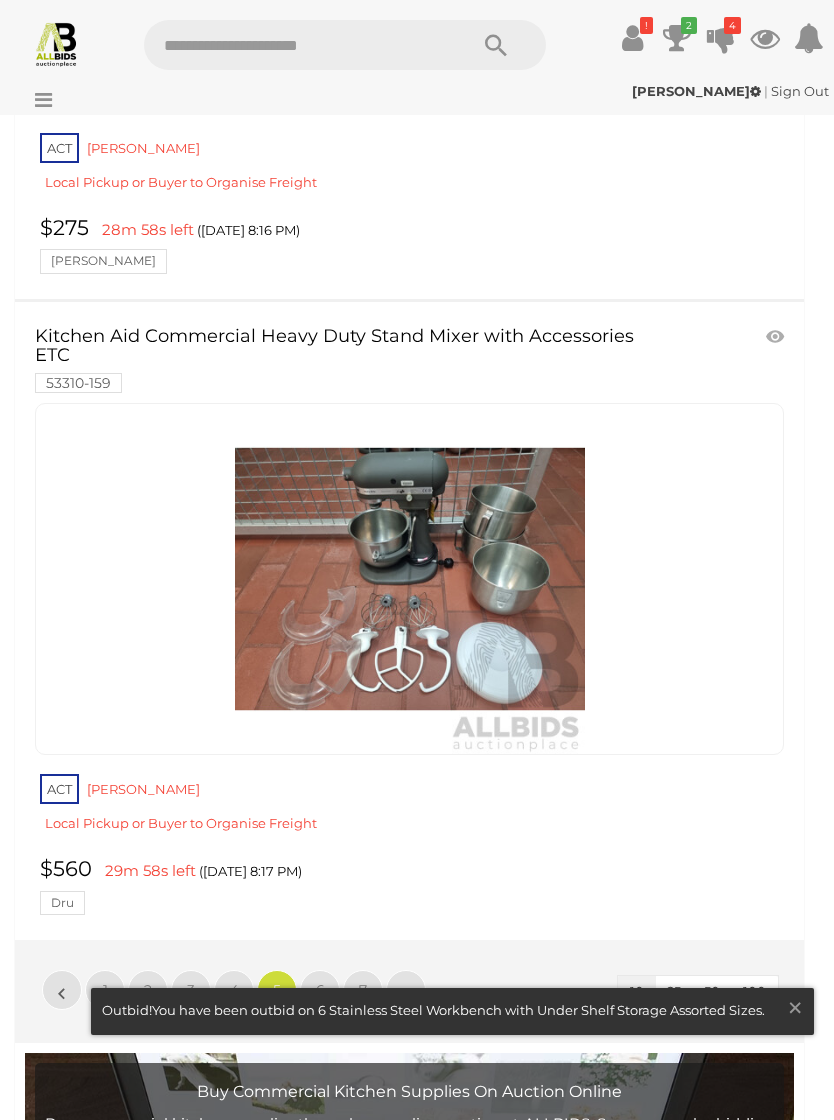 click on "Kitchen Aid Commercial Heavy Duty Stand Mixer with Accessories ETC
53310-159" at bounding box center (349, 359) 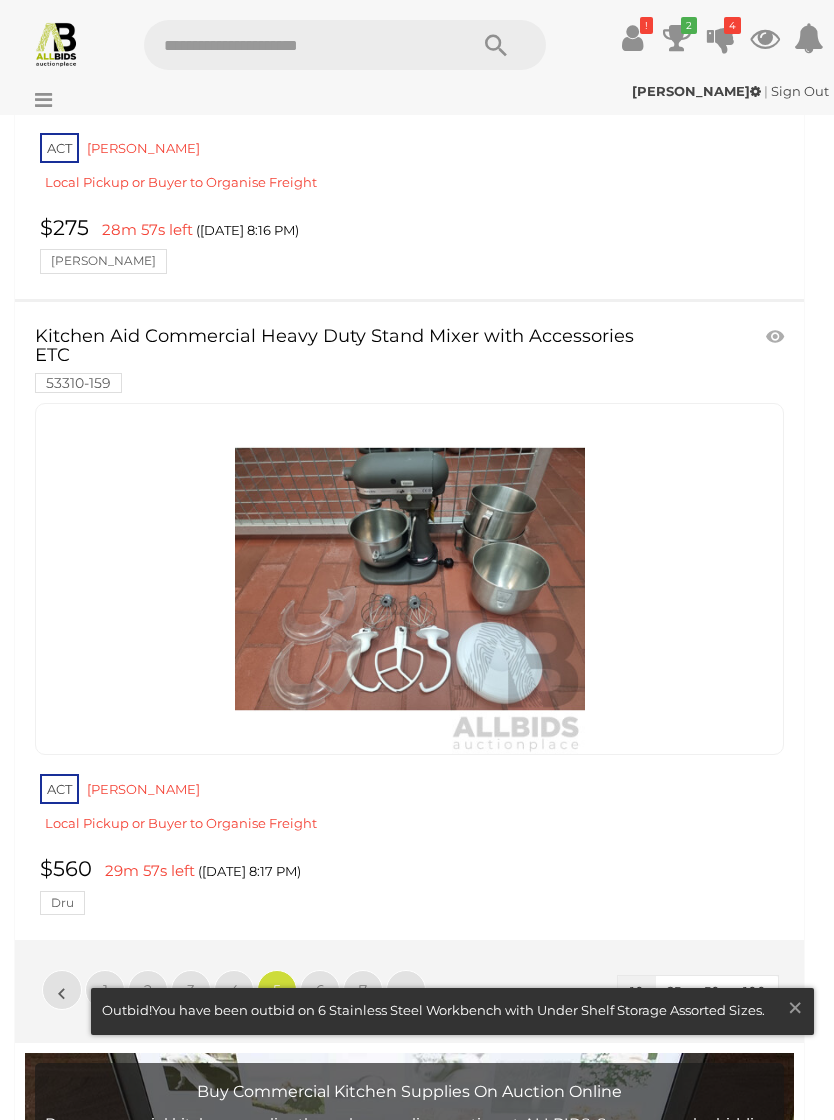 scroll, scrollTop: 6353, scrollLeft: 0, axis: vertical 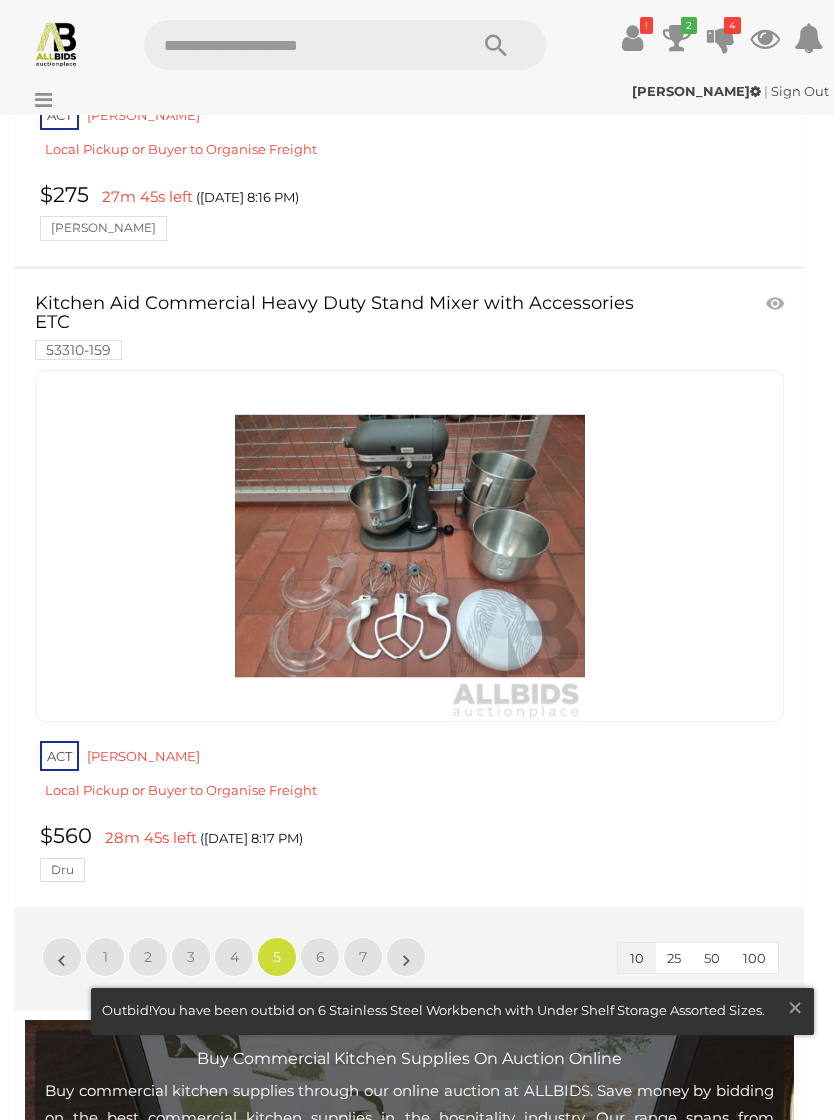 click on "6" at bounding box center [320, 957] 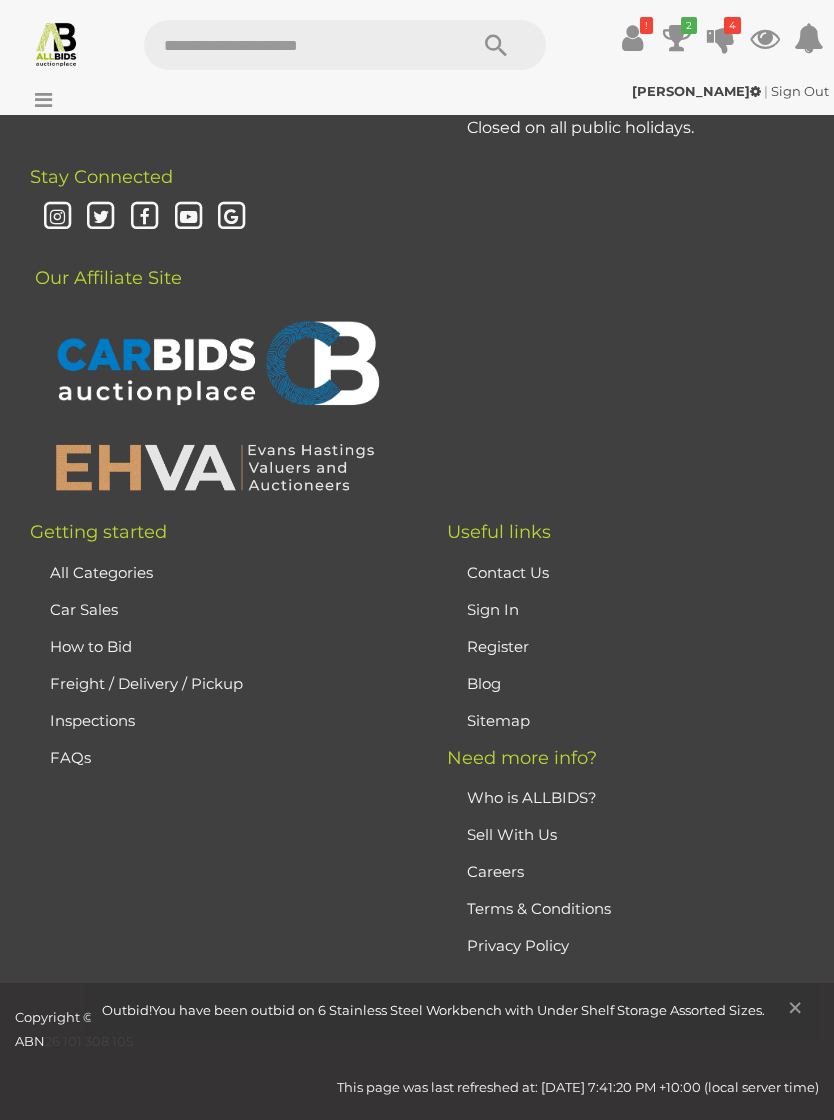 scroll, scrollTop: 681, scrollLeft: 0, axis: vertical 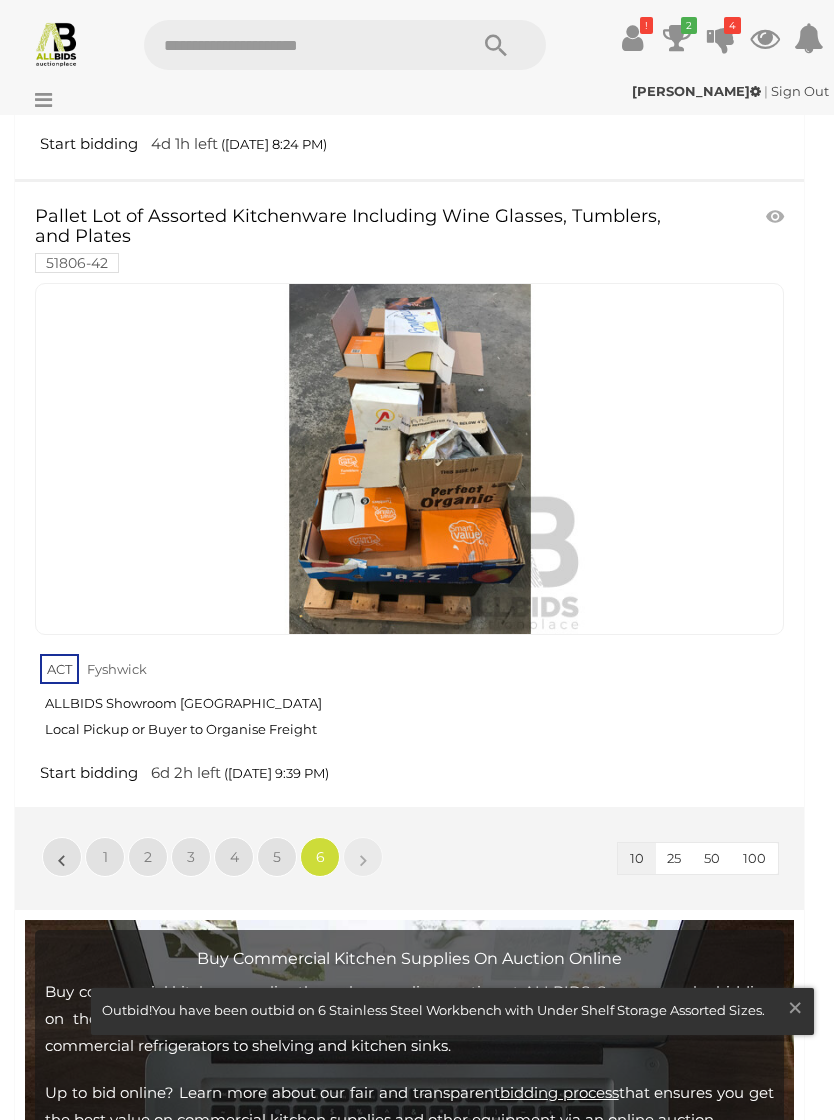 click on "»" at bounding box center (363, 857) 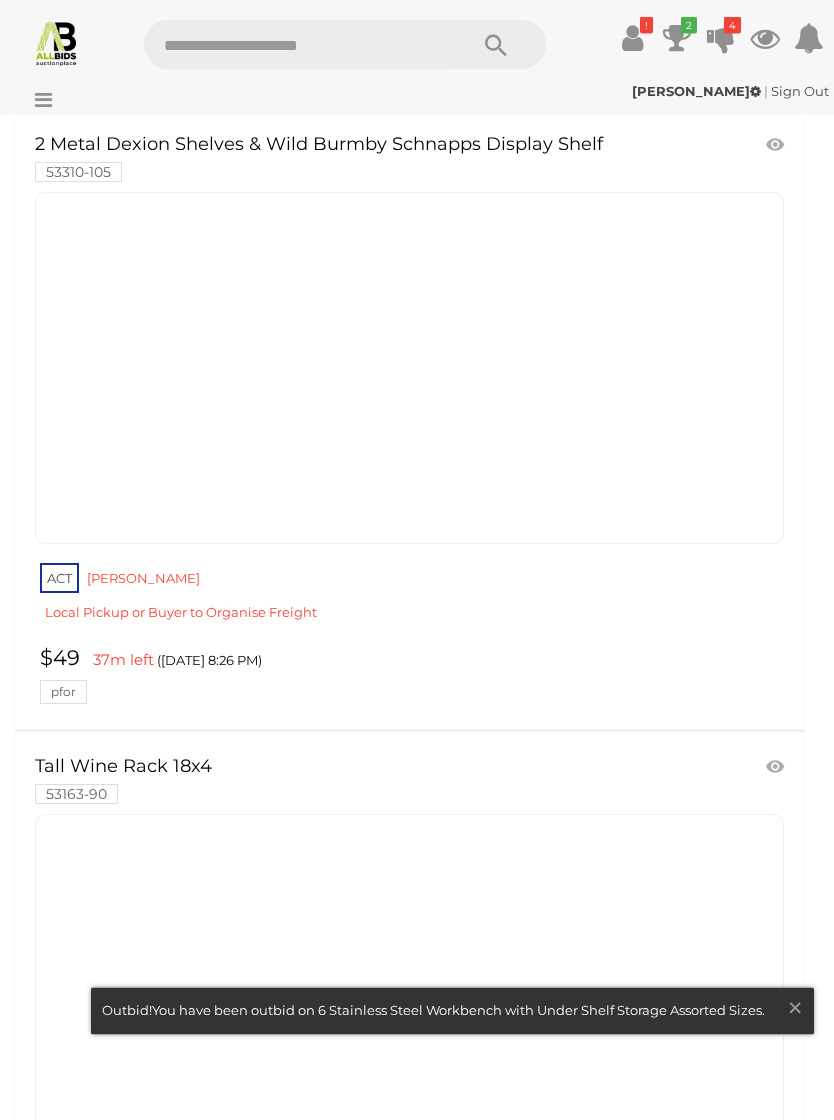 scroll, scrollTop: 800, scrollLeft: 0, axis: vertical 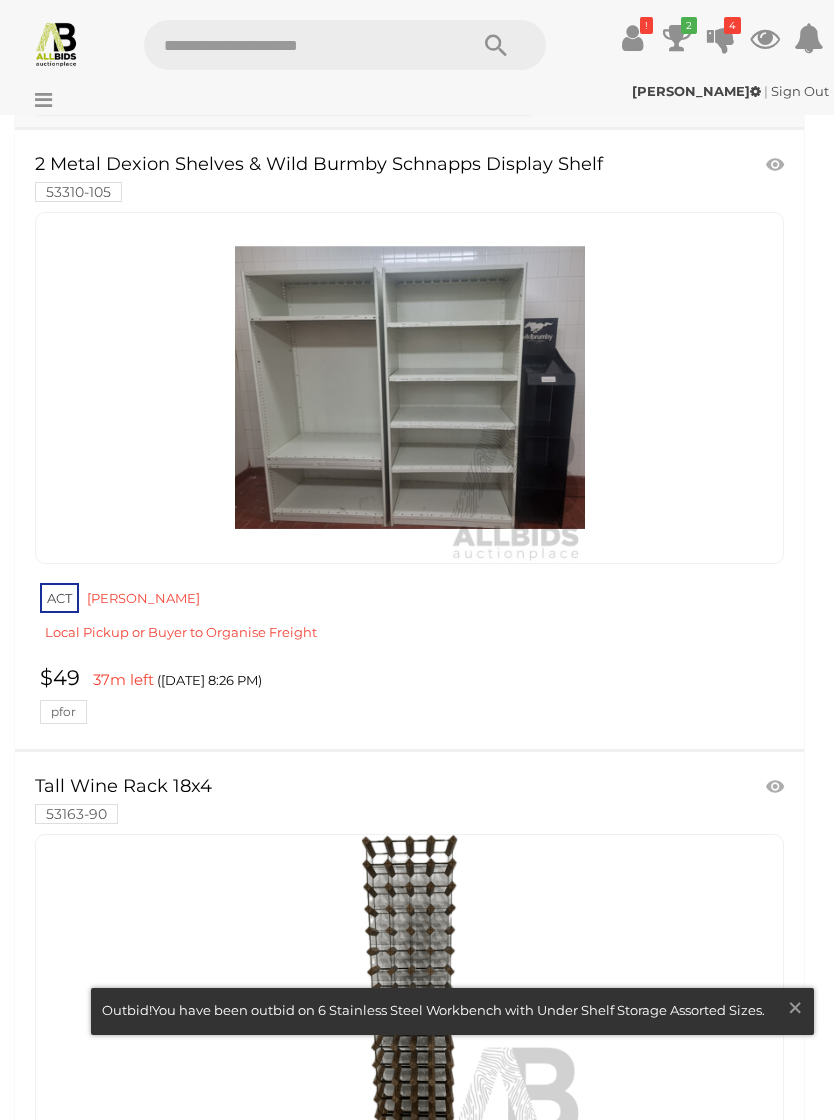 click at bounding box center [295, 45] 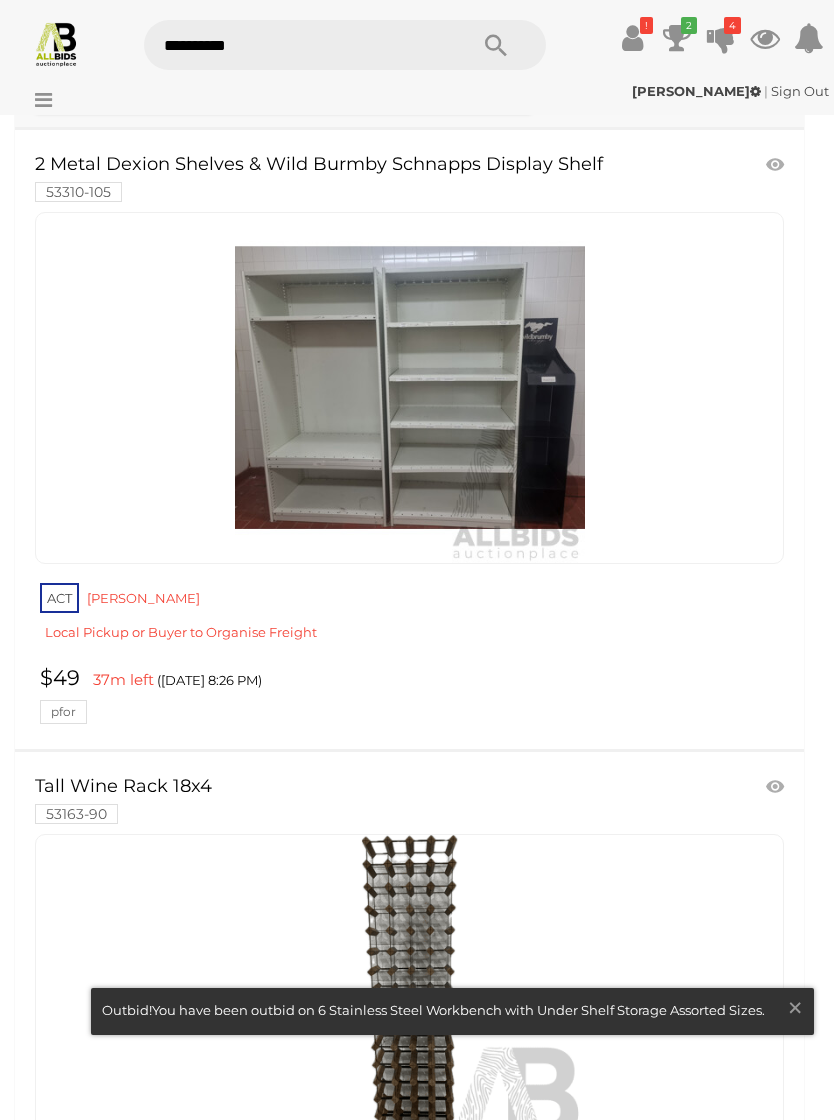 type on "**********" 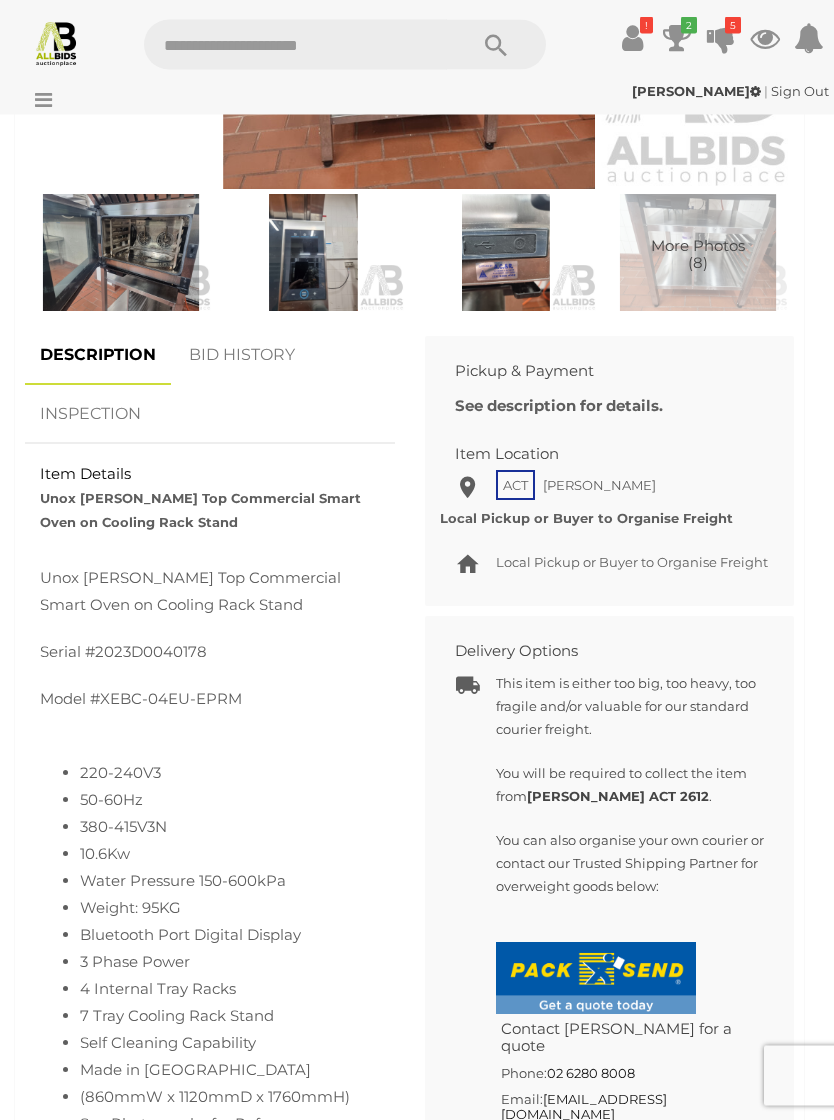 scroll, scrollTop: 1235, scrollLeft: 0, axis: vertical 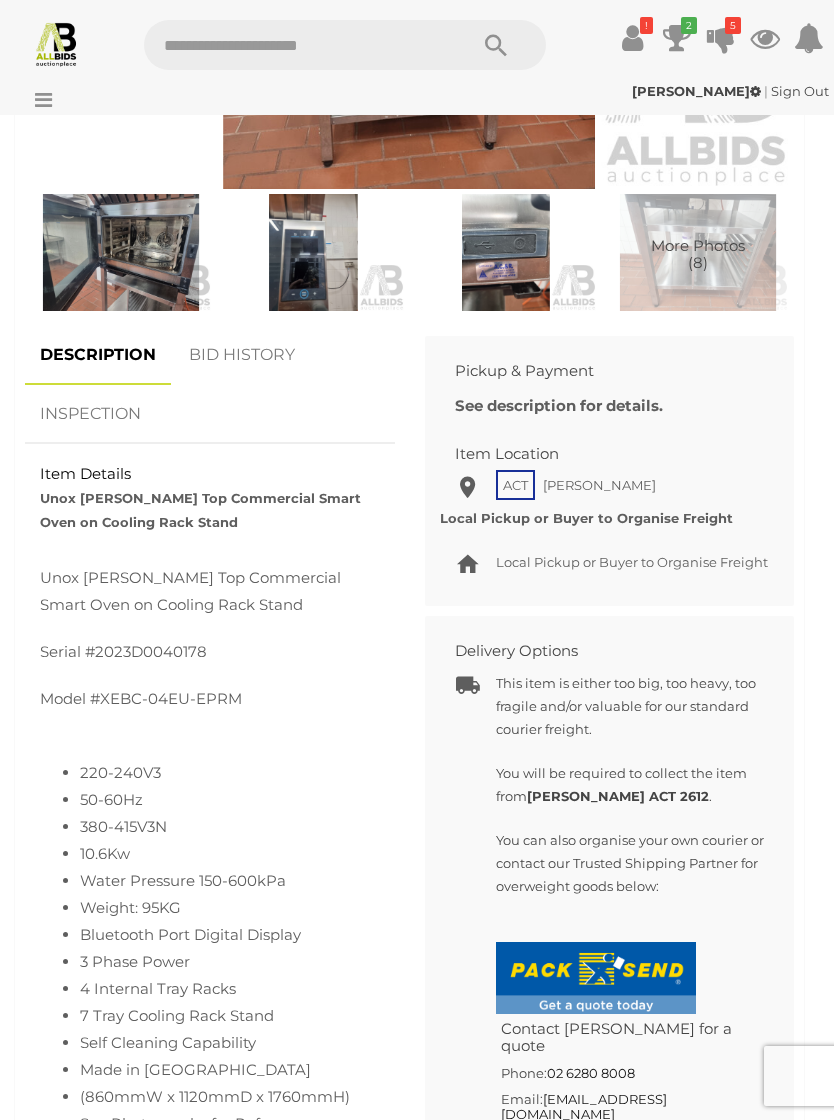 click on "BID HISTORY" at bounding box center (242, 355) 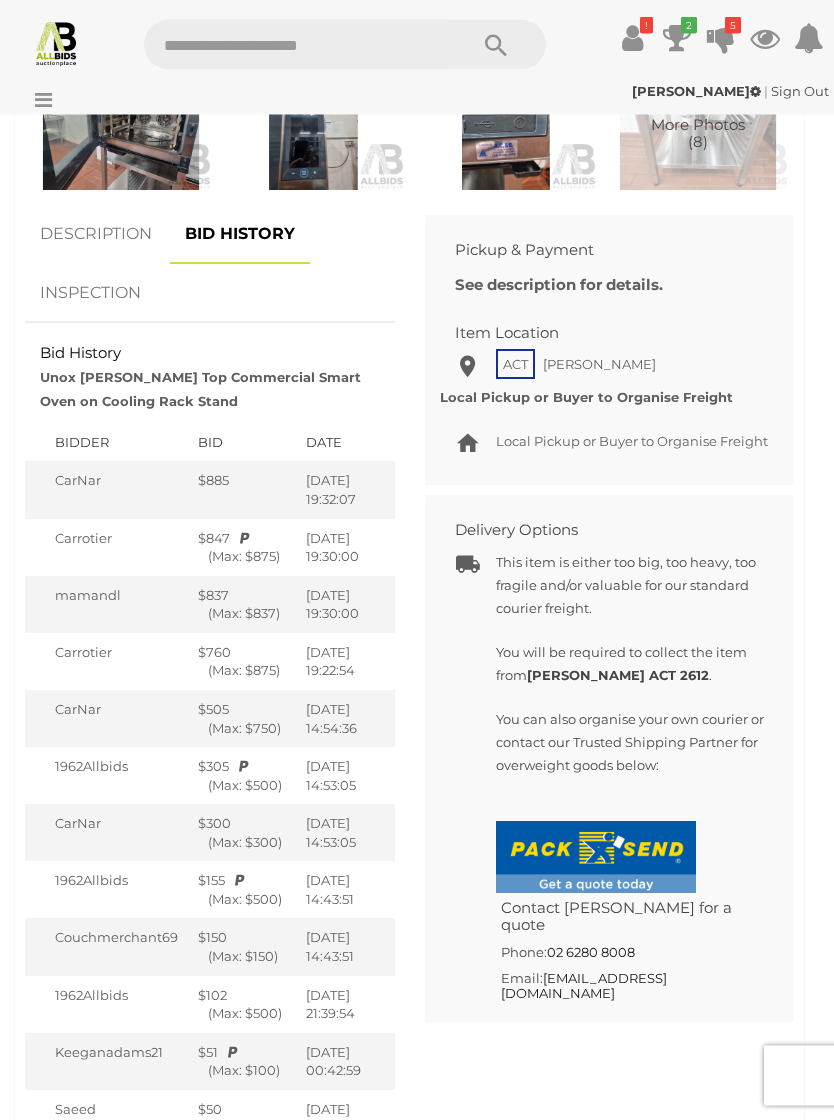scroll, scrollTop: 1349, scrollLeft: 0, axis: vertical 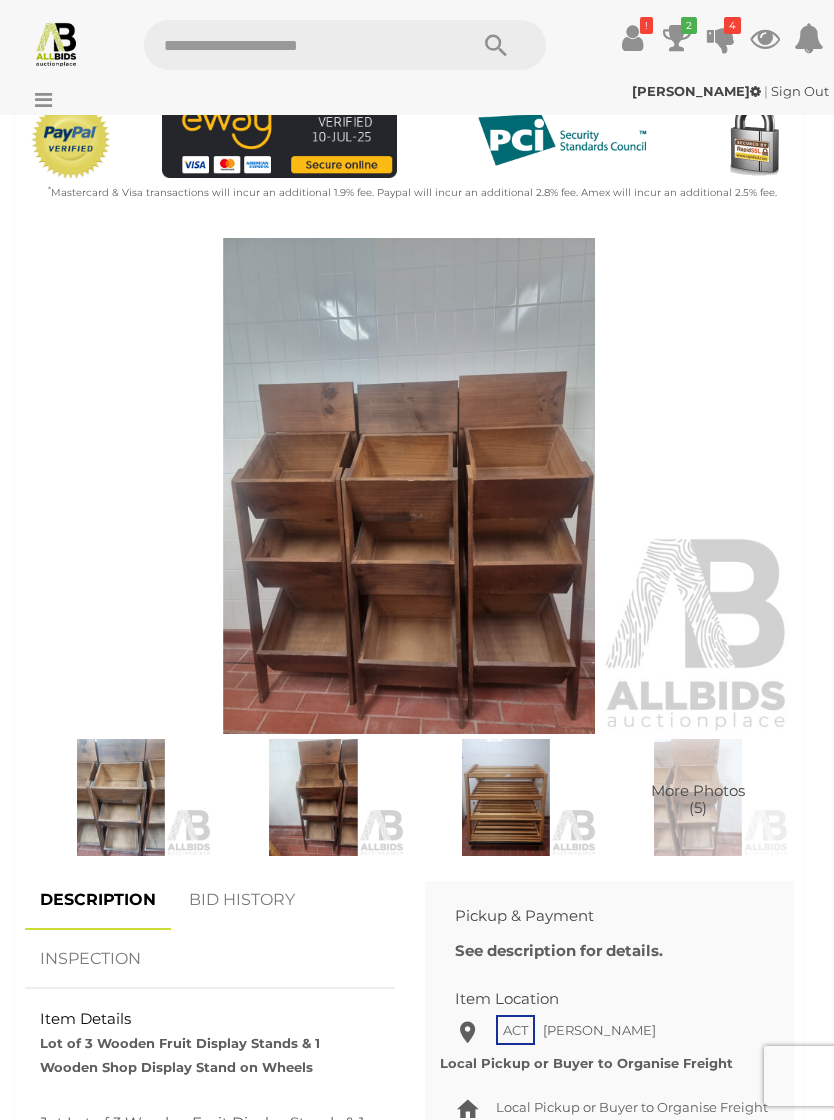 click at bounding box center (313, 797) 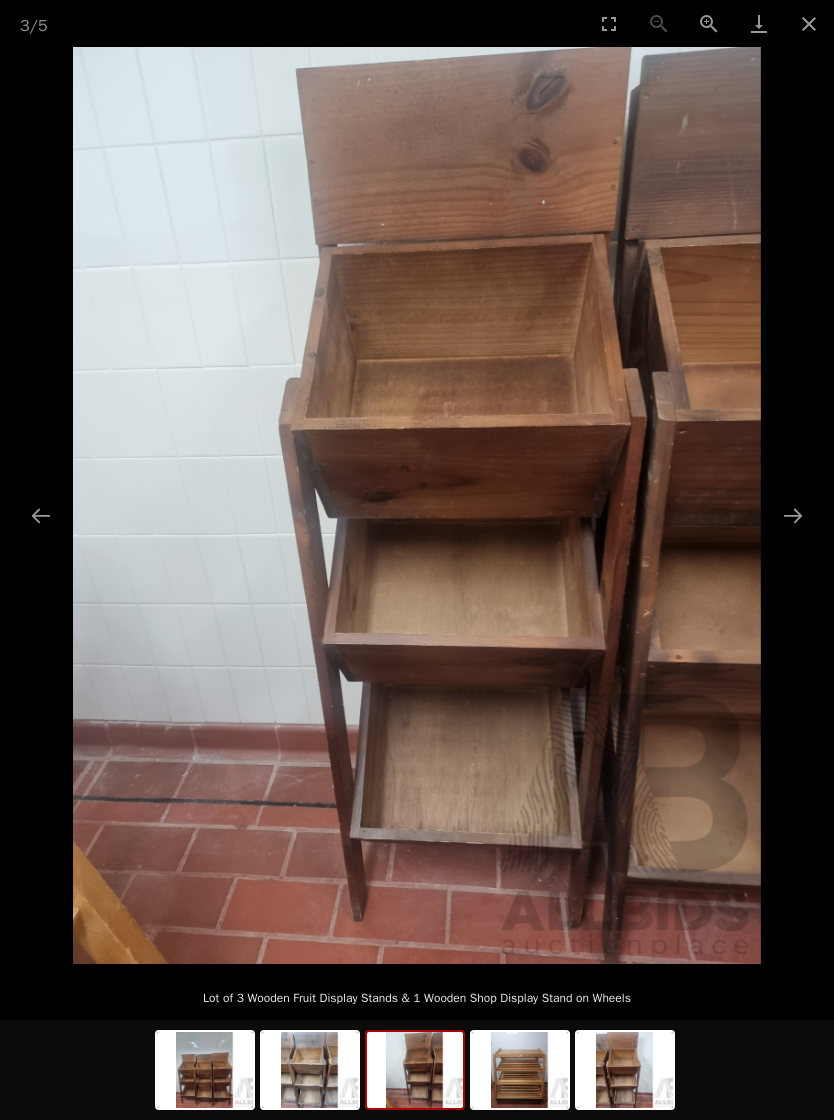 click at bounding box center (809, 23) 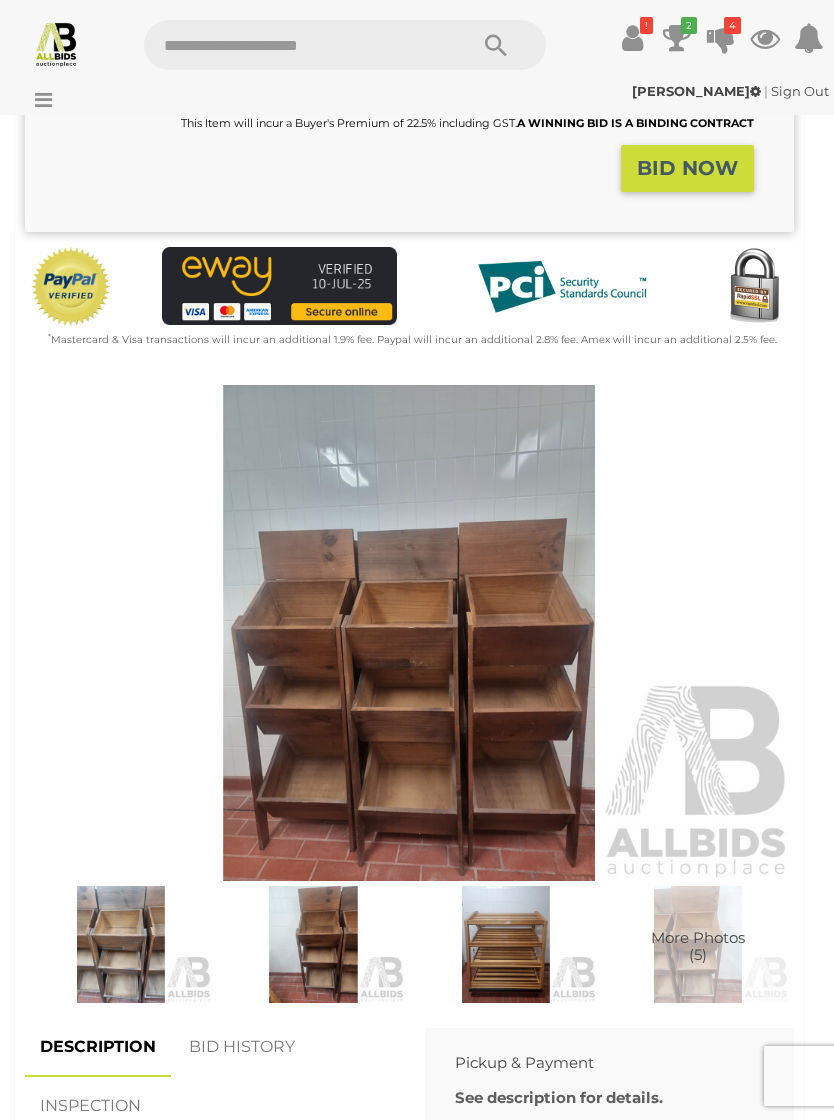 scroll, scrollTop: 537, scrollLeft: 0, axis: vertical 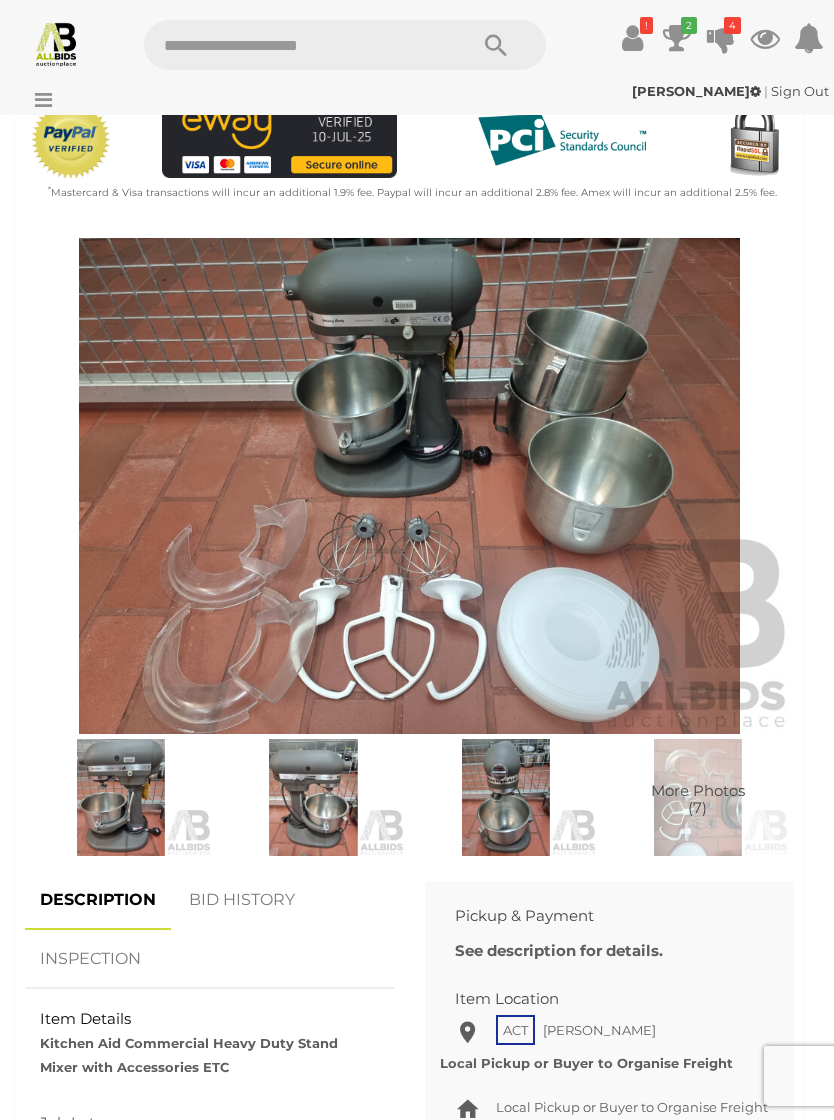 click at bounding box center [677, 38] 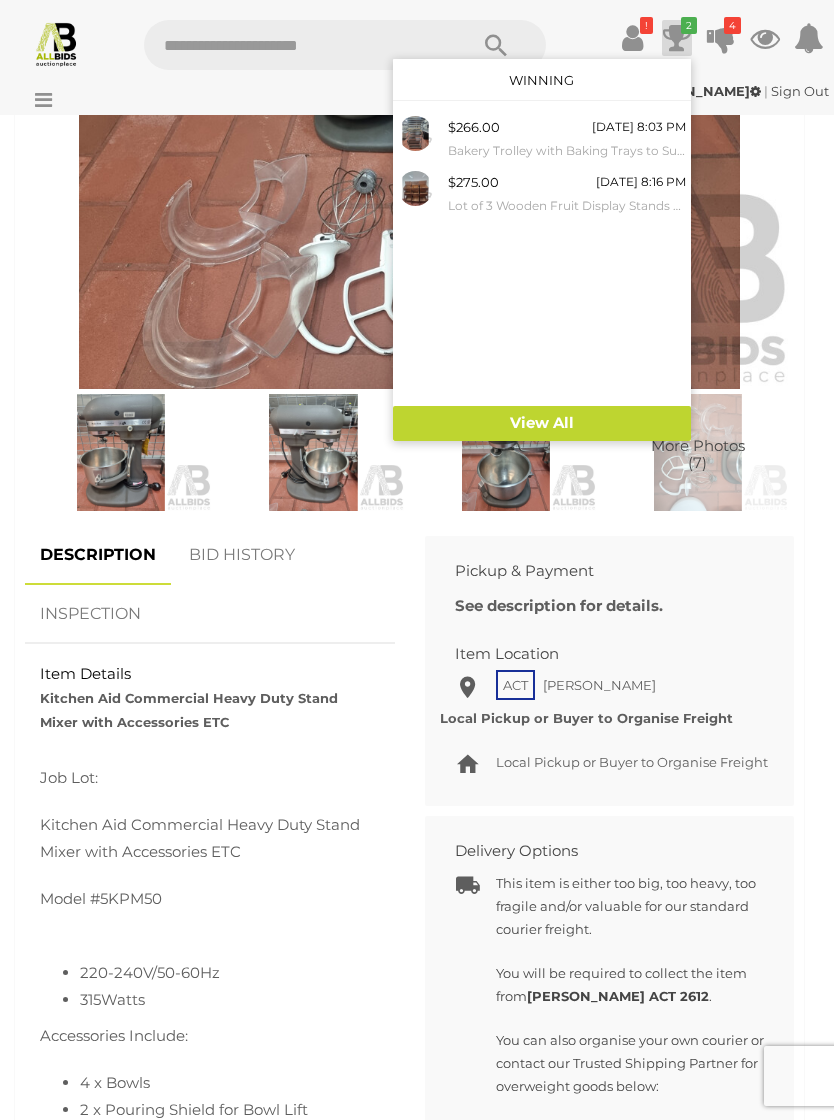 scroll, scrollTop: 1034, scrollLeft: 0, axis: vertical 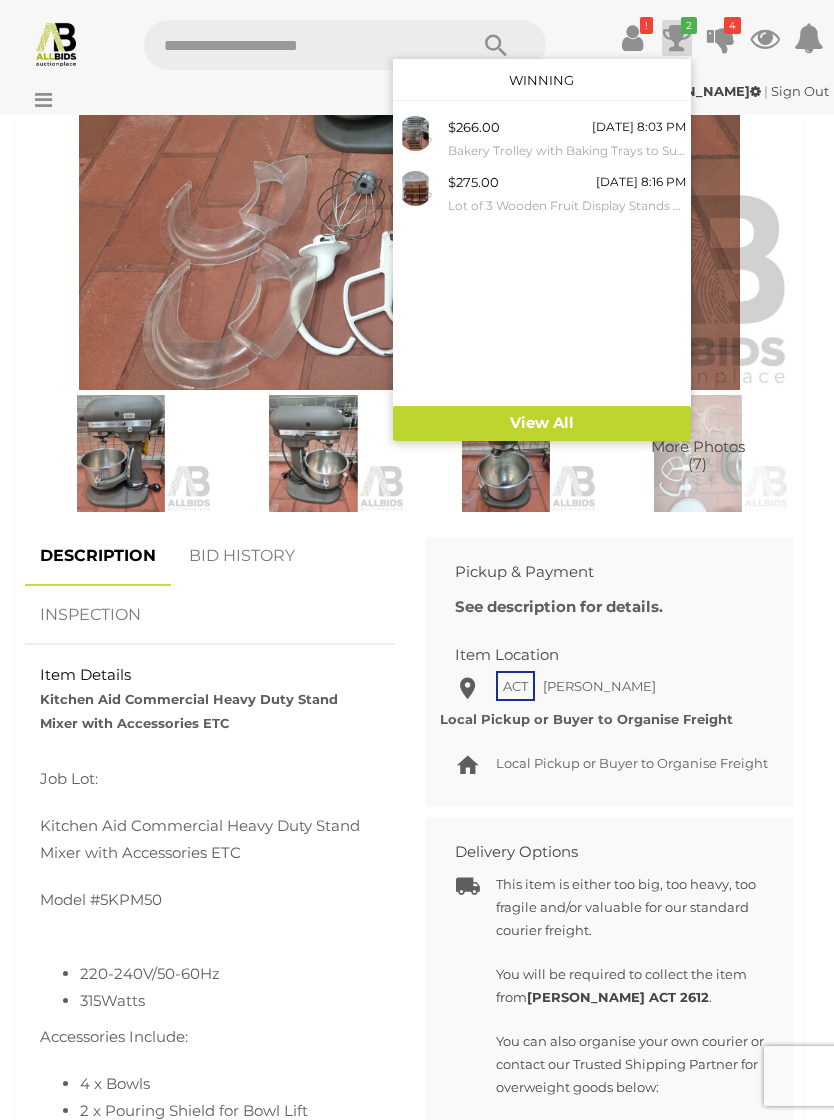 click at bounding box center (417, 560) 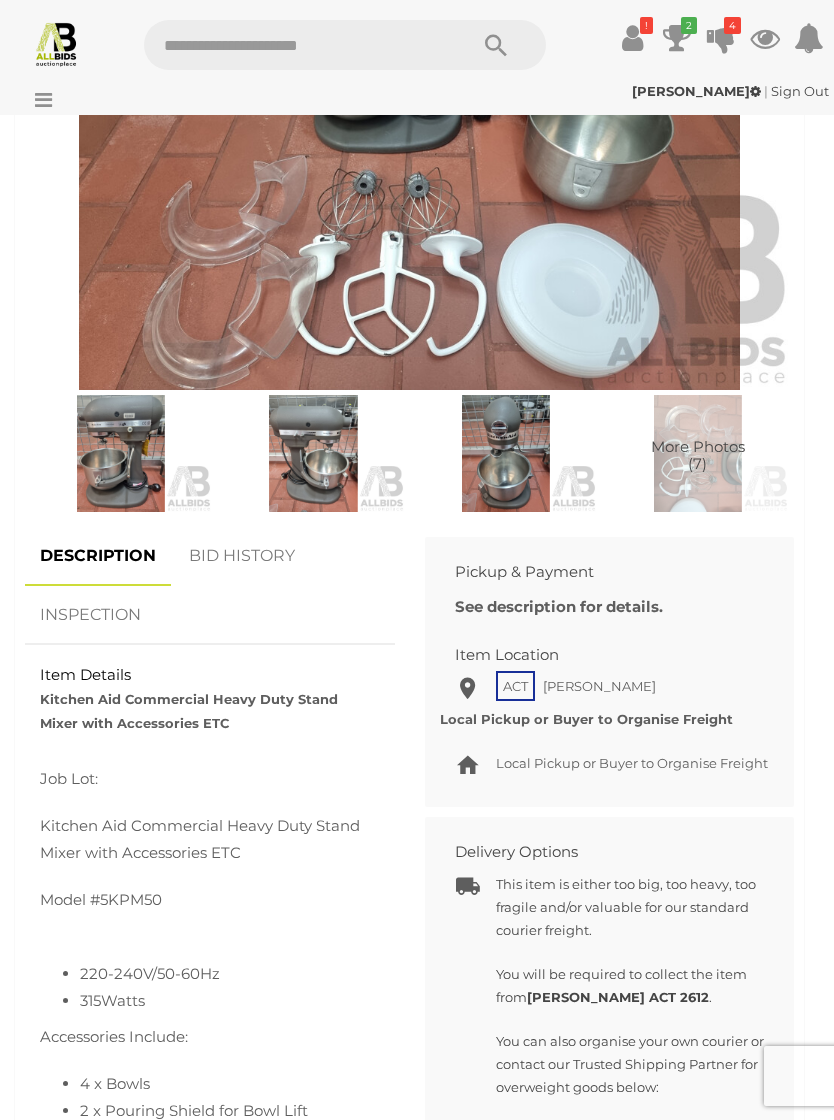 click on "BID HISTORY" at bounding box center [242, 556] 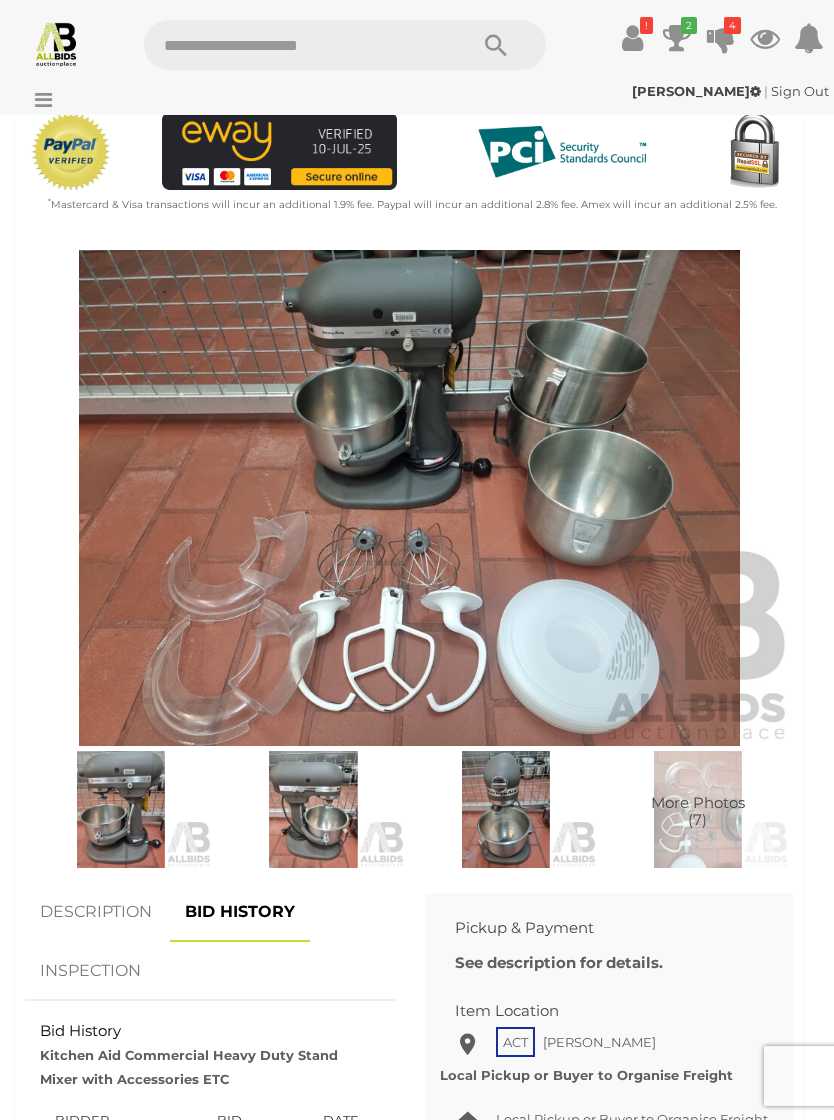 scroll, scrollTop: 677, scrollLeft: 0, axis: vertical 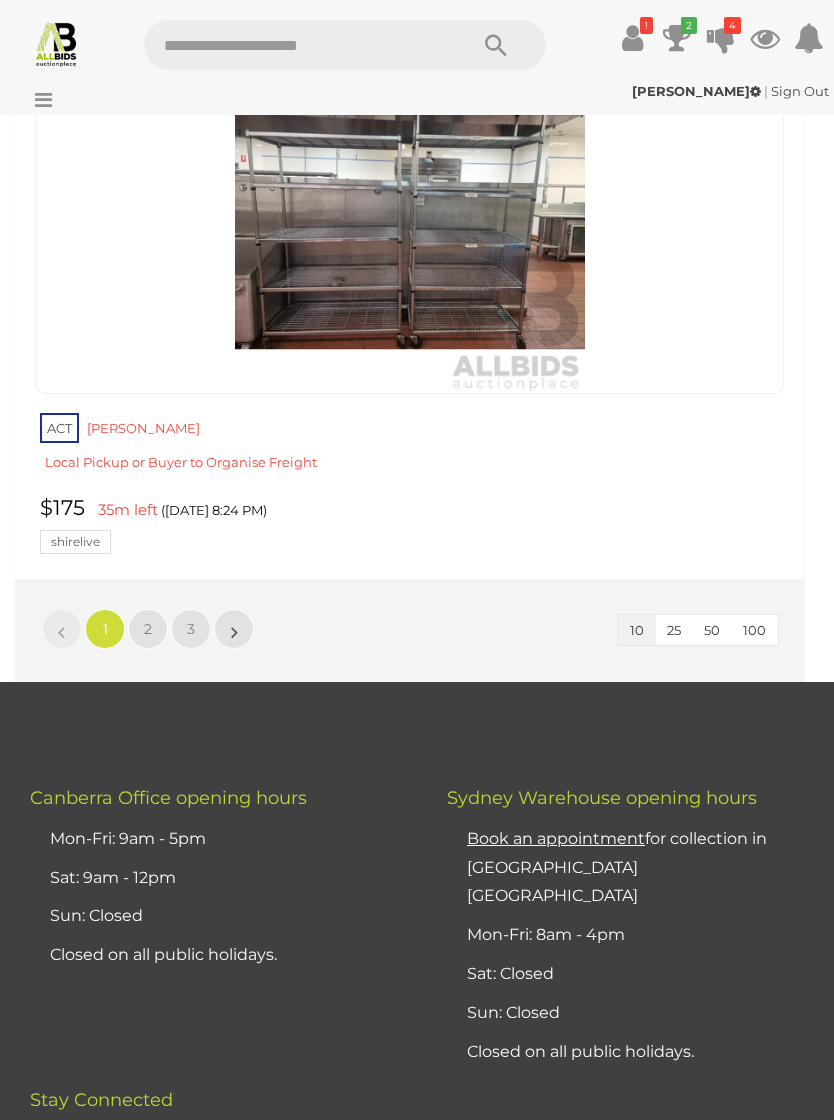 click on "2" at bounding box center (148, 629) 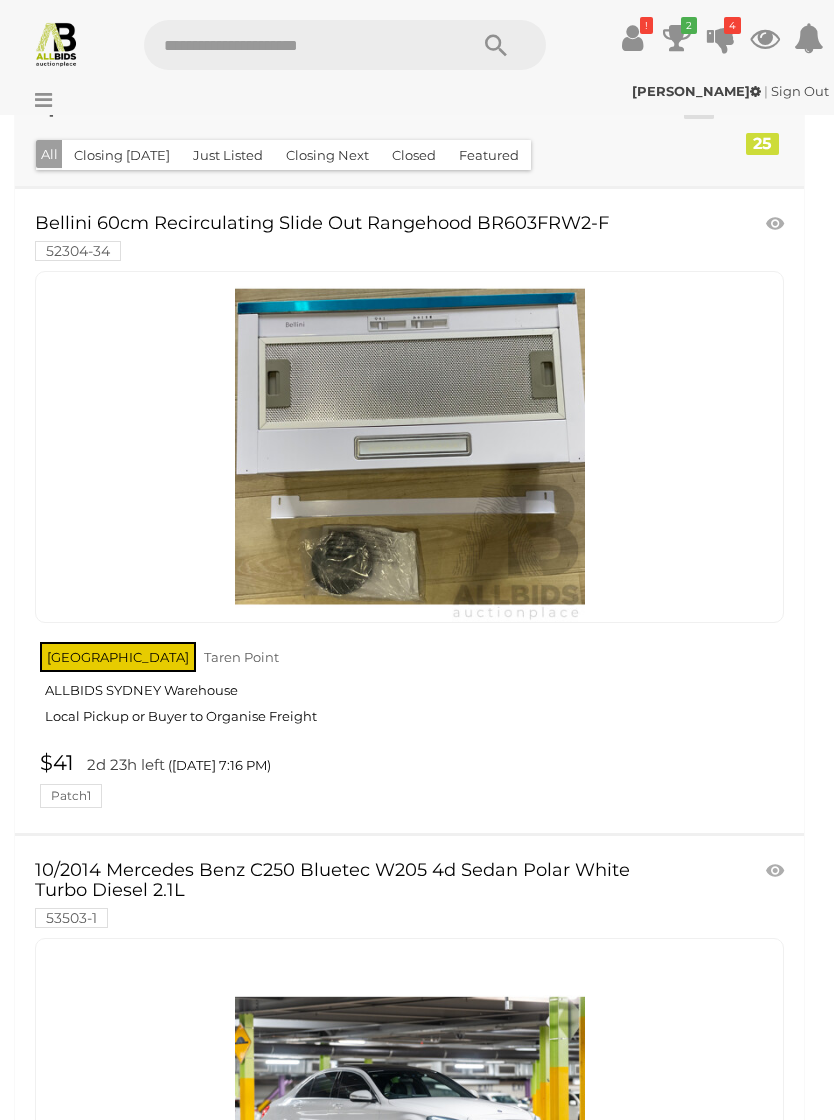scroll, scrollTop: 0, scrollLeft: 0, axis: both 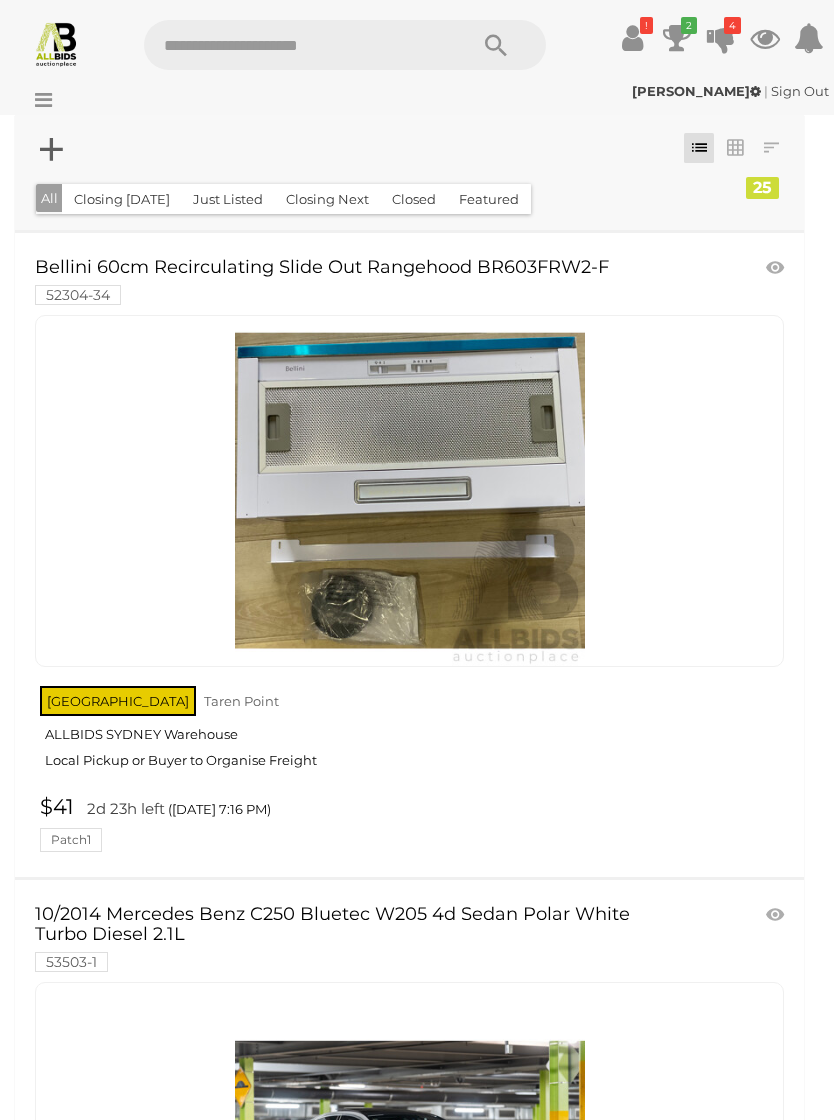 click on "2" at bounding box center [677, 38] 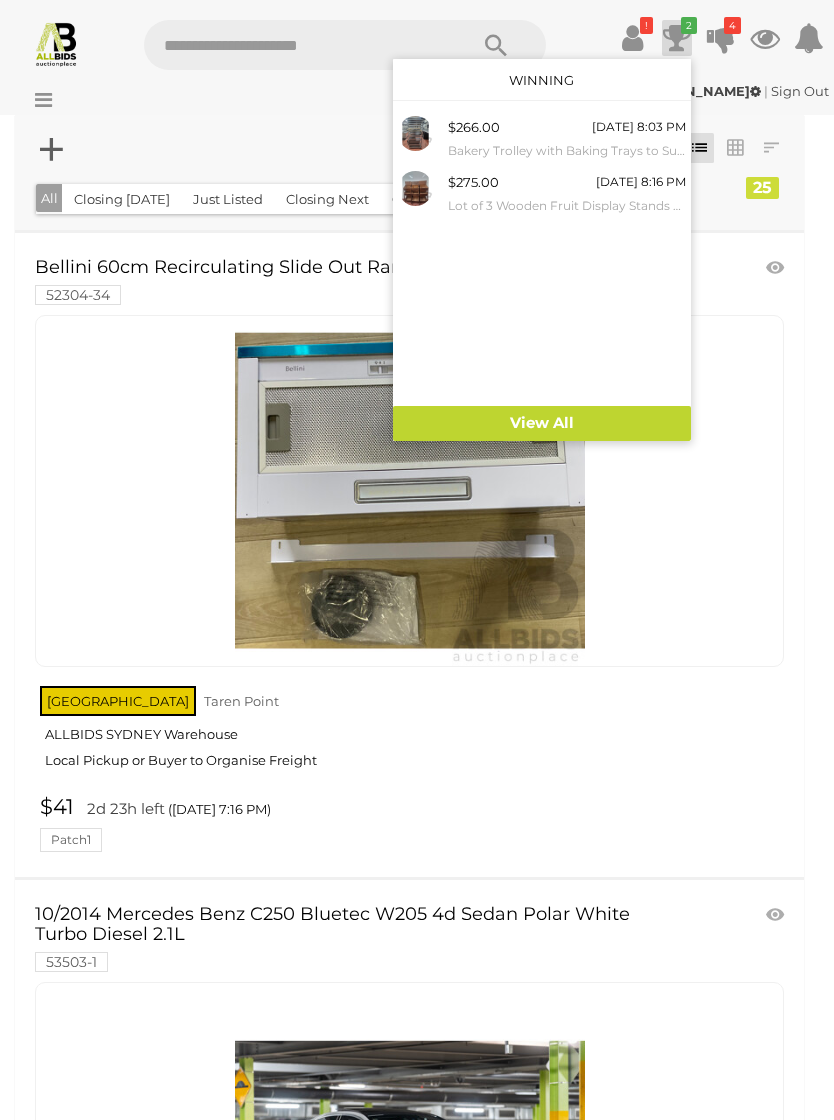 click at bounding box center (417, 560) 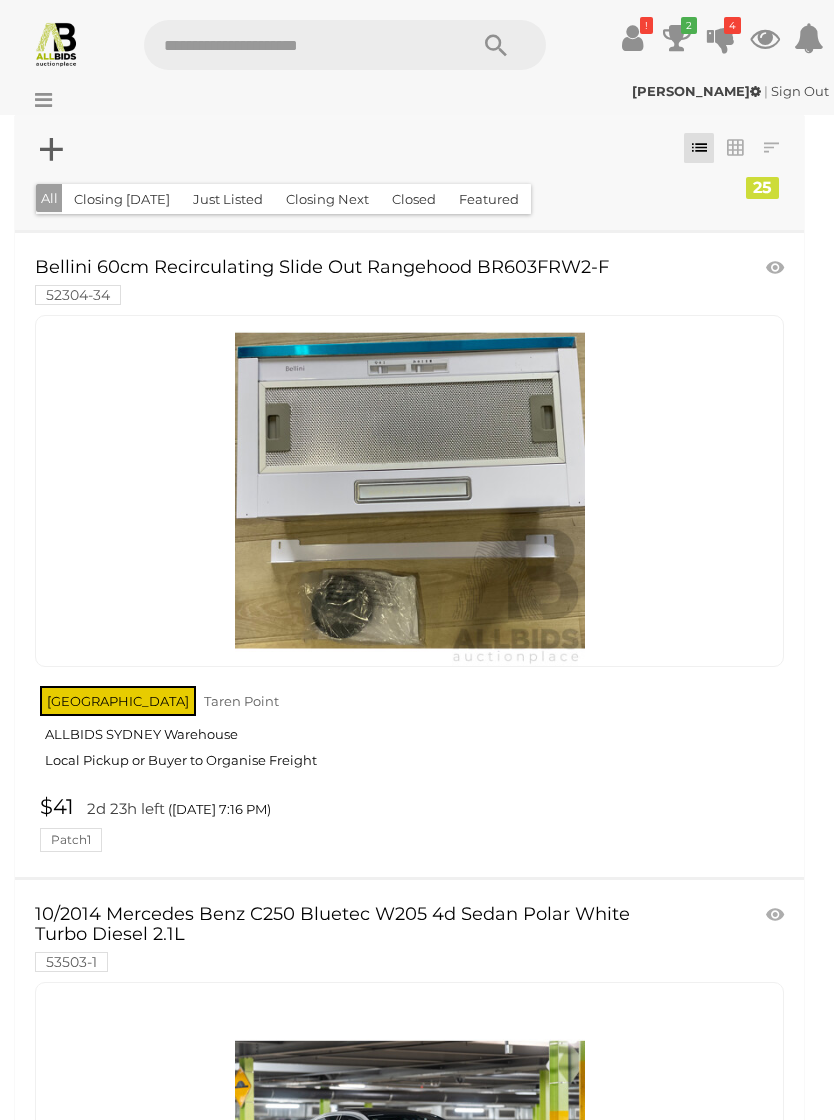 scroll, scrollTop: 0, scrollLeft: 0, axis: both 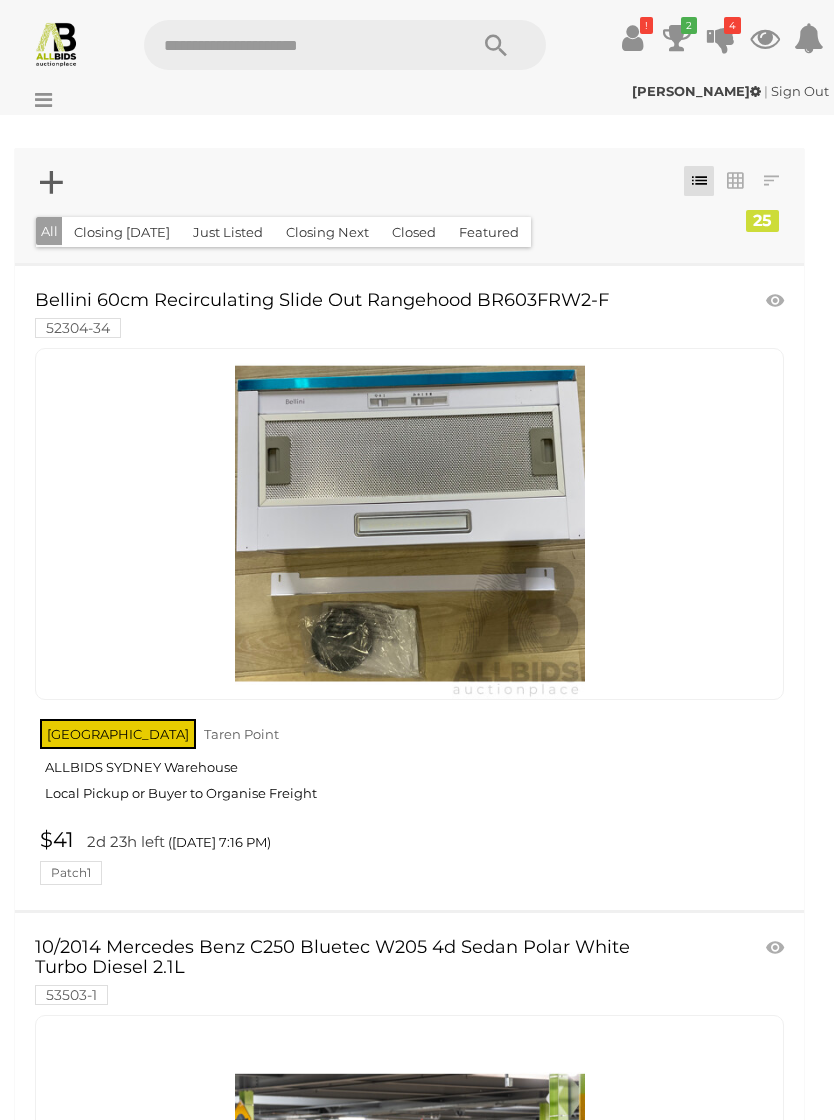 click on "2" at bounding box center [689, 25] 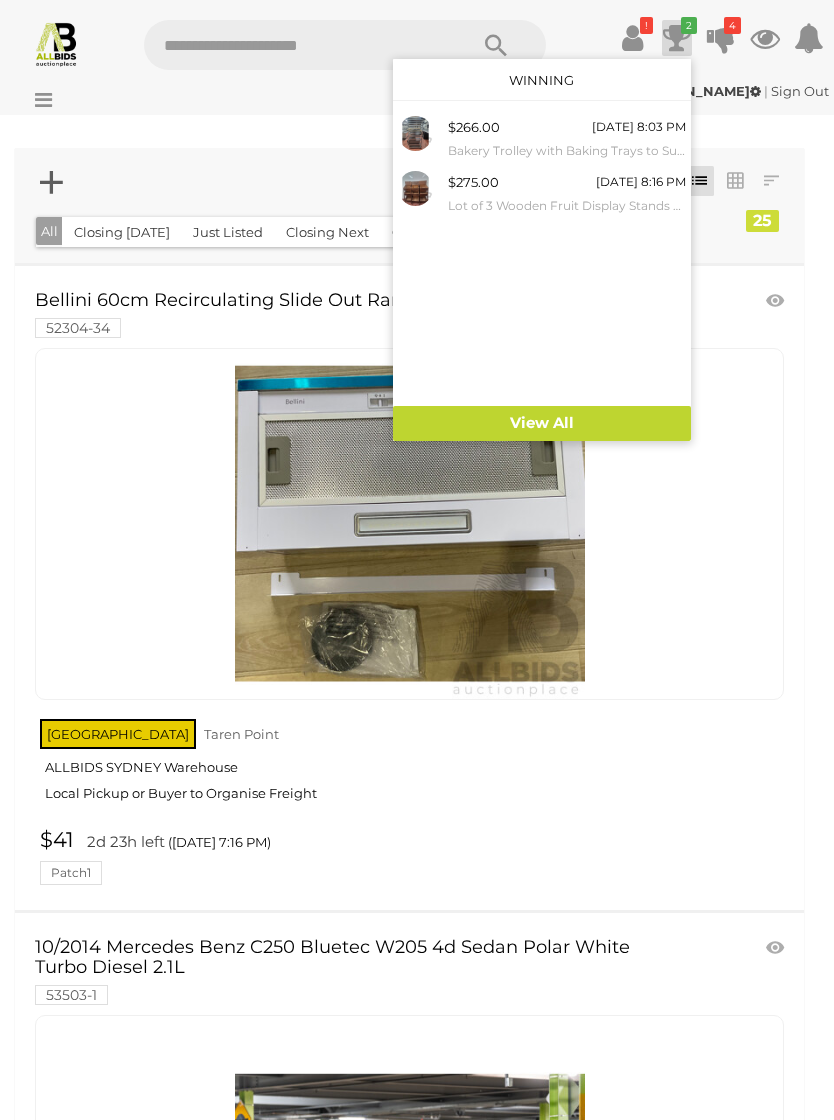 click on "View All" at bounding box center (542, 423) 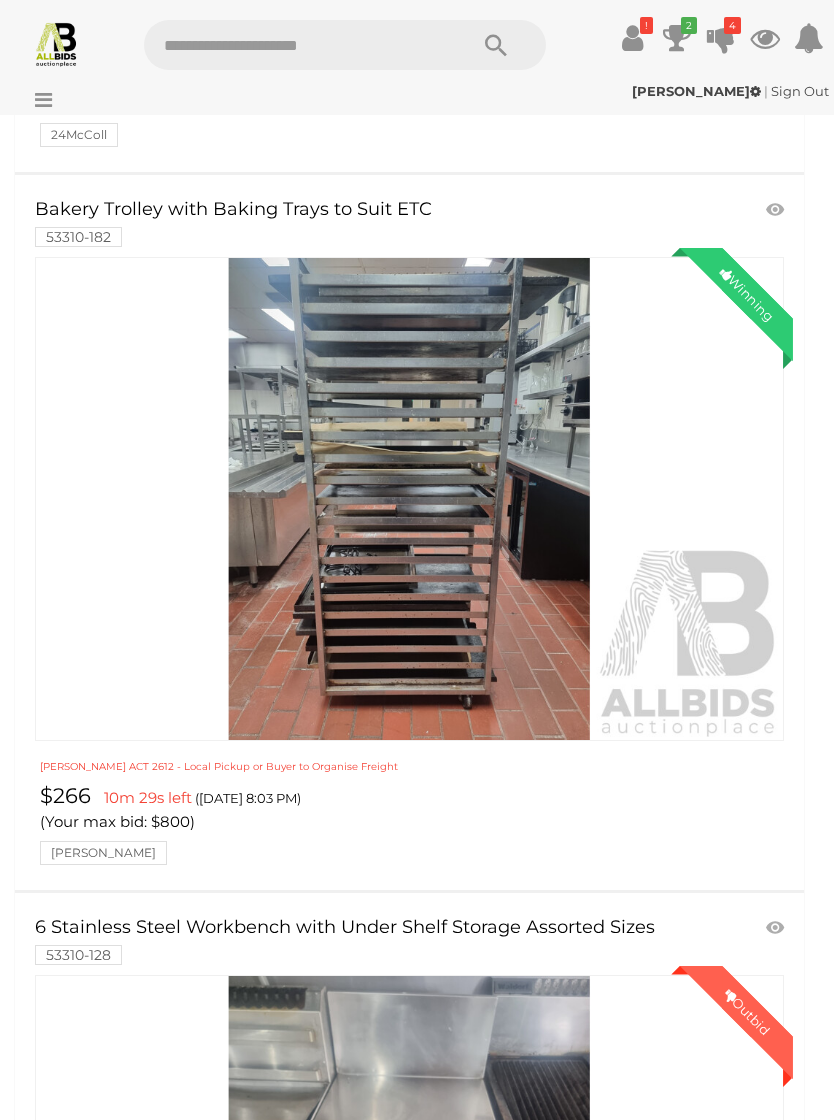 scroll, scrollTop: 928, scrollLeft: 0, axis: vertical 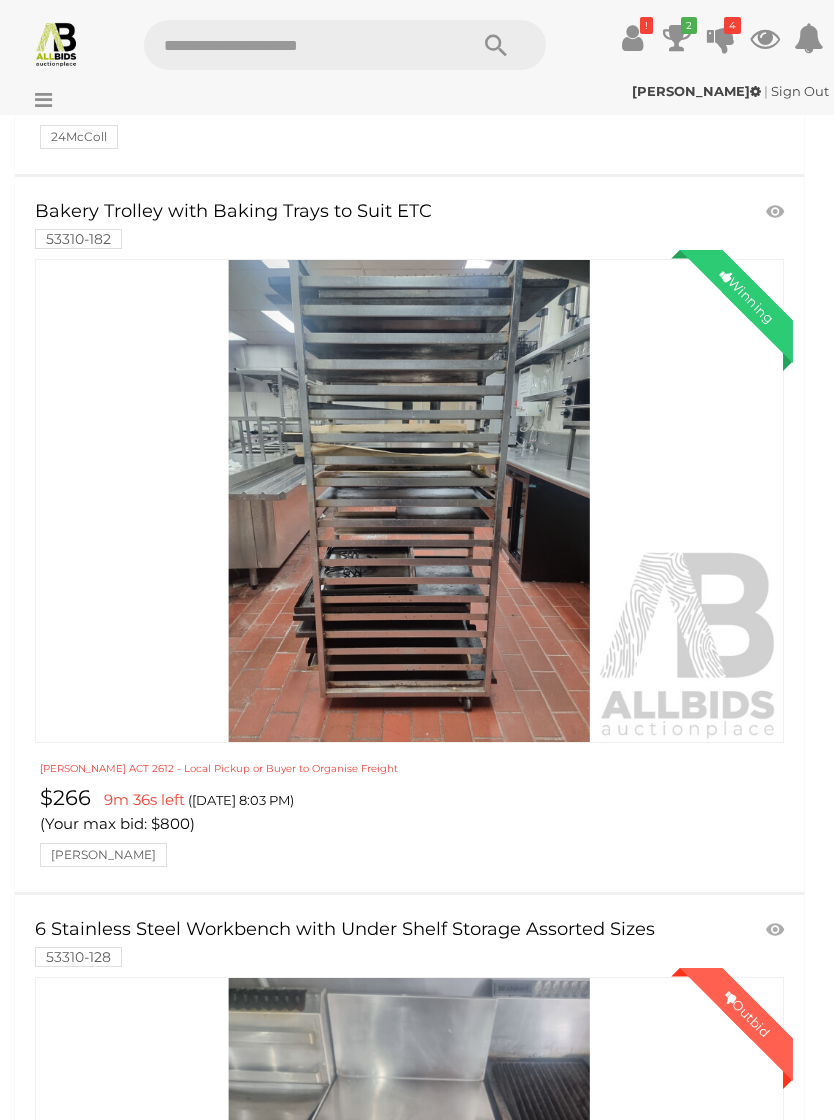 click on "Bakery Trolley with Baking Trays to Suit ETC
53310-182" at bounding box center [349, 224] 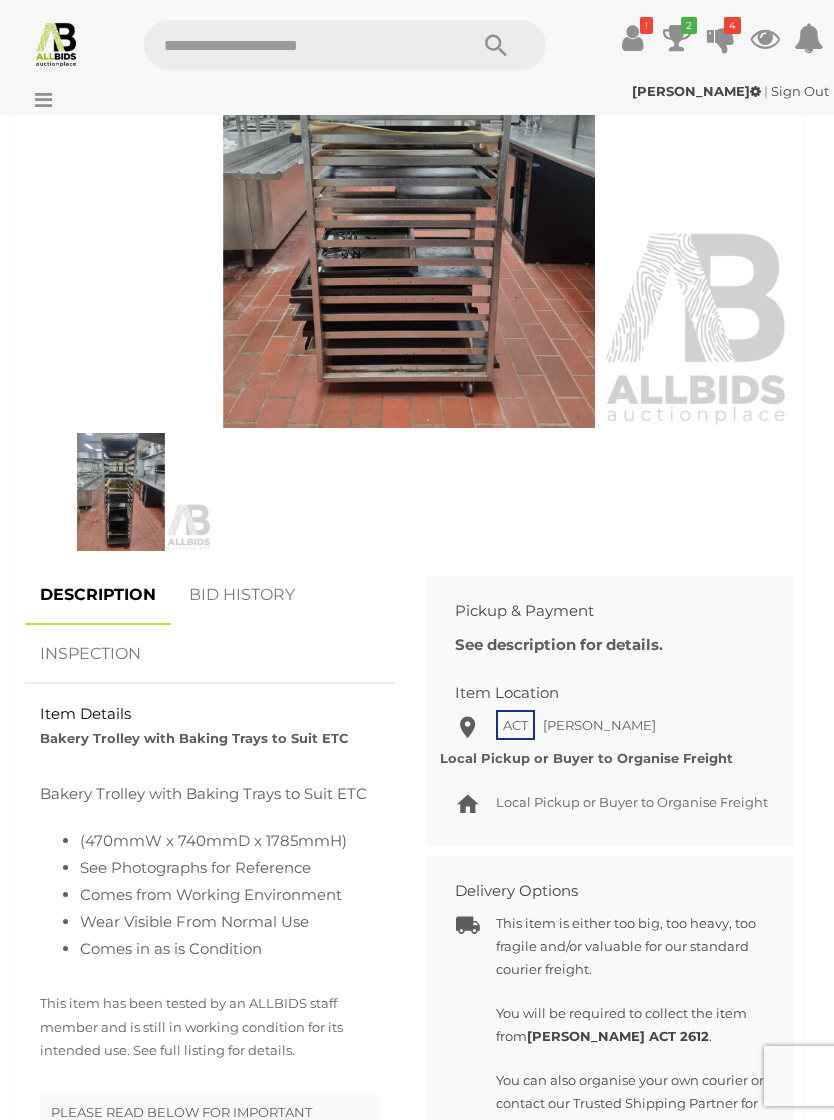 scroll, scrollTop: 973, scrollLeft: 0, axis: vertical 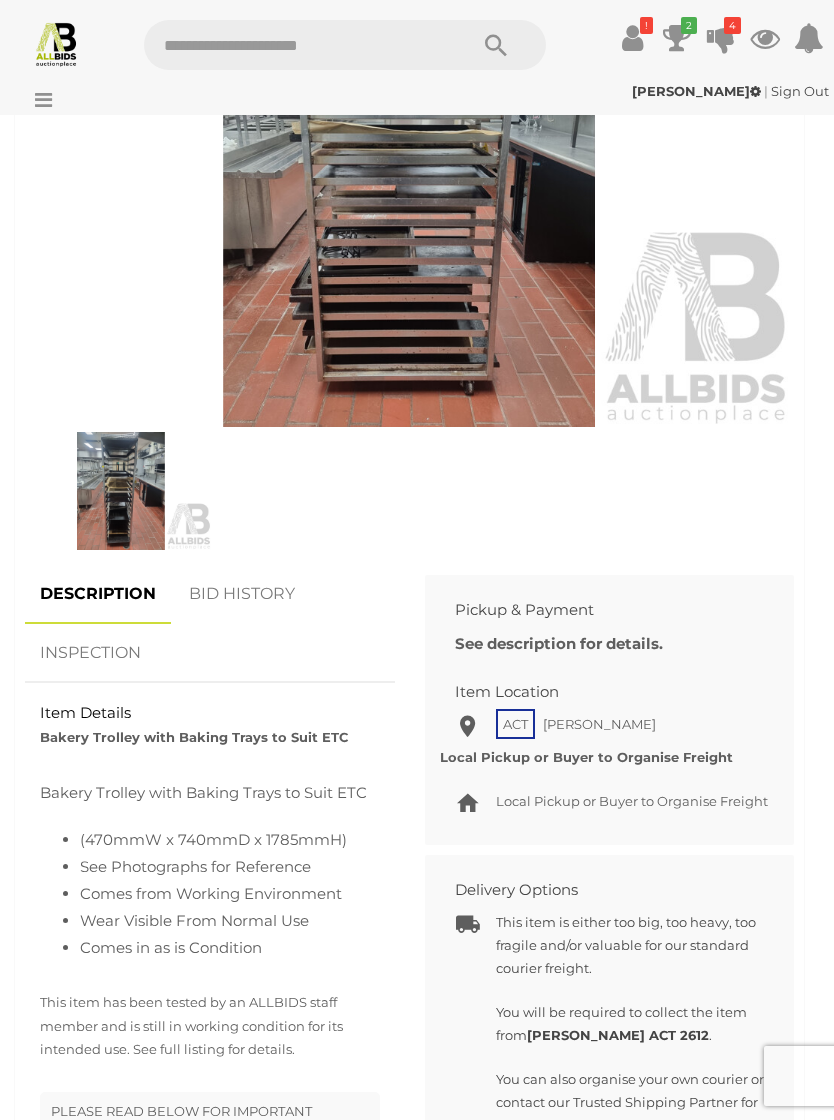 click on "BID HISTORY" at bounding box center [242, 594] 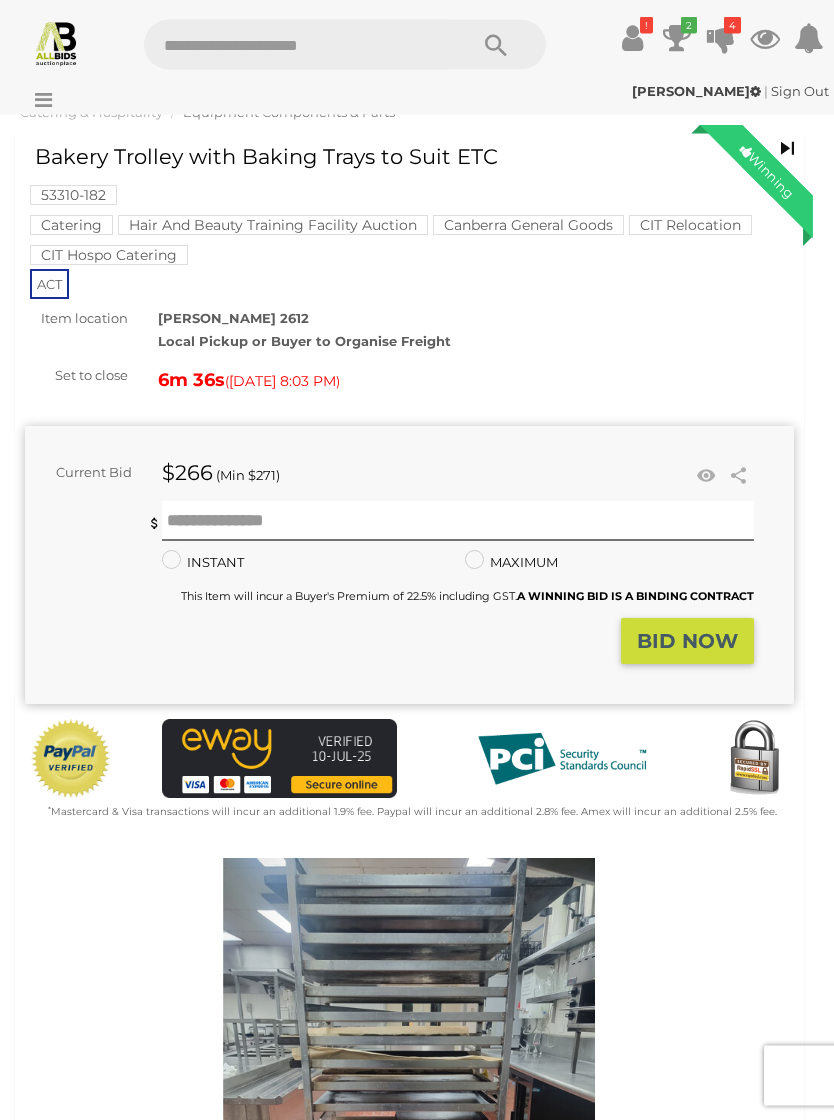 scroll, scrollTop: 0, scrollLeft: 0, axis: both 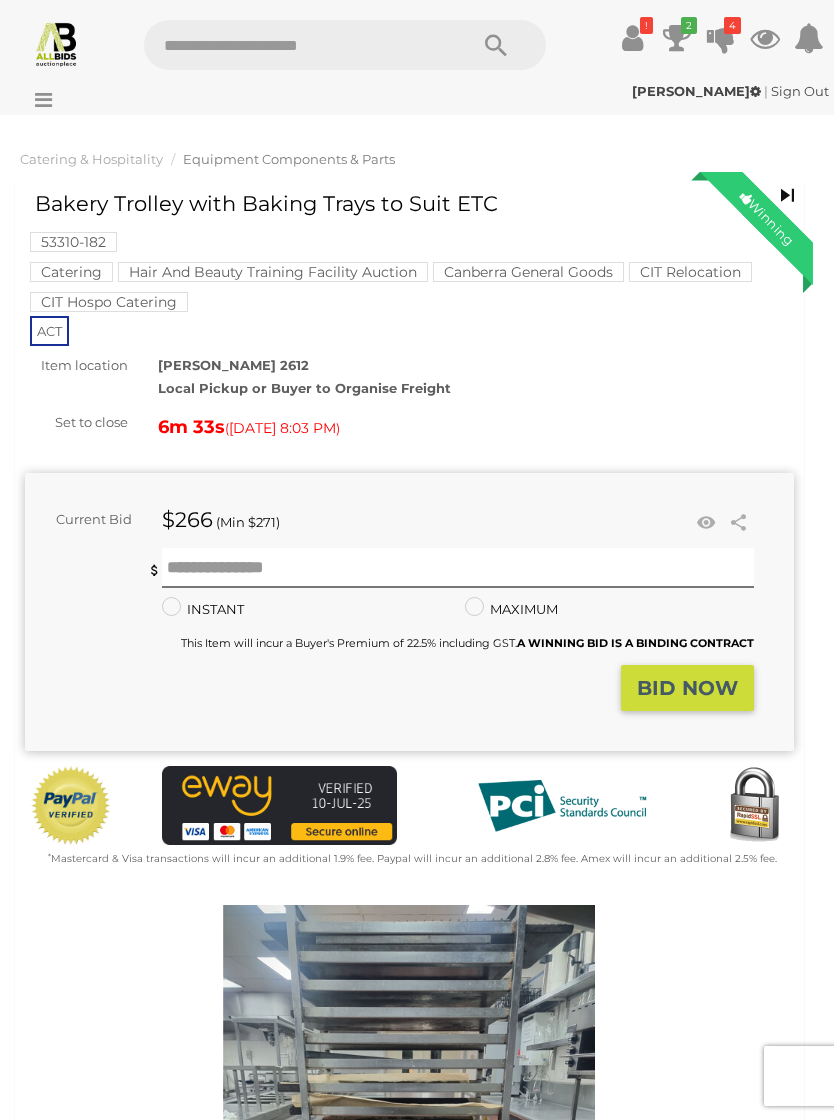 click at bounding box center (677, 38) 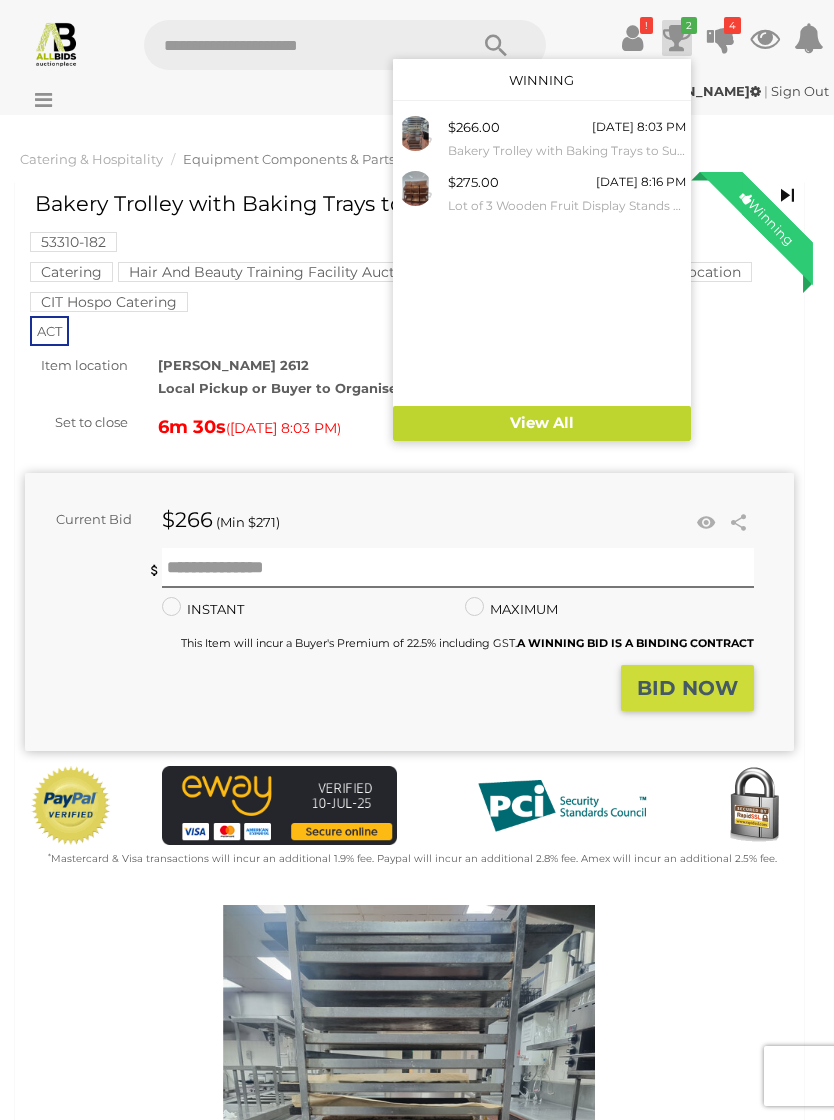 click on "View All" at bounding box center (542, 423) 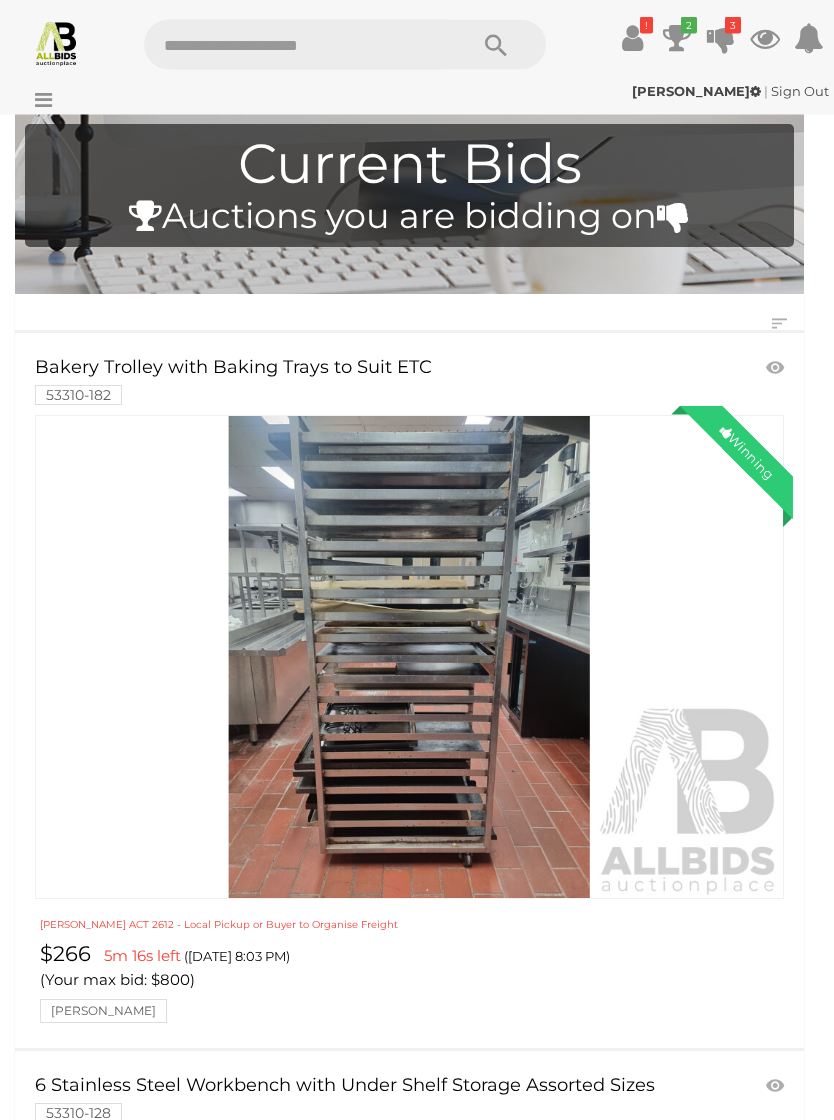 scroll, scrollTop: 48, scrollLeft: 0, axis: vertical 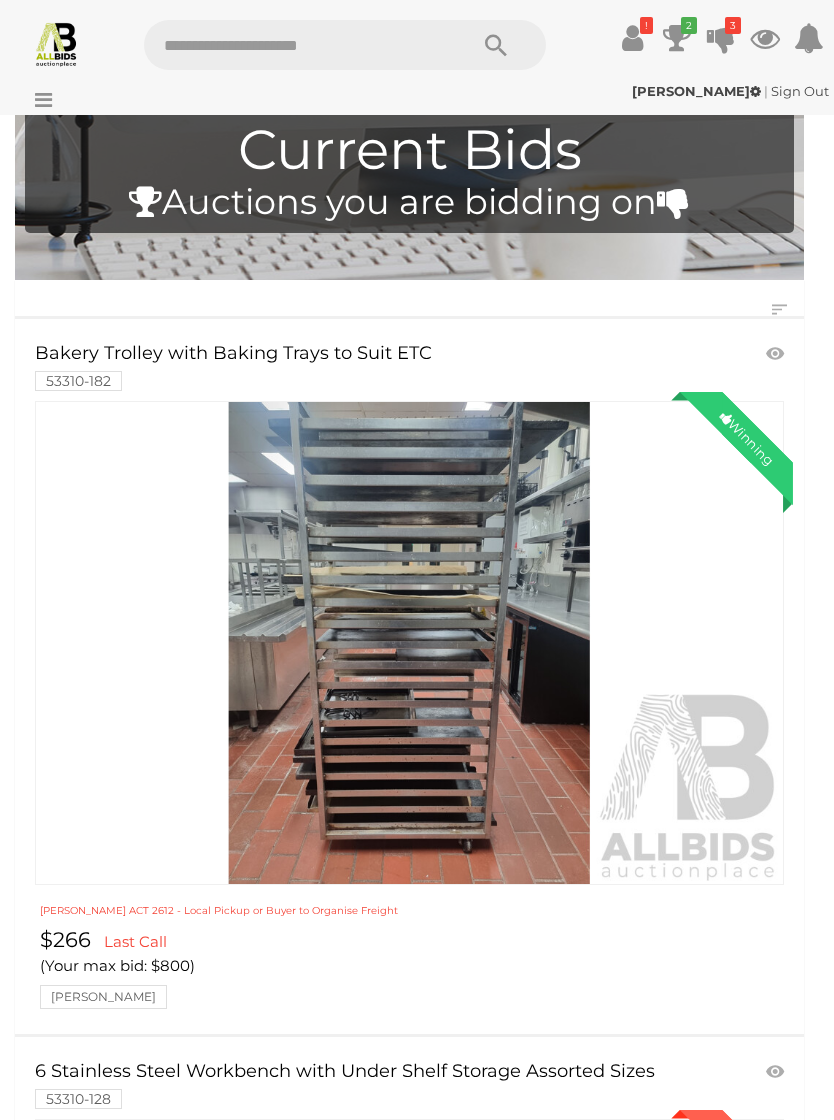 click on "Bakery Trolley with Baking Trays to Suit ETC
53310-182" at bounding box center [349, 366] 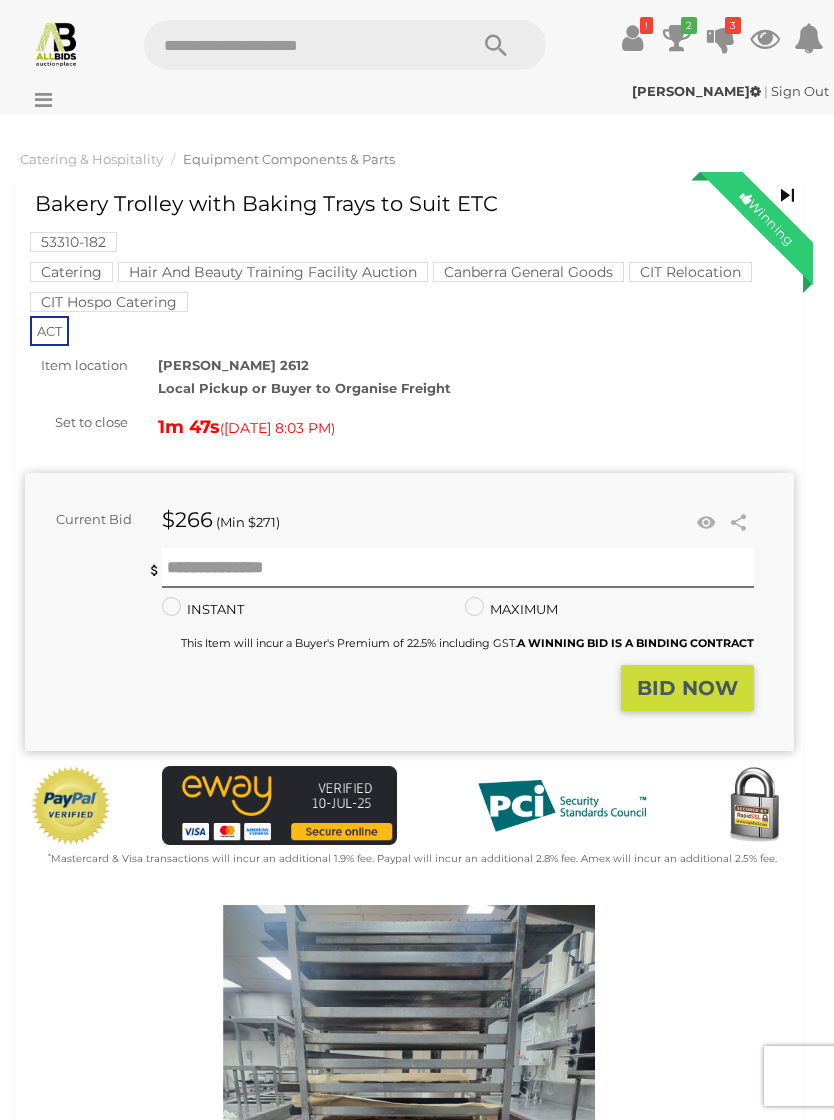 scroll, scrollTop: 0, scrollLeft: 0, axis: both 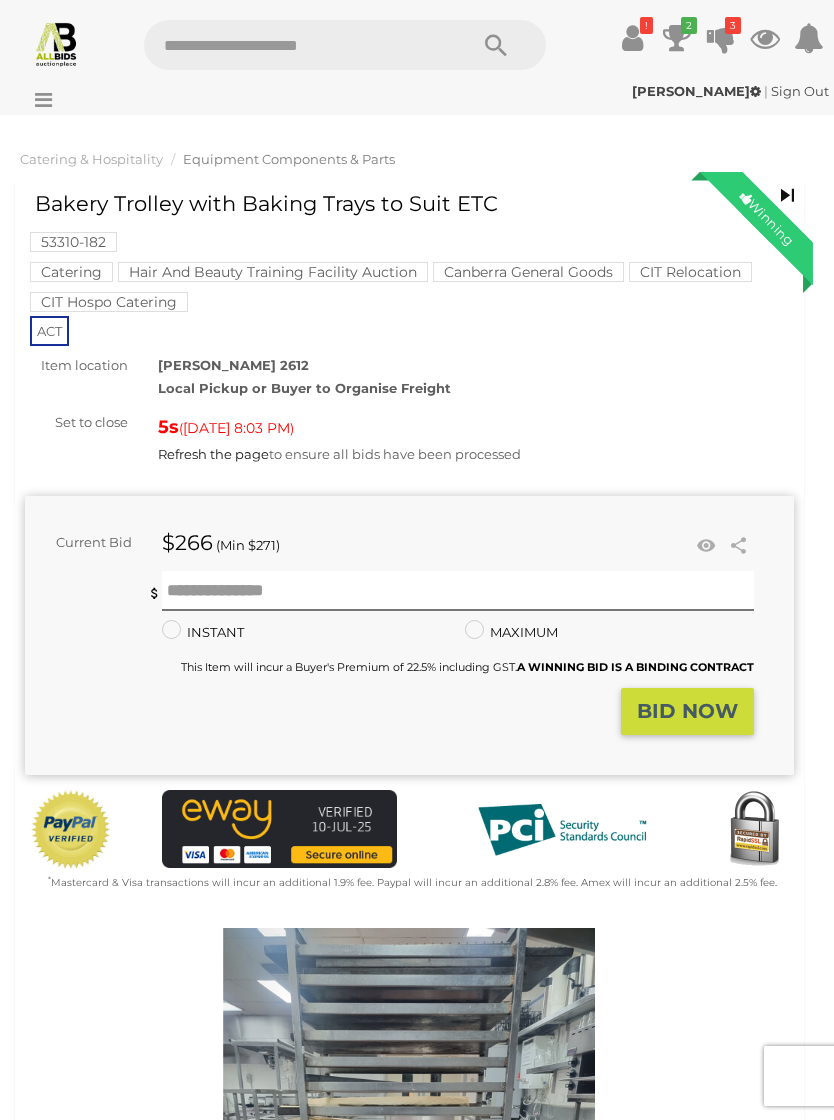 click on "Winning
Outbid
Warranty
Charity" at bounding box center [409, 877] 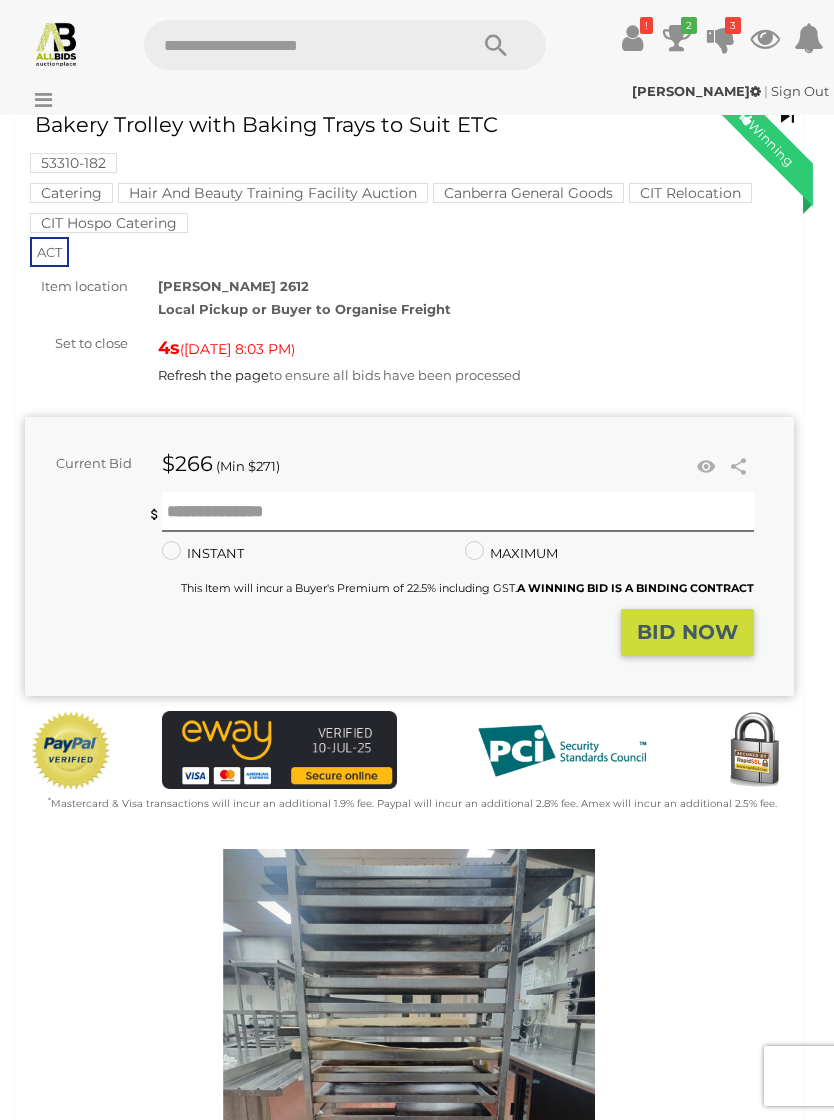 scroll, scrollTop: 0, scrollLeft: 0, axis: both 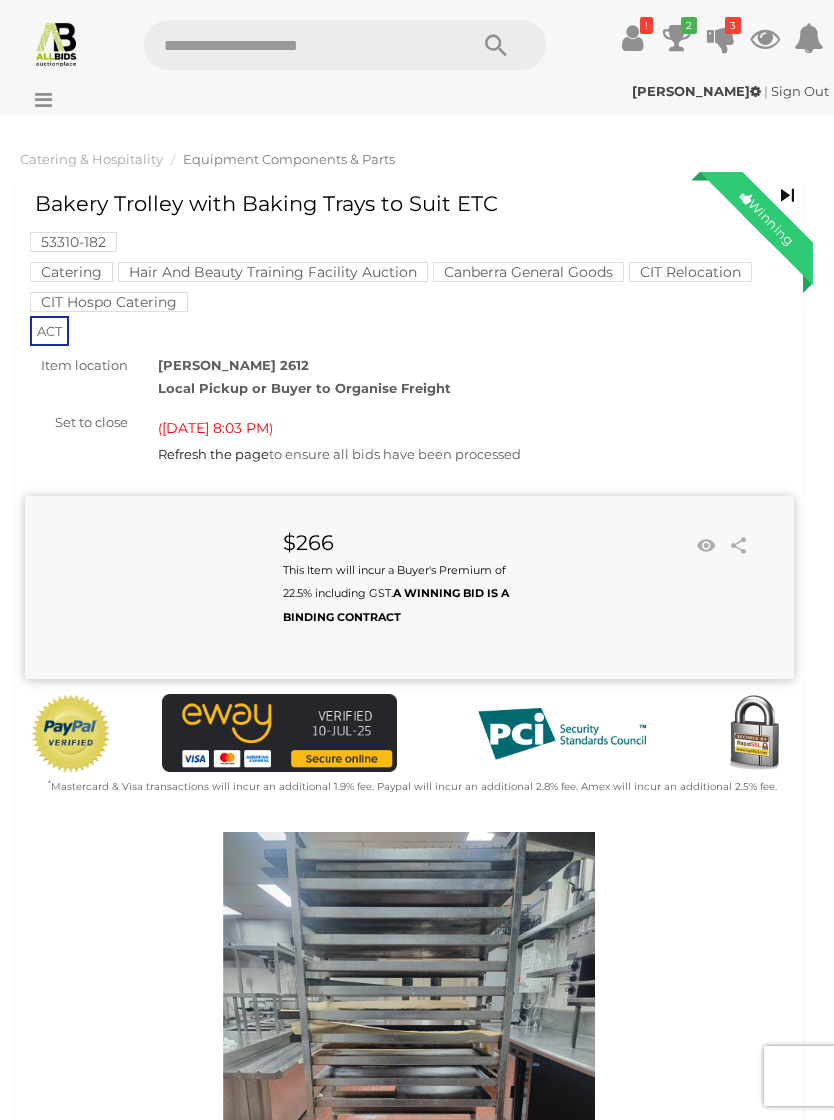 click on "2" at bounding box center [689, 25] 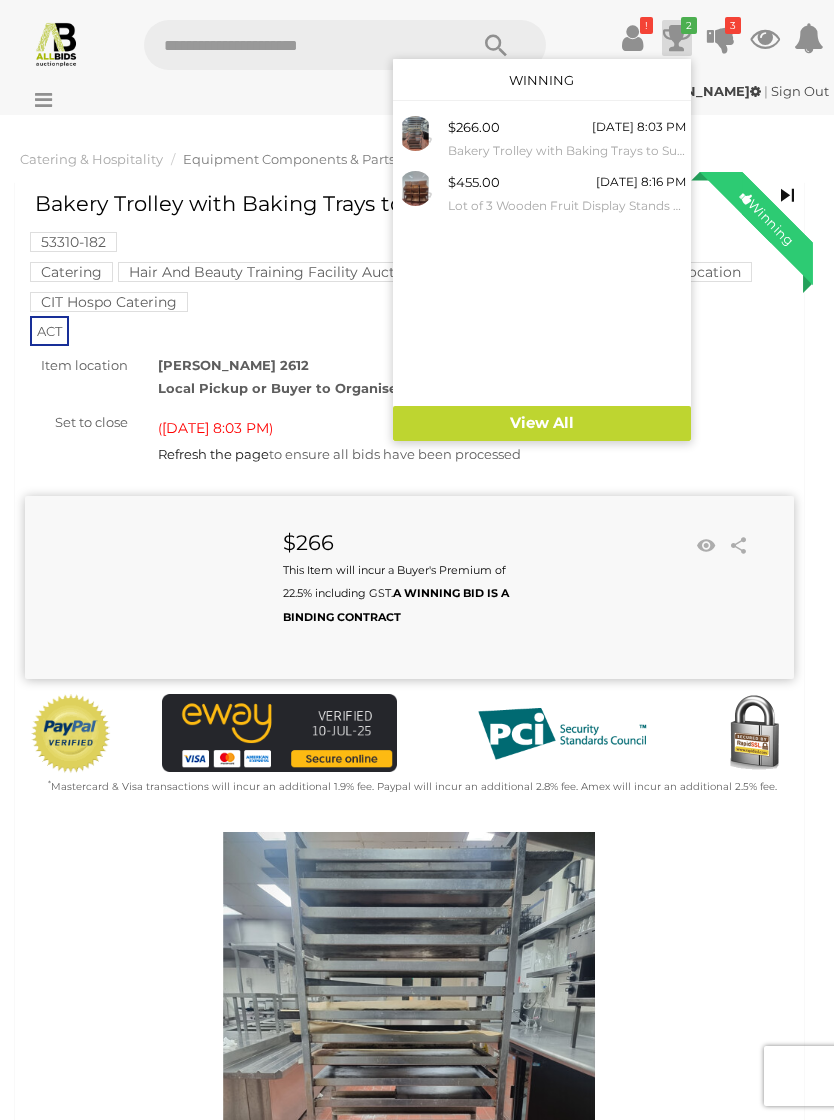 click on "[DATE] 8:03 PM" at bounding box center (639, 127) 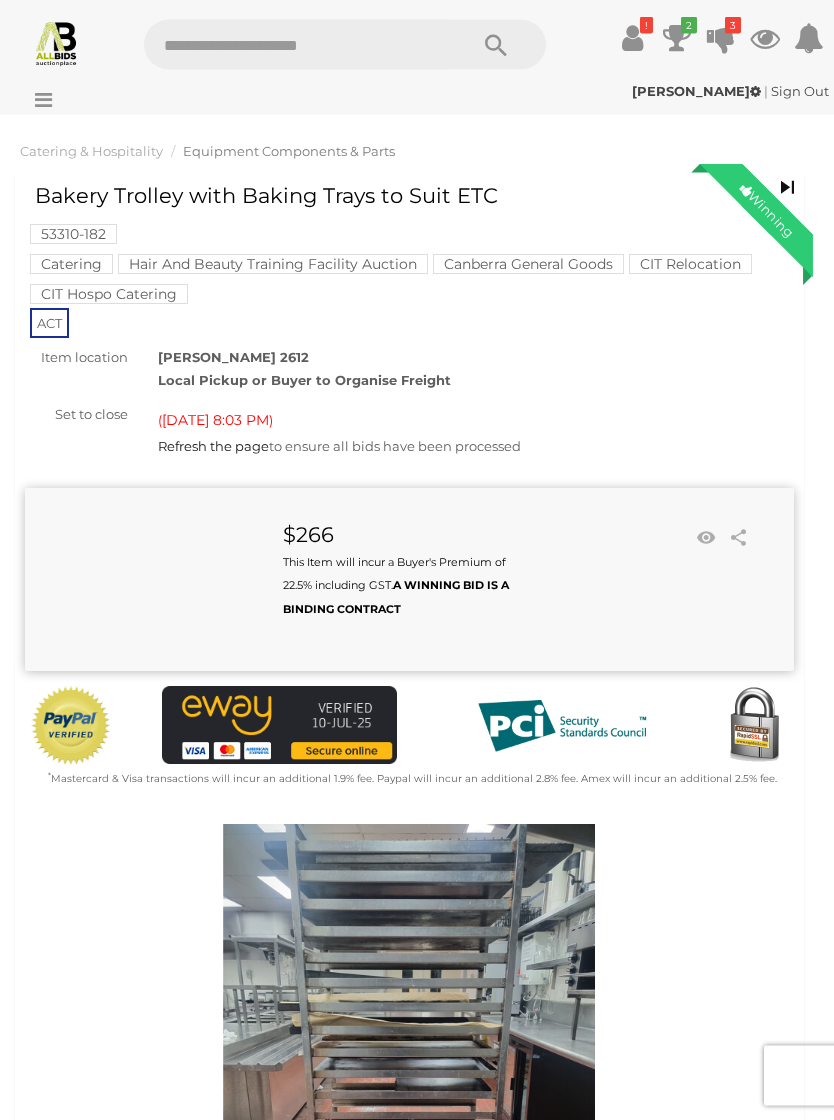 scroll, scrollTop: 0, scrollLeft: 0, axis: both 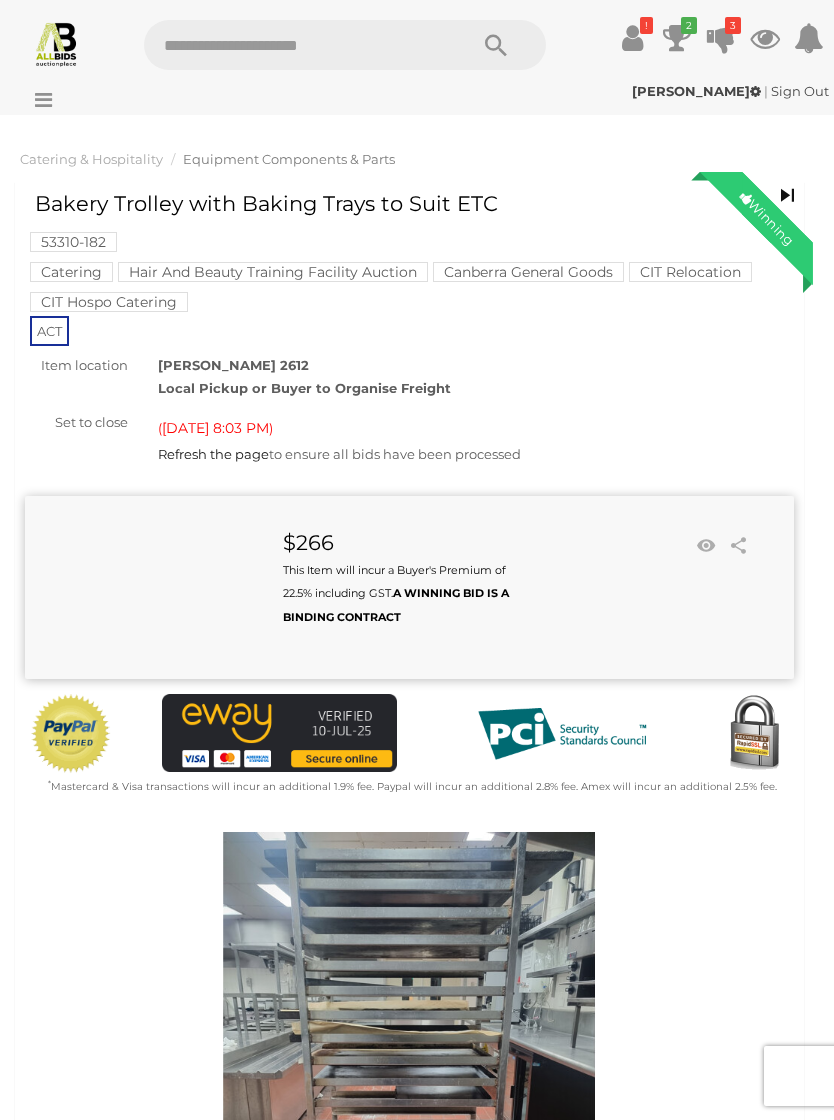 click at bounding box center [677, 38] 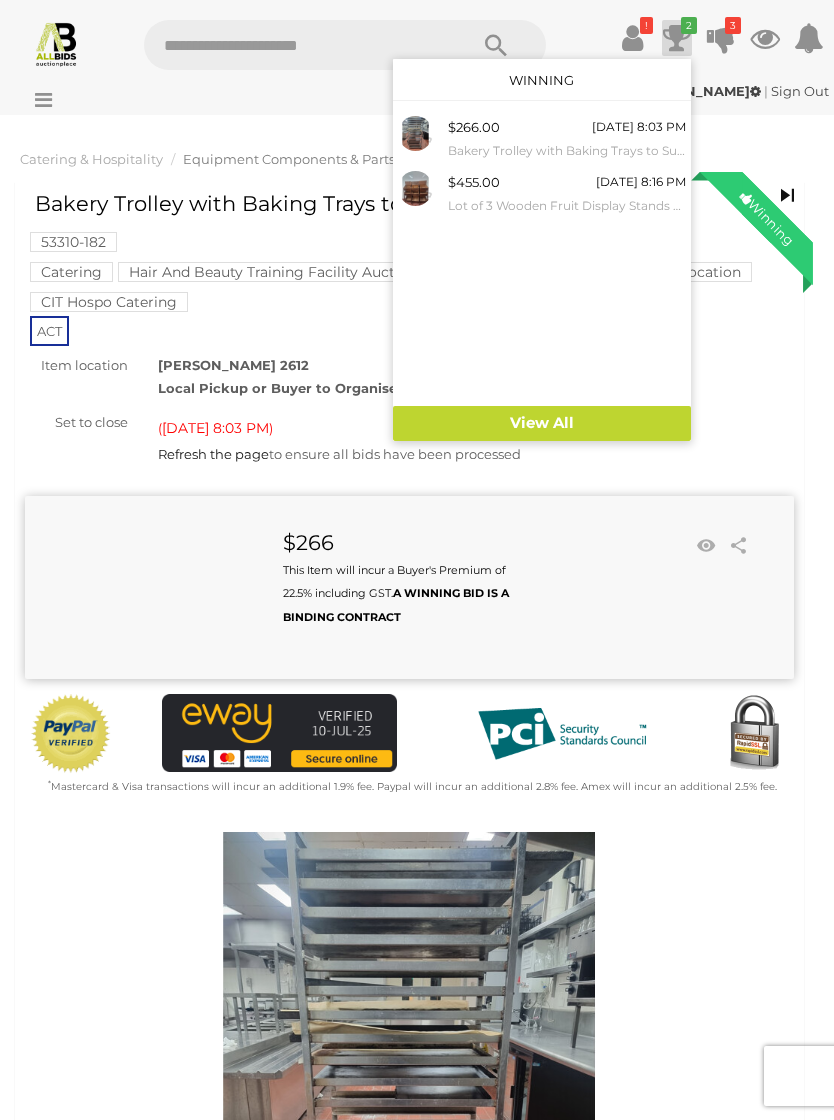 click on "View All" at bounding box center (542, 423) 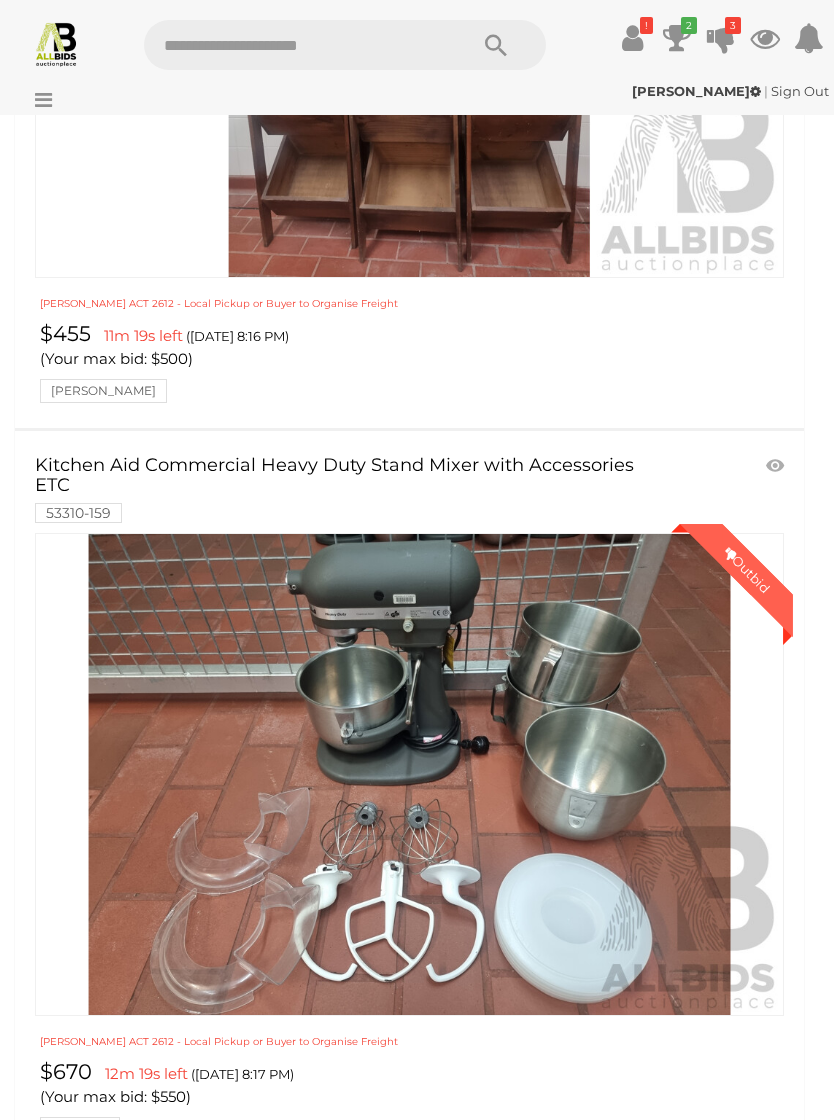 scroll, scrollTop: 2344, scrollLeft: 0, axis: vertical 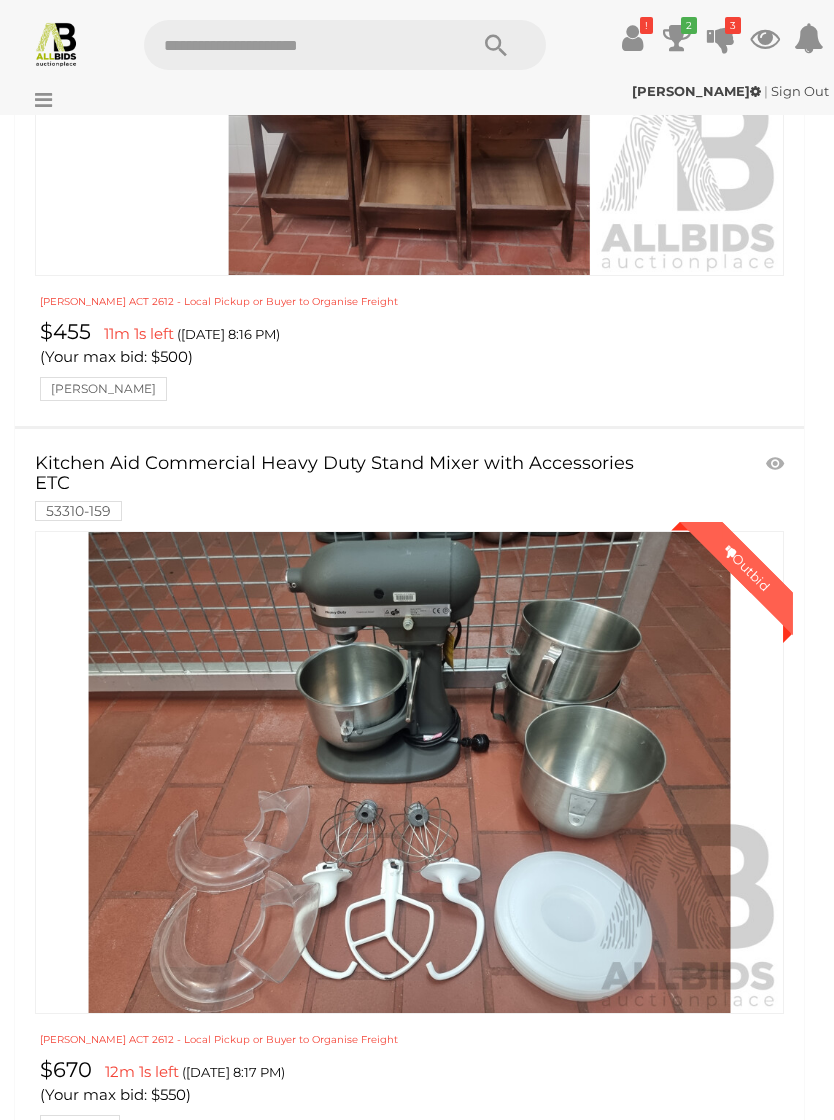 click at bounding box center [409, 34] 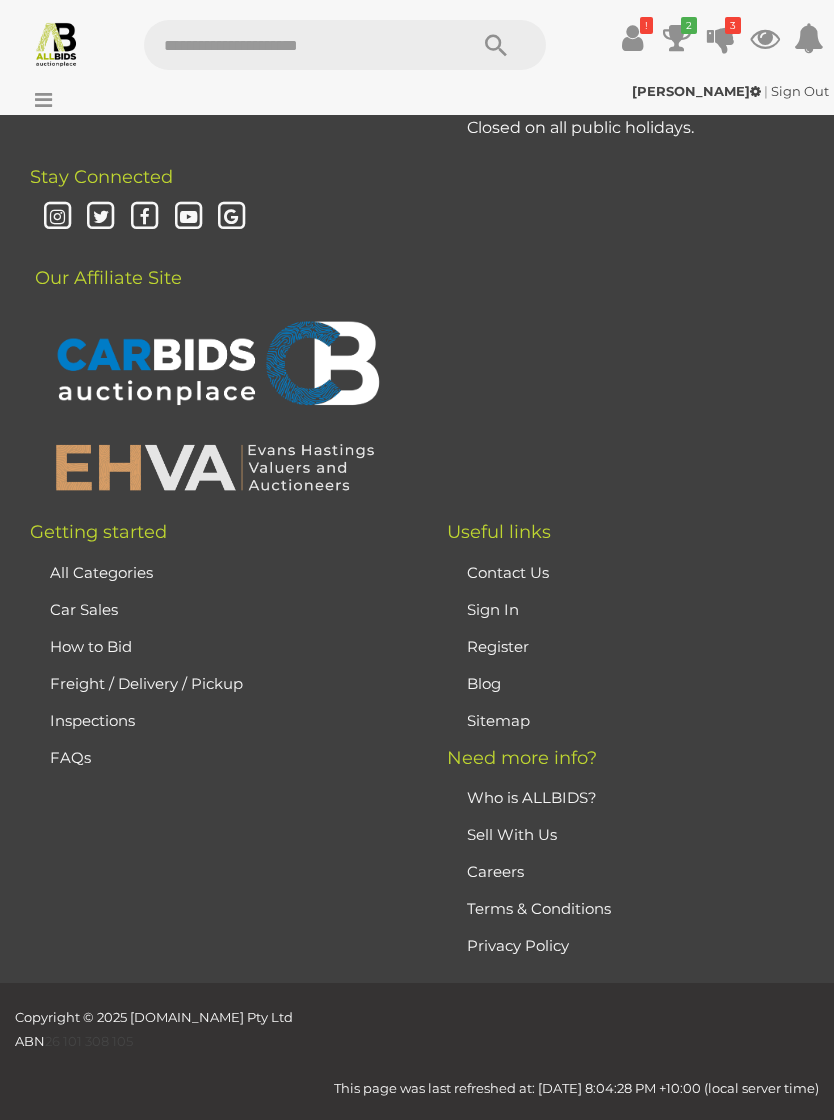 scroll, scrollTop: 3006, scrollLeft: 0, axis: vertical 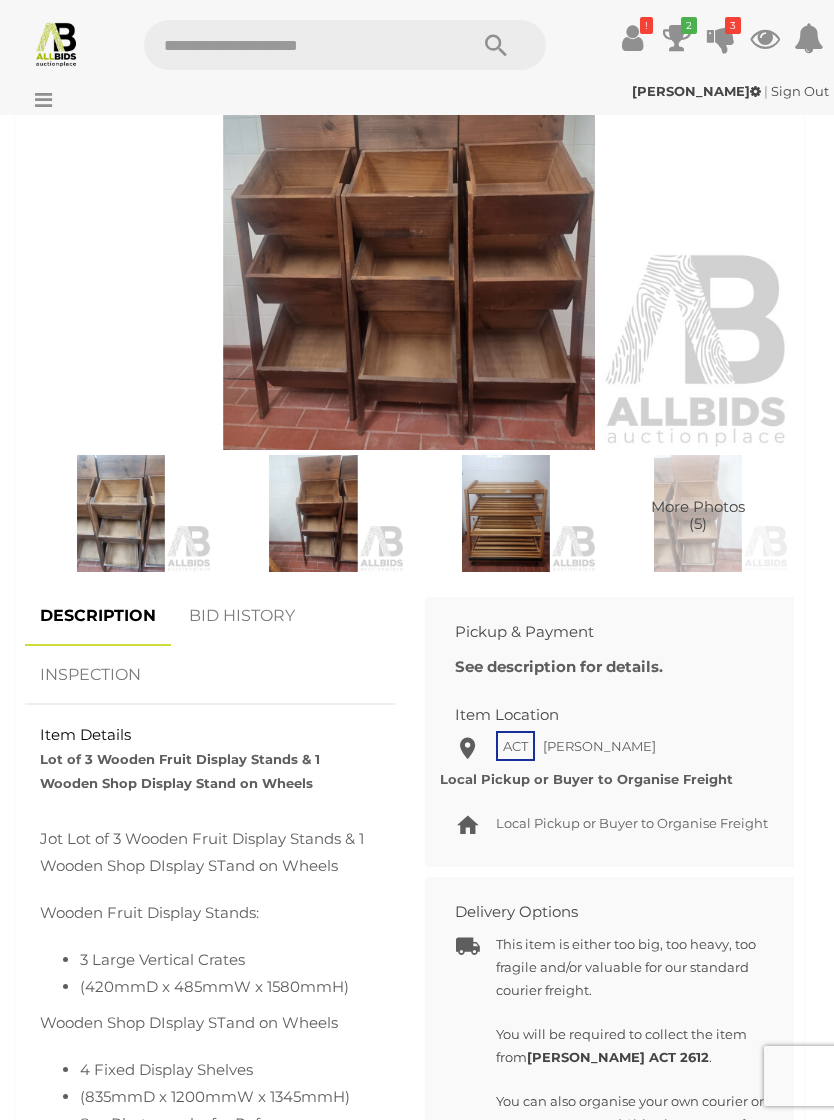 click on "BID HISTORY" at bounding box center [242, 616] 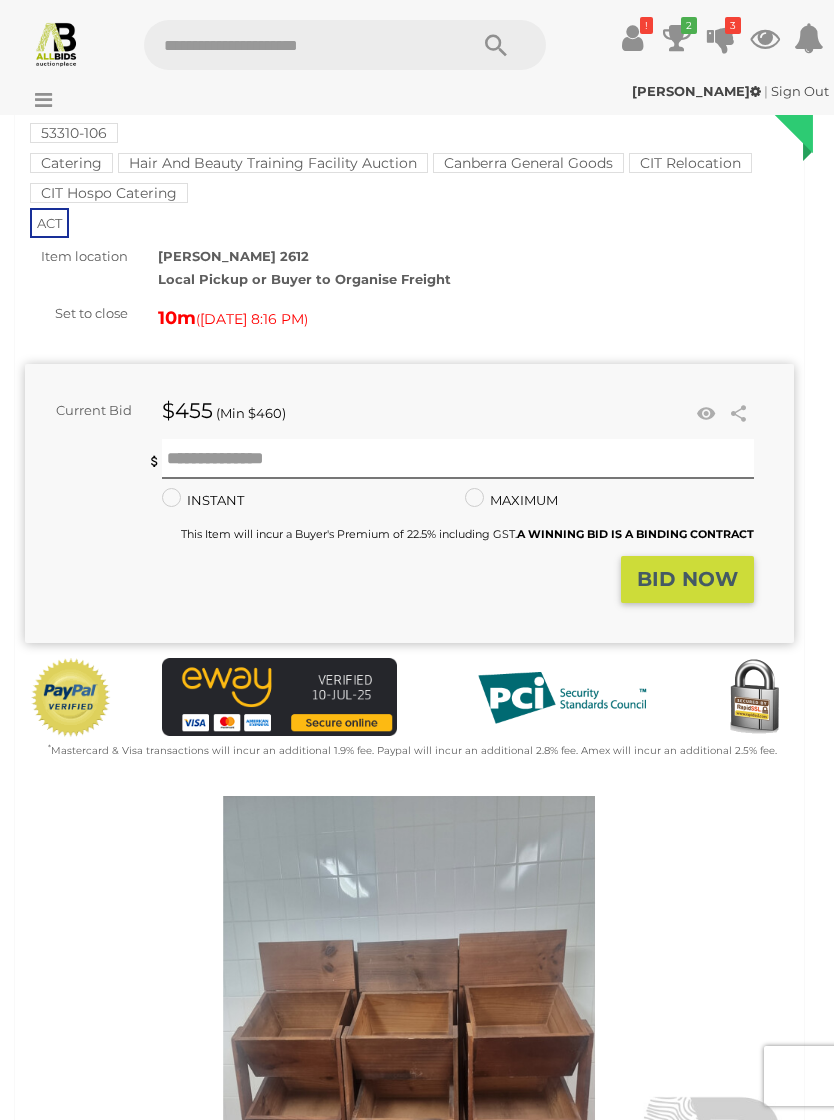 scroll, scrollTop: 0, scrollLeft: 0, axis: both 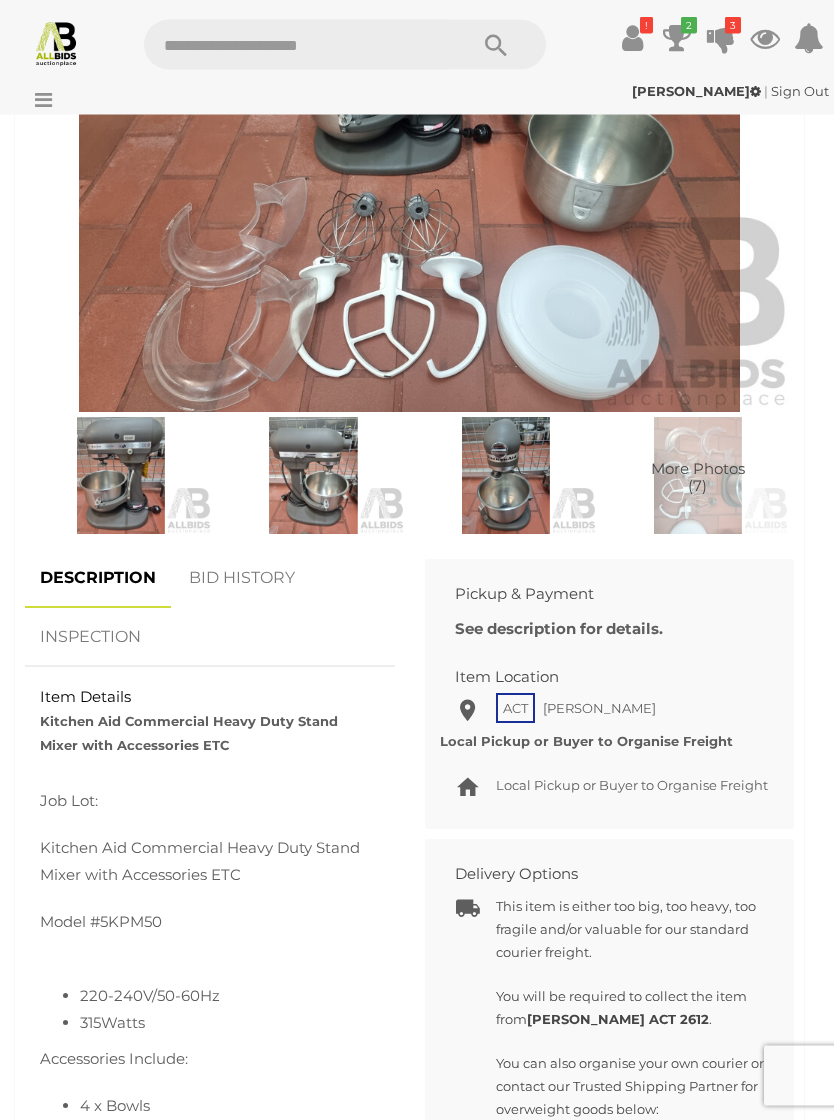 click on "BID HISTORY" at bounding box center (242, 579) 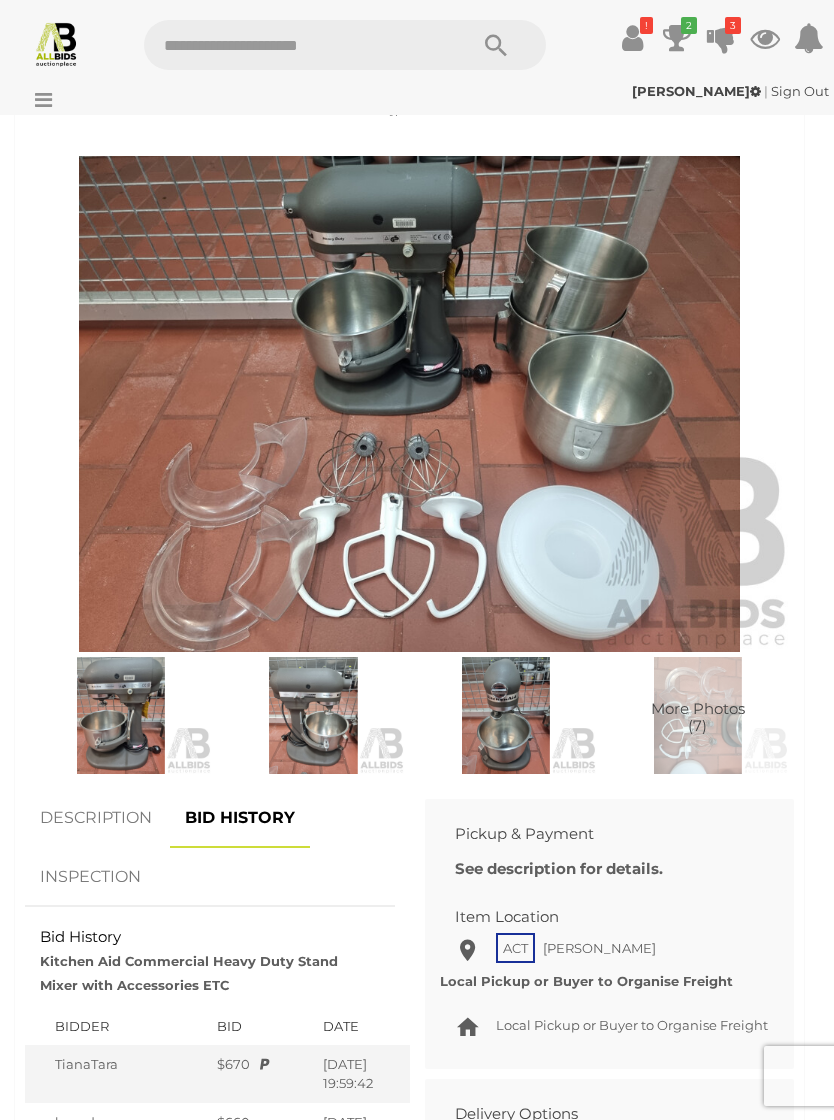 scroll, scrollTop: 763, scrollLeft: 0, axis: vertical 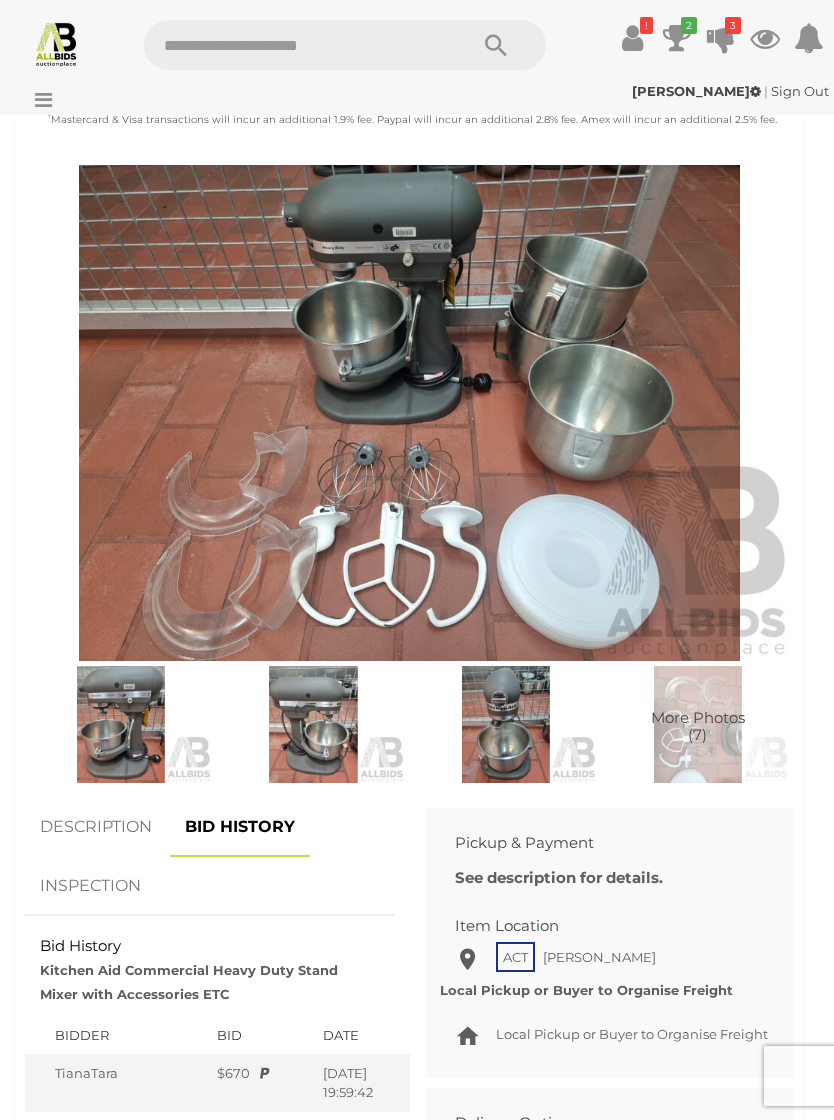 click at bounding box center [121, 724] 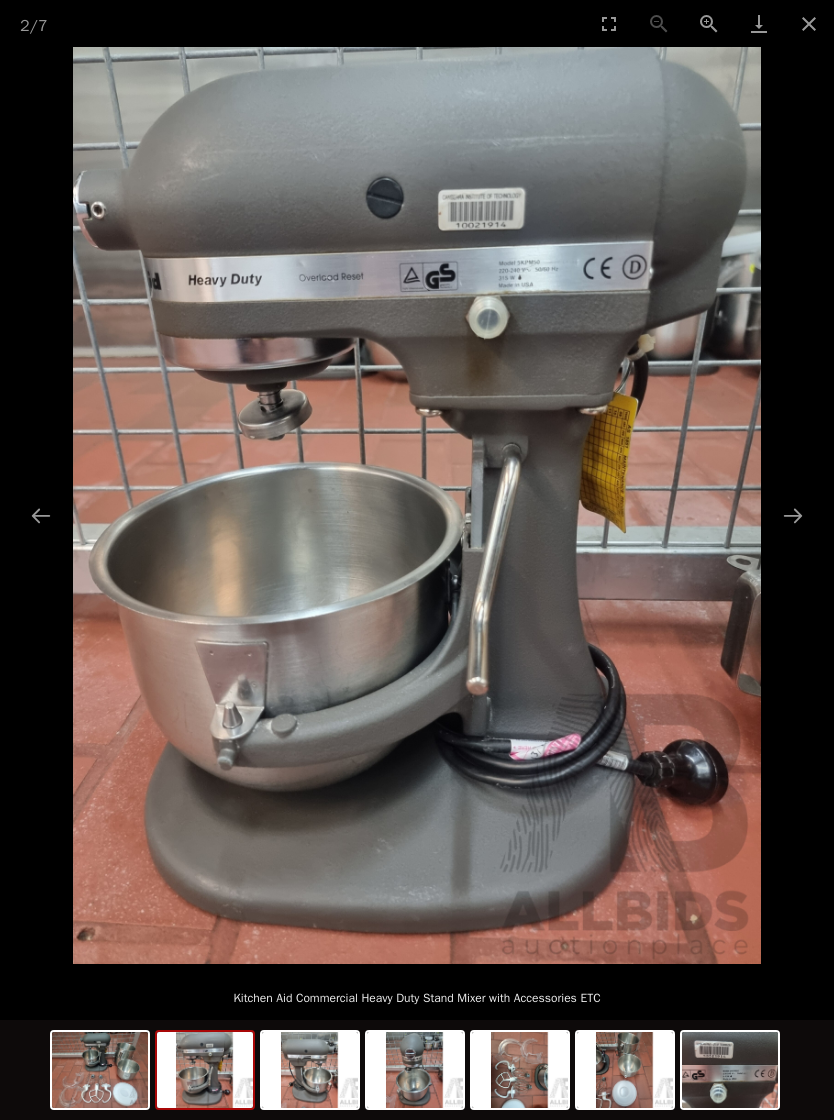 click at bounding box center [417, 505] 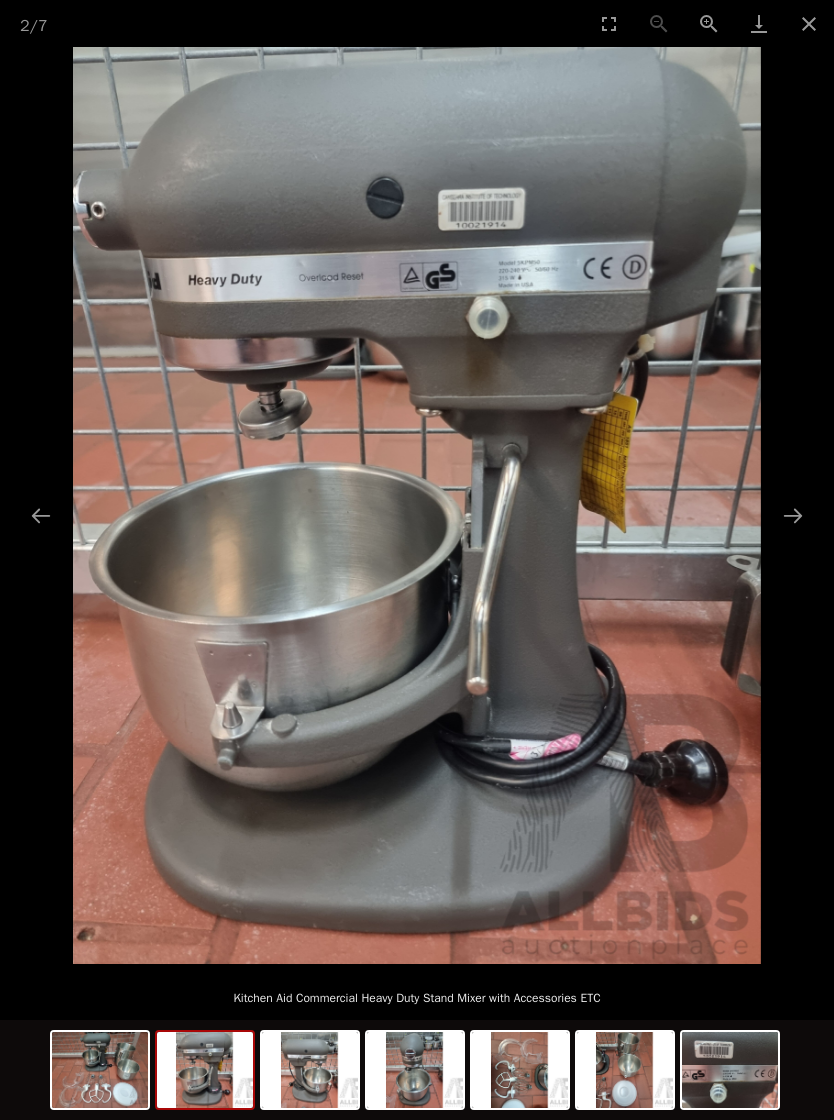 click at bounding box center (793, 515) 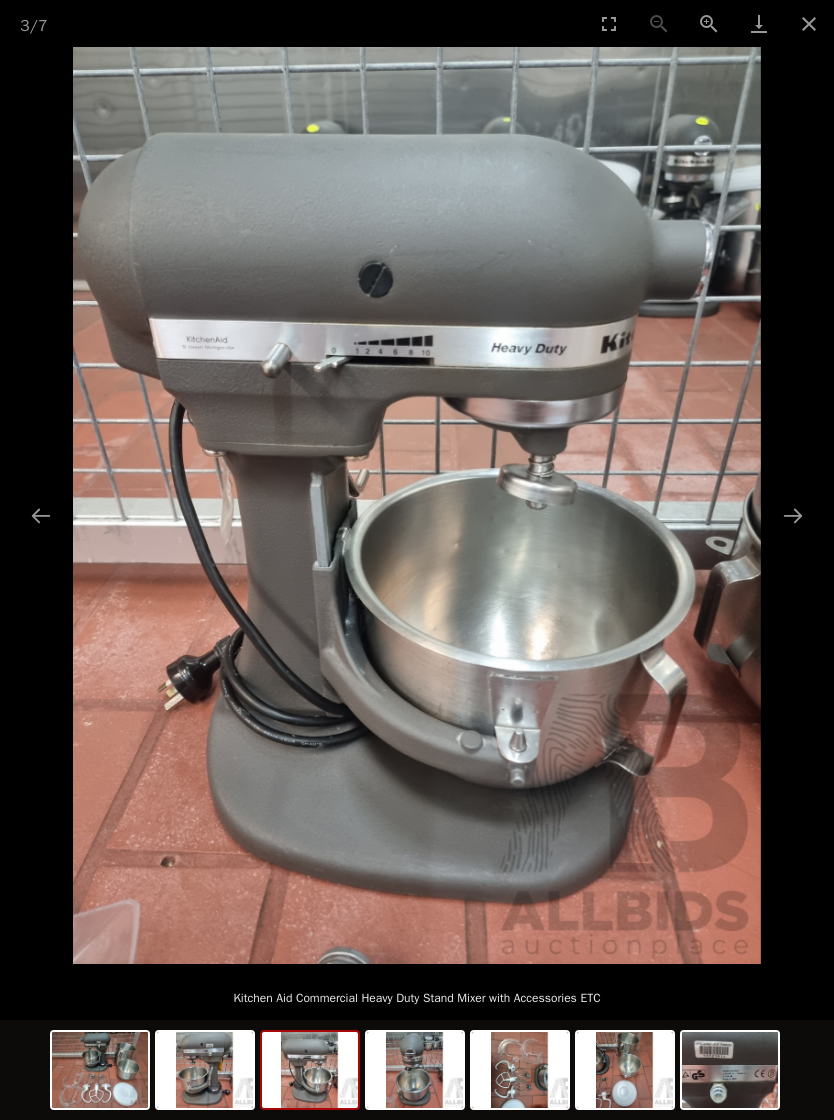 click at bounding box center [793, 515] 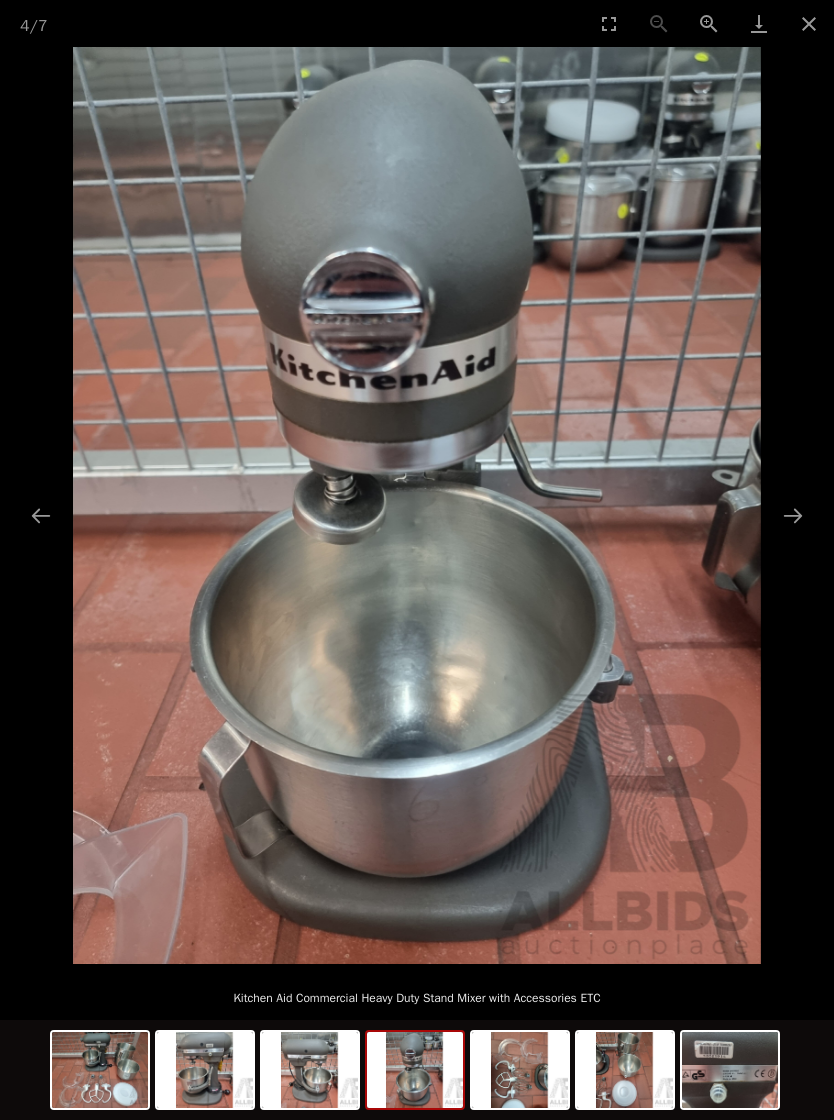 click at bounding box center [793, 515] 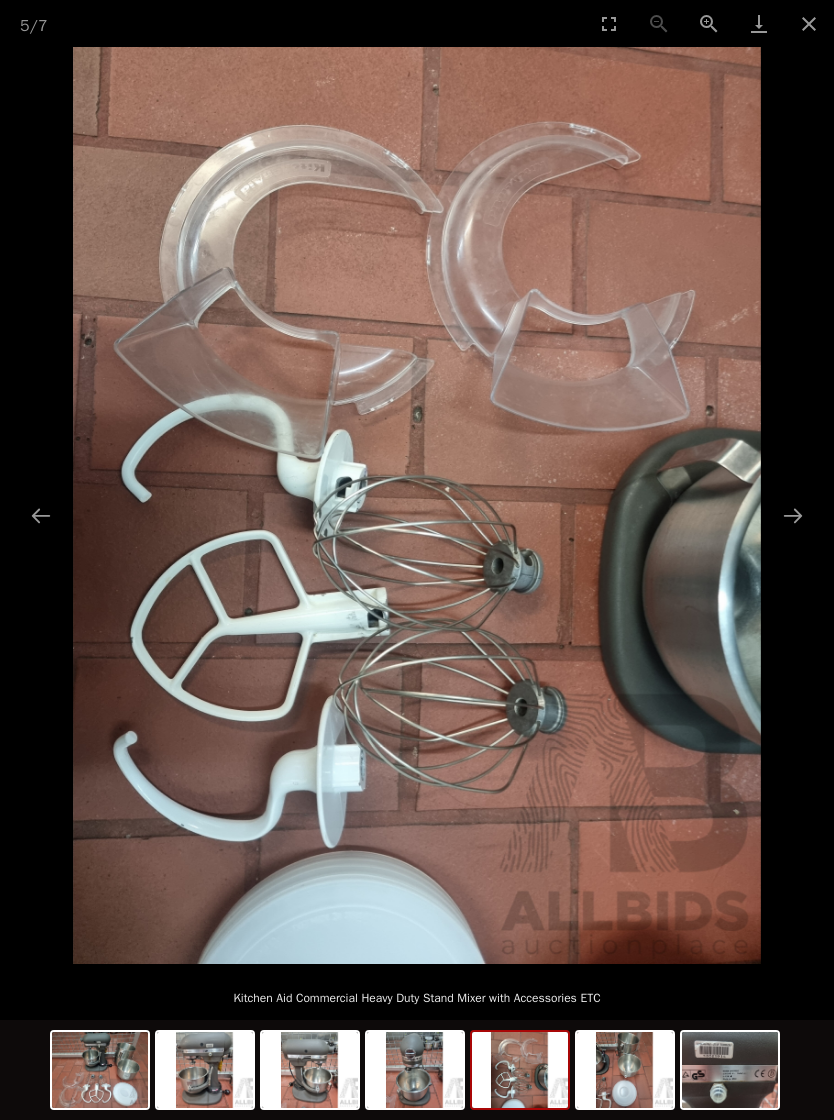 click at bounding box center (793, 515) 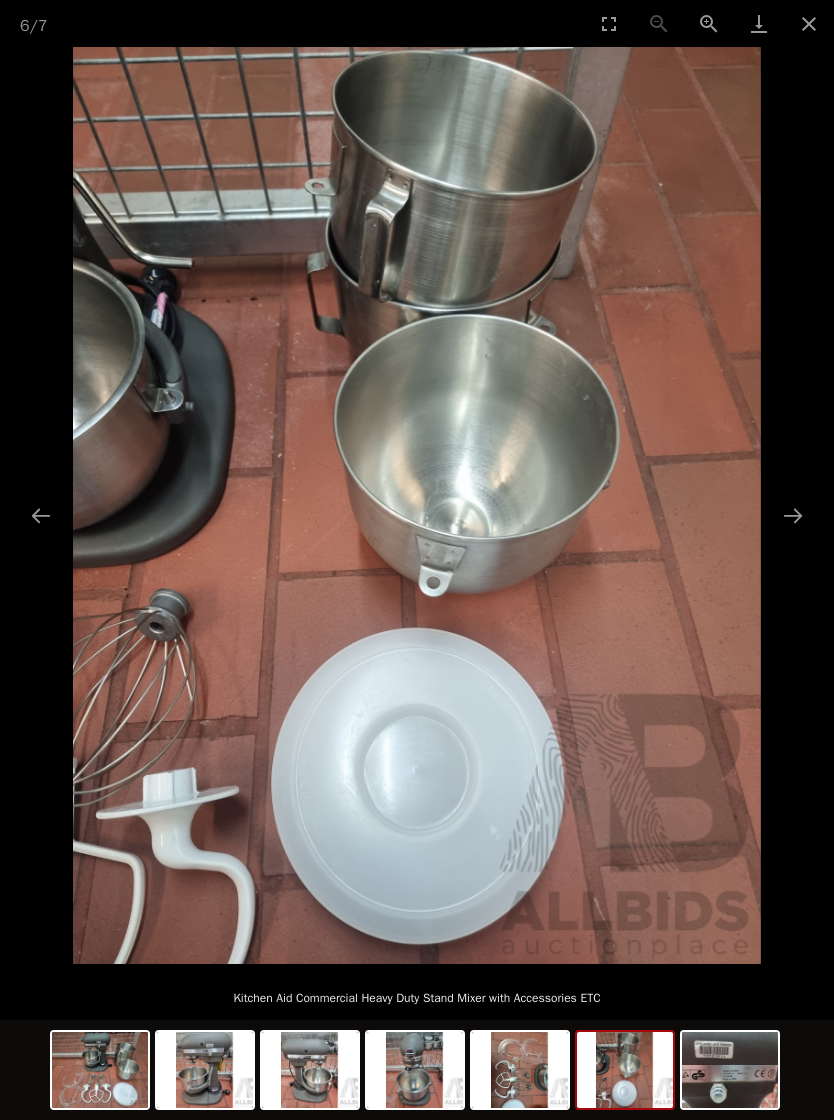 click at bounding box center [793, 515] 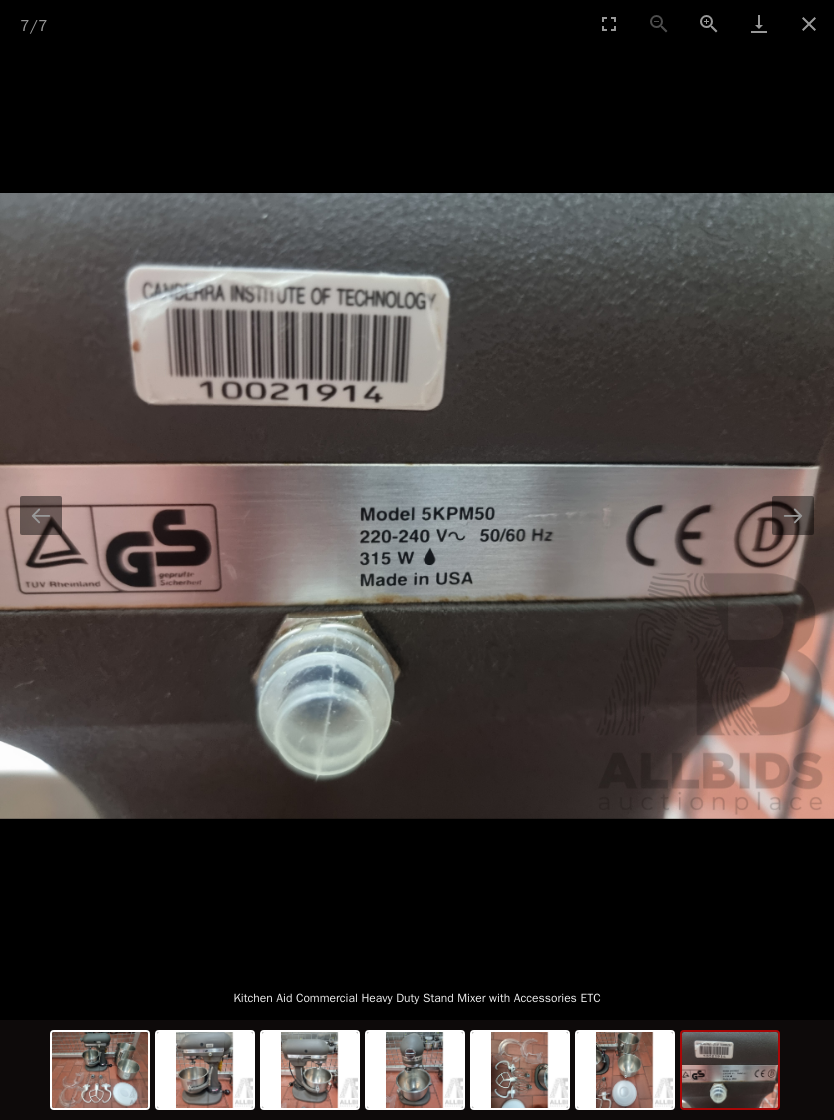 click at bounding box center (793, 515) 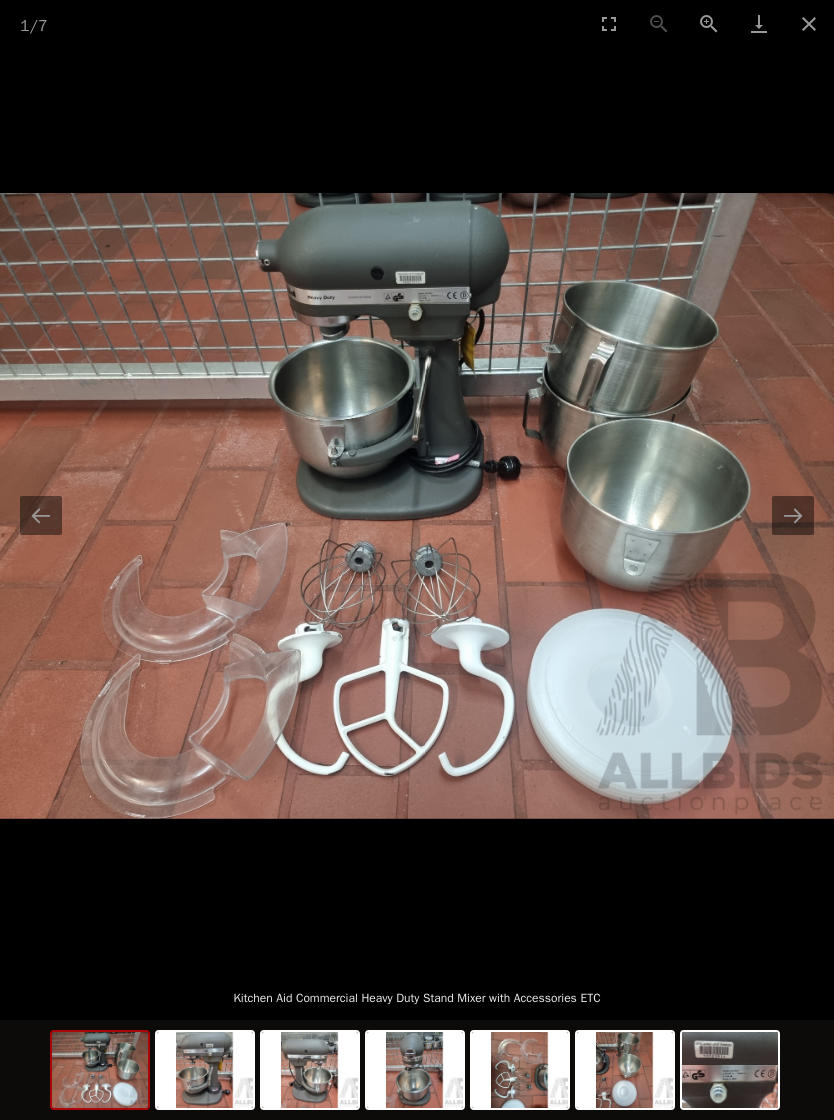 click at bounding box center [793, 515] 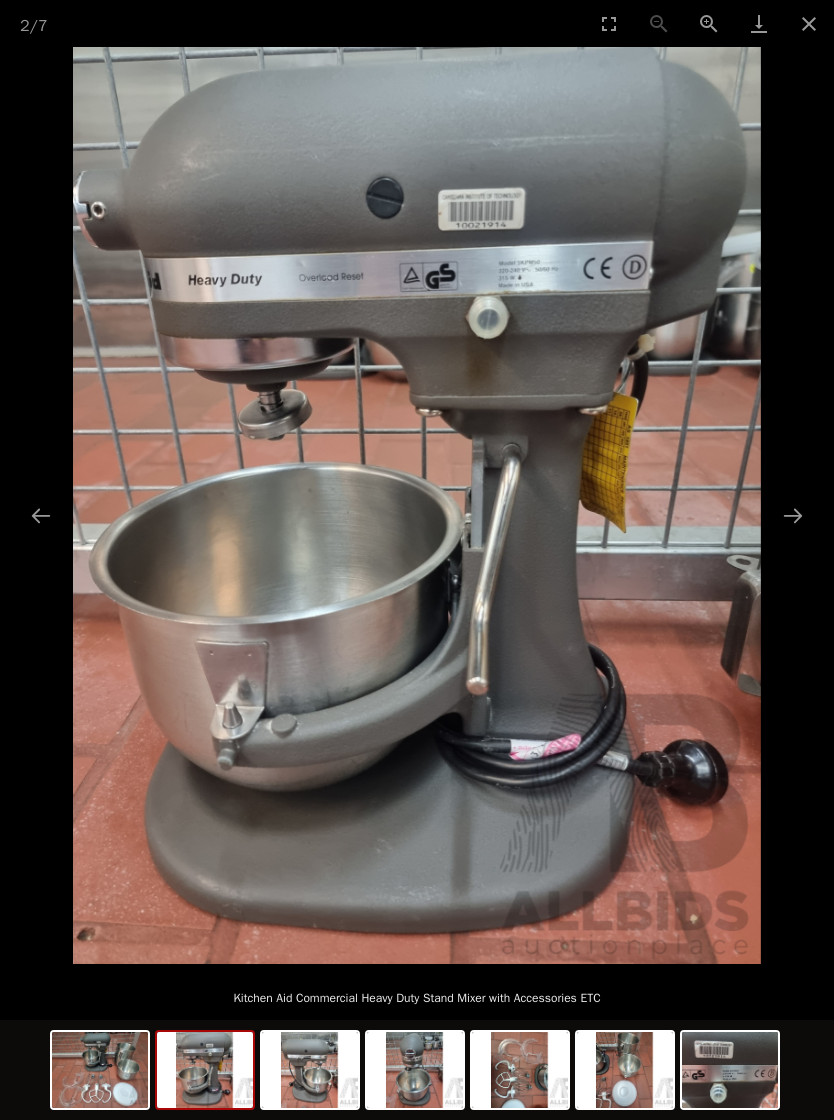 click at bounding box center (793, 515) 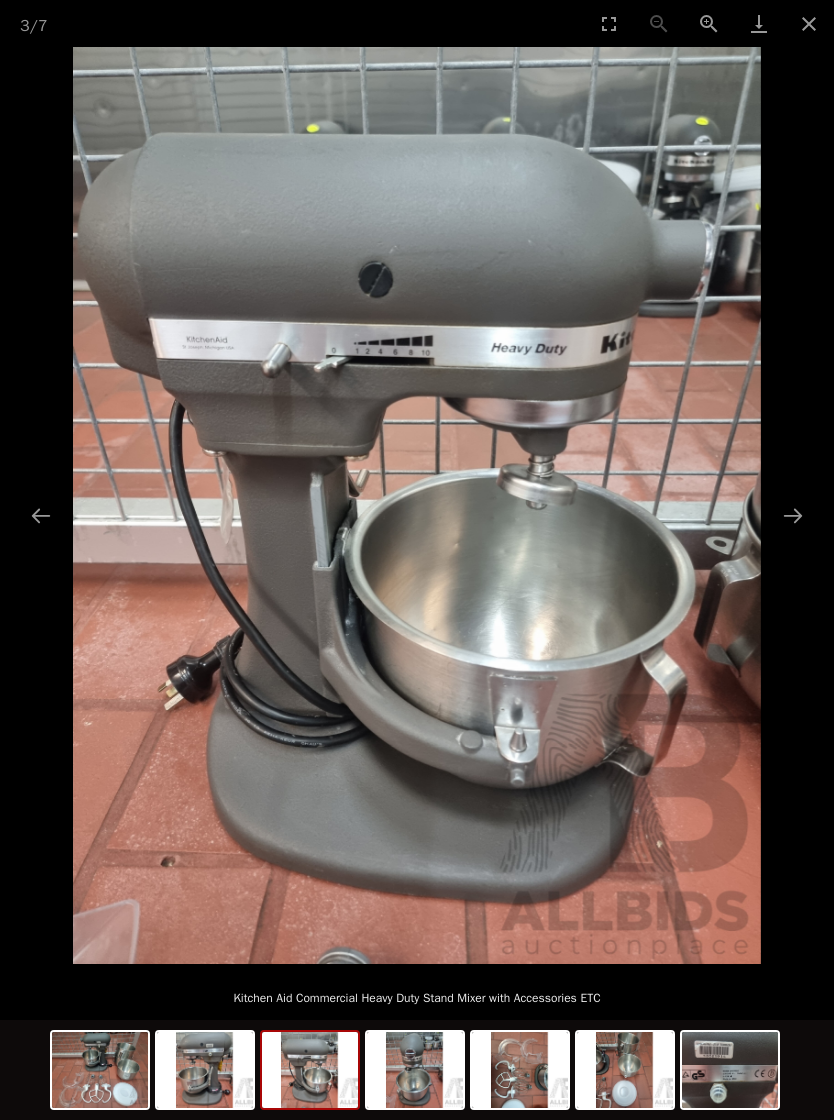 click at bounding box center [793, 515] 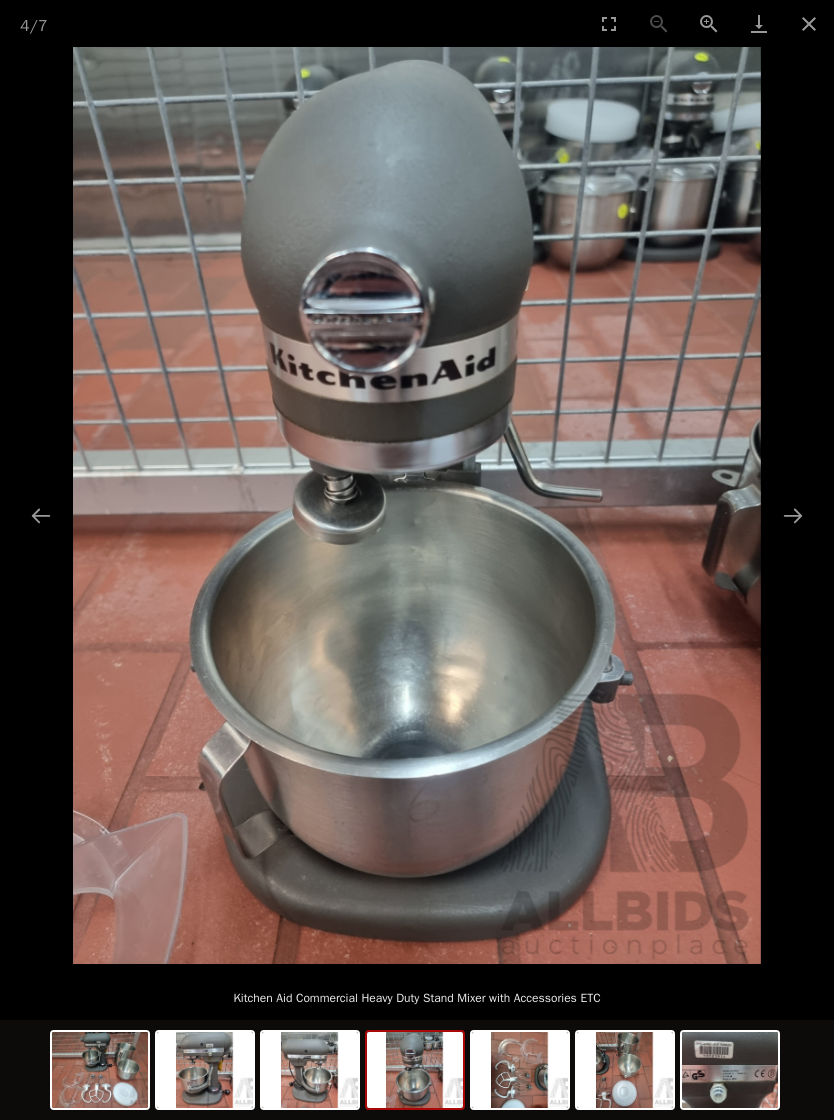 click at bounding box center [809, 23] 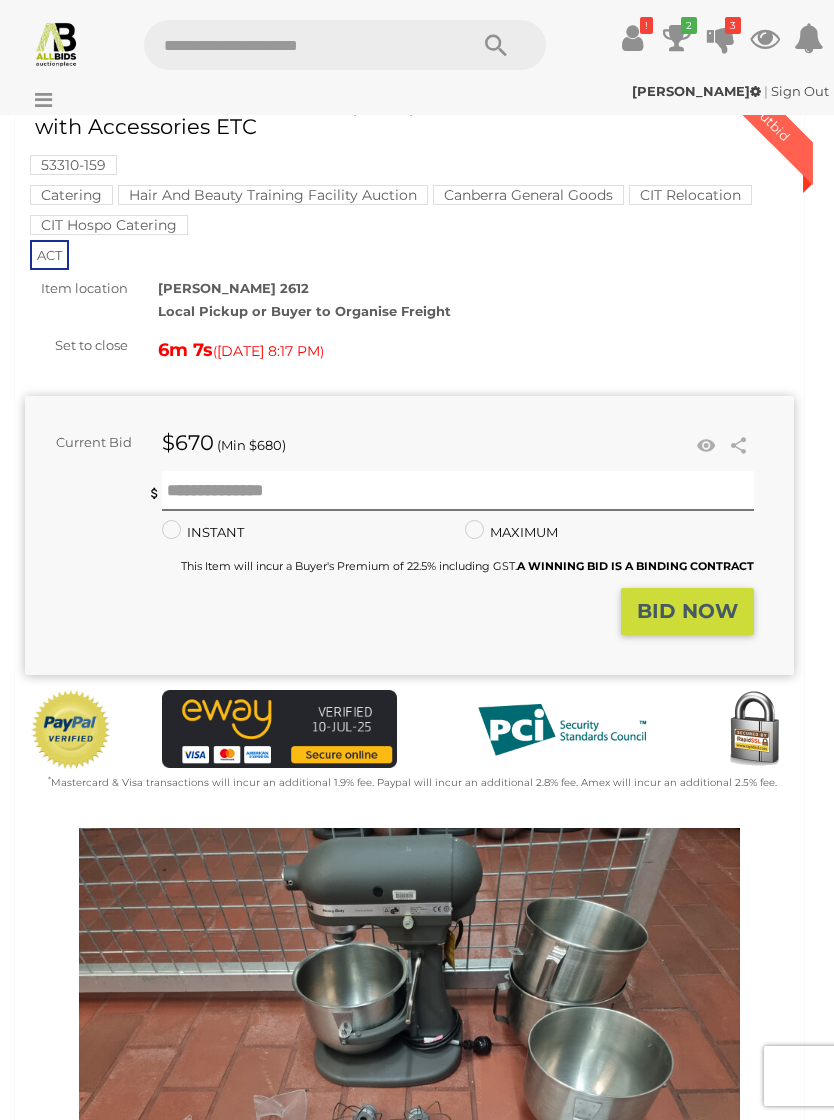 scroll, scrollTop: 0, scrollLeft: 0, axis: both 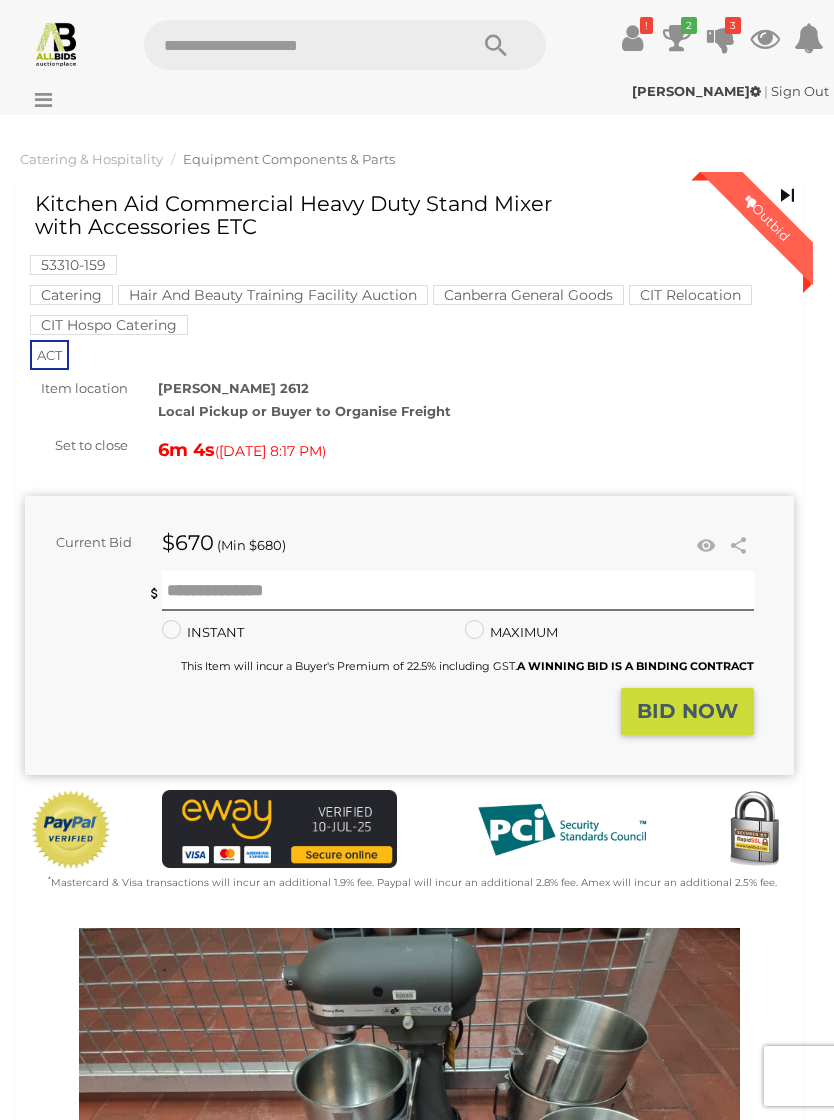 click at bounding box center (677, 38) 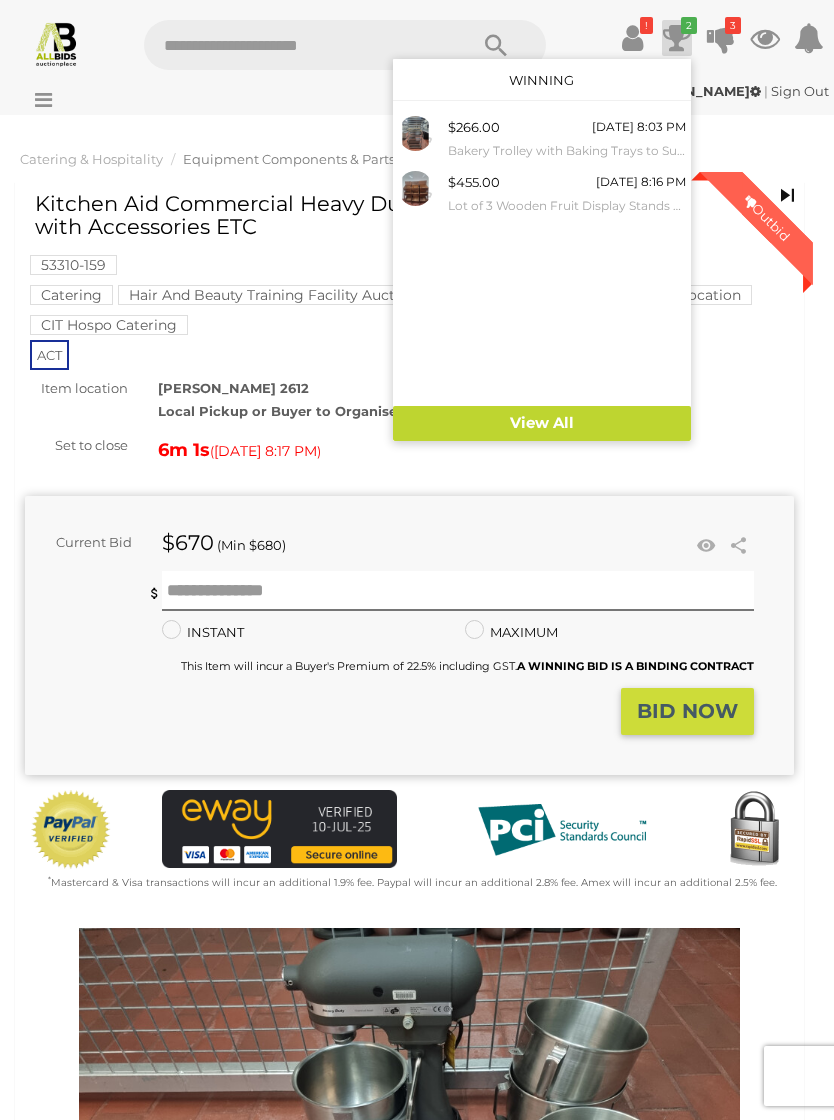 click on "Lot of 3 Wooden Fruit Display Stands & 1 Wooden Shop Display Stand on Wheels" at bounding box center (567, 206) 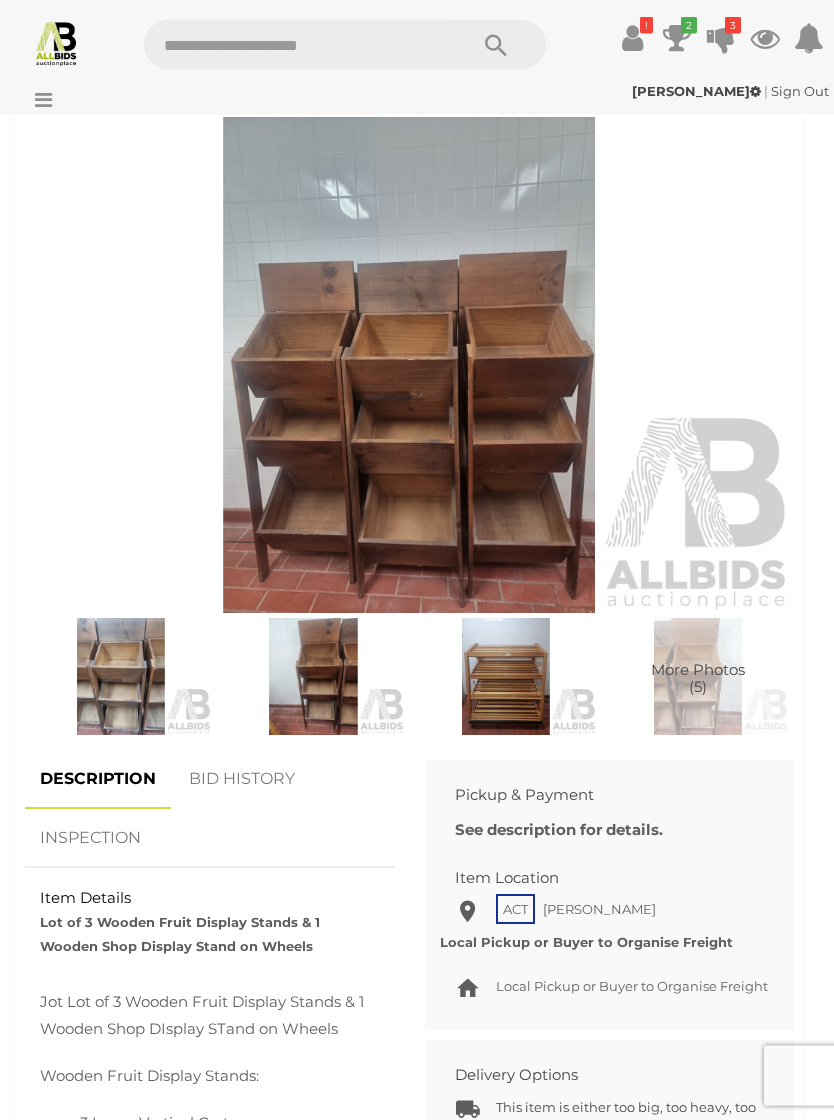 scroll, scrollTop: 822, scrollLeft: 0, axis: vertical 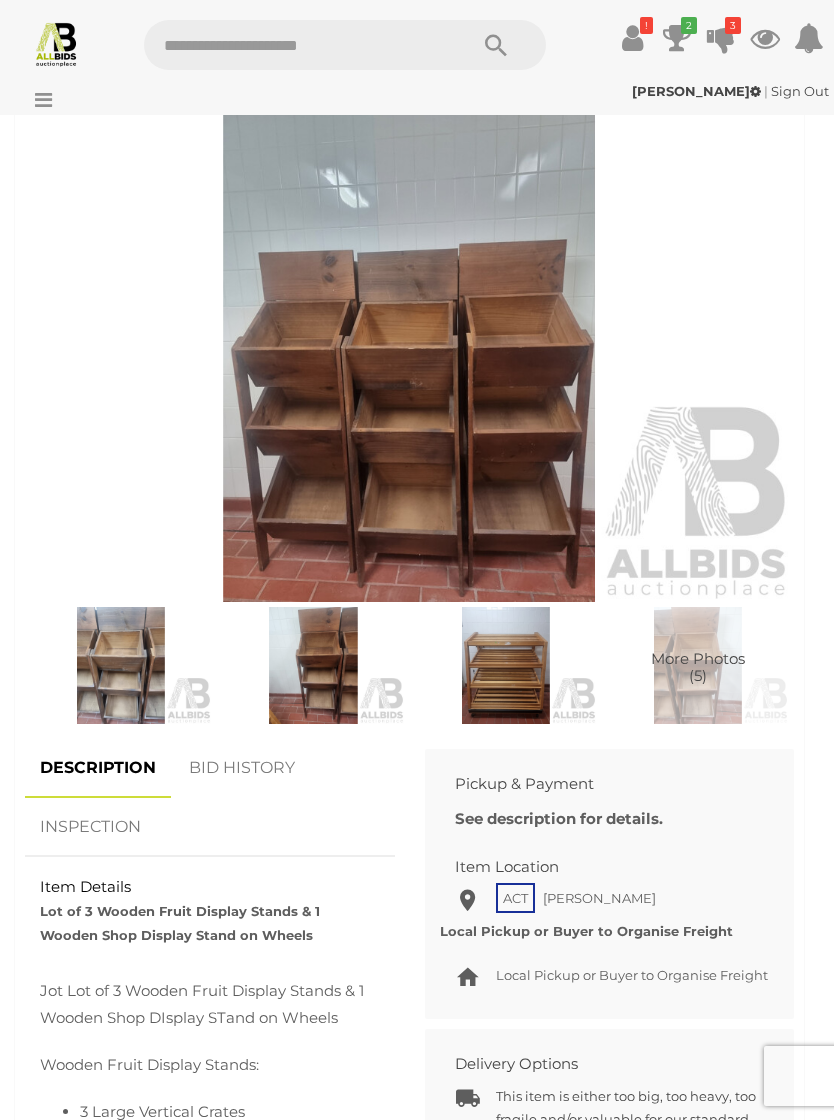 click on "BID HISTORY" at bounding box center (242, 768) 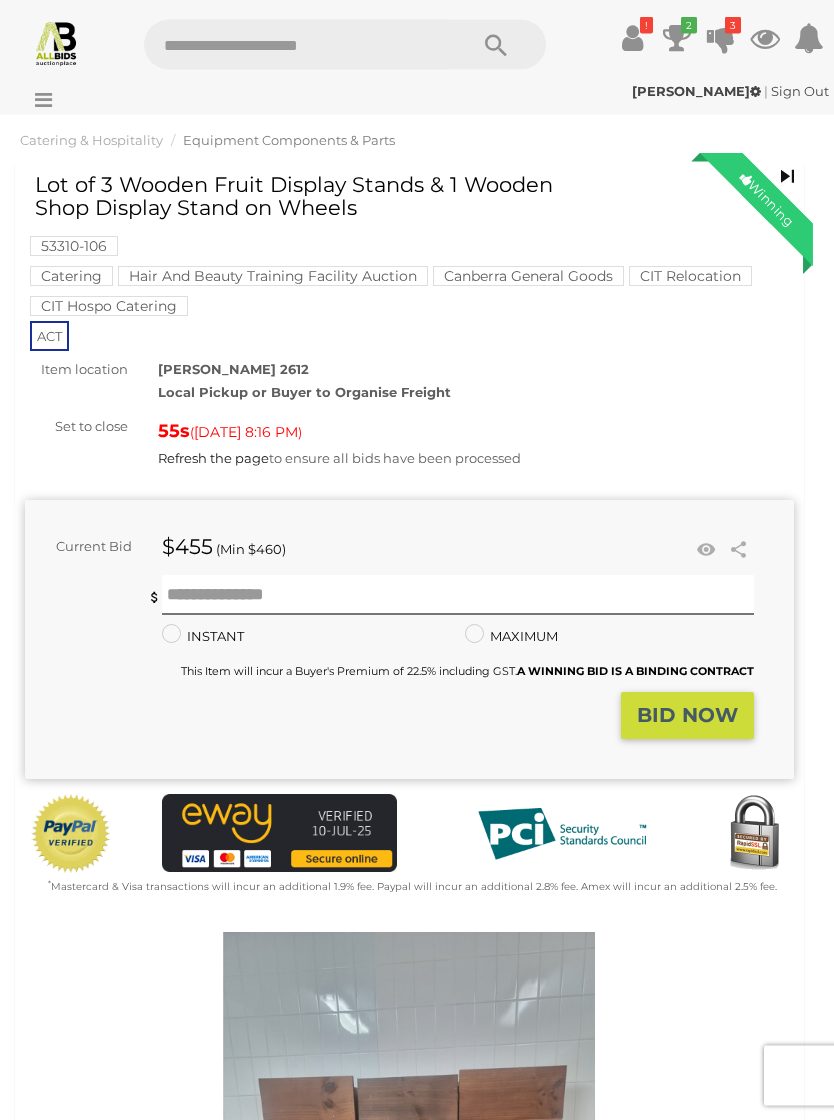 scroll, scrollTop: 27, scrollLeft: 0, axis: vertical 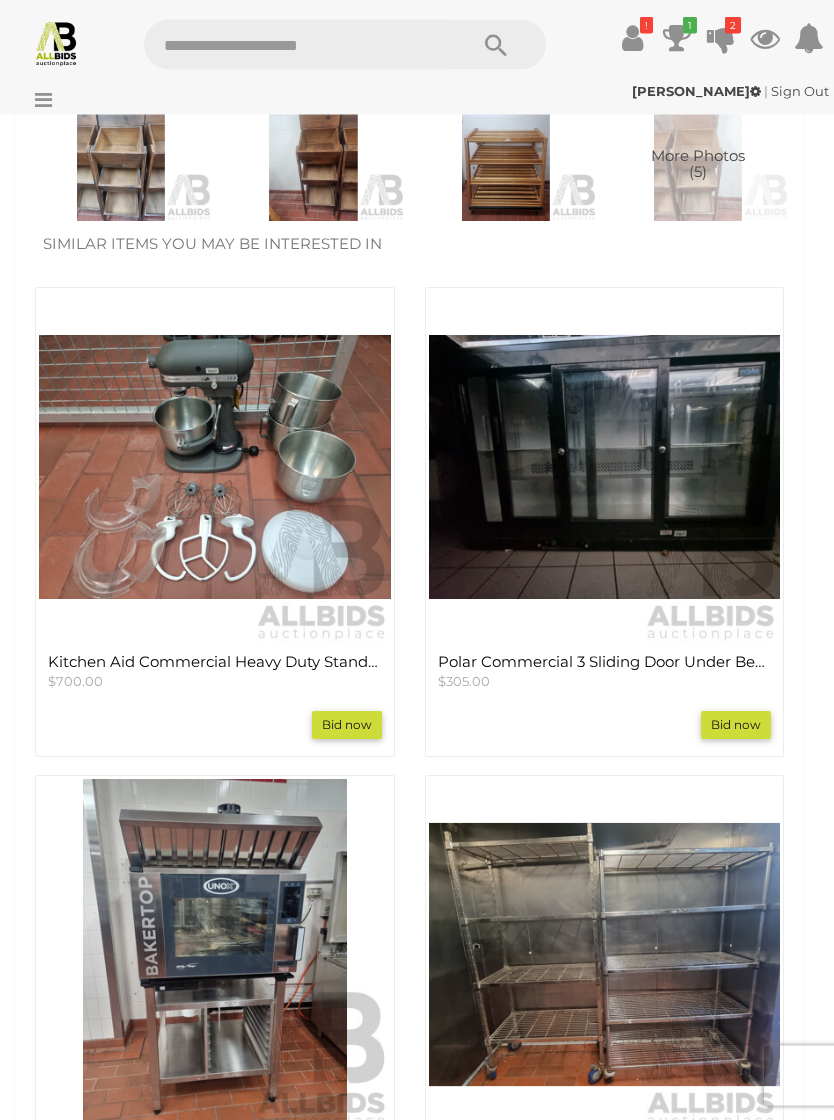 click at bounding box center (677, 38) 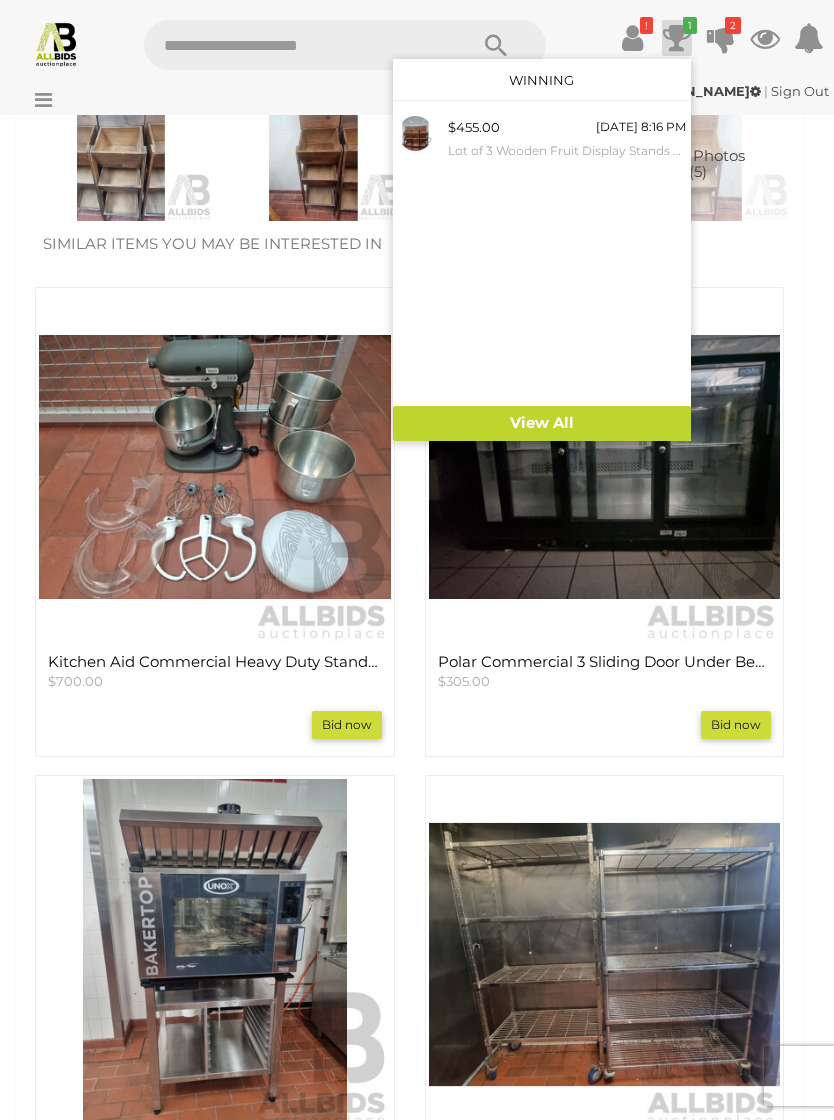 click on "View All" at bounding box center (542, 423) 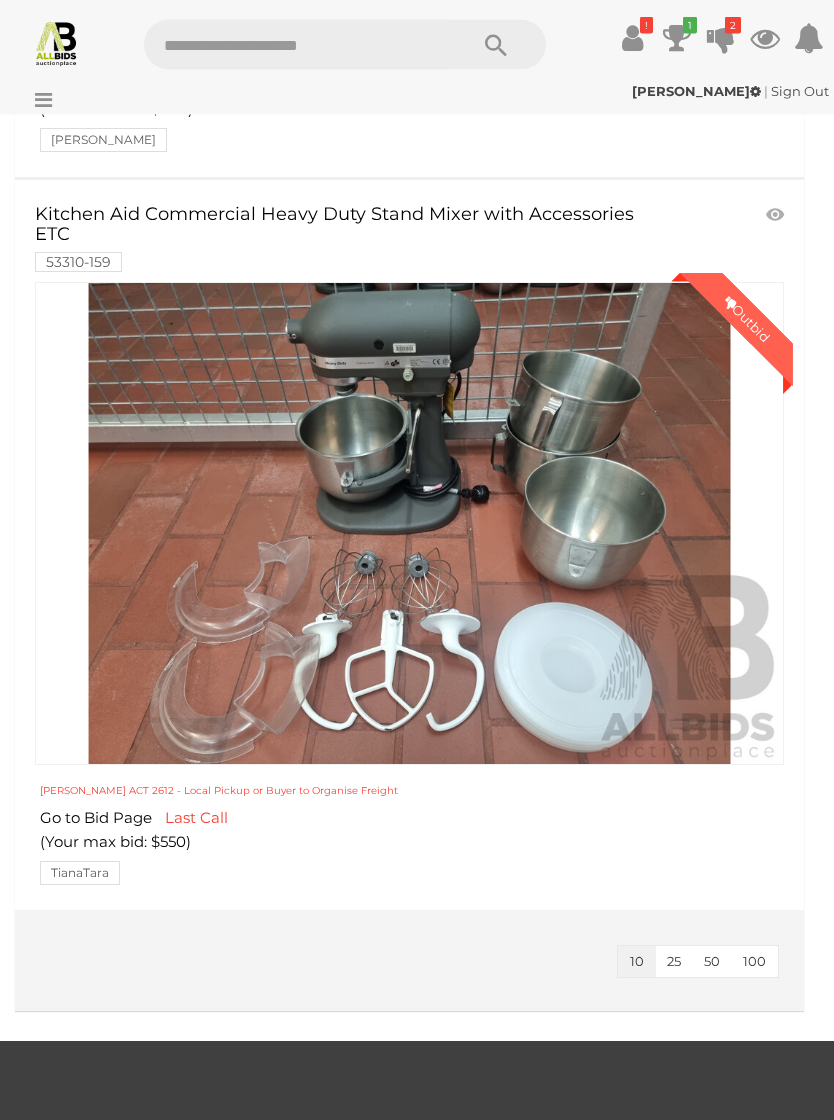 scroll, scrollTop: 1643, scrollLeft: 0, axis: vertical 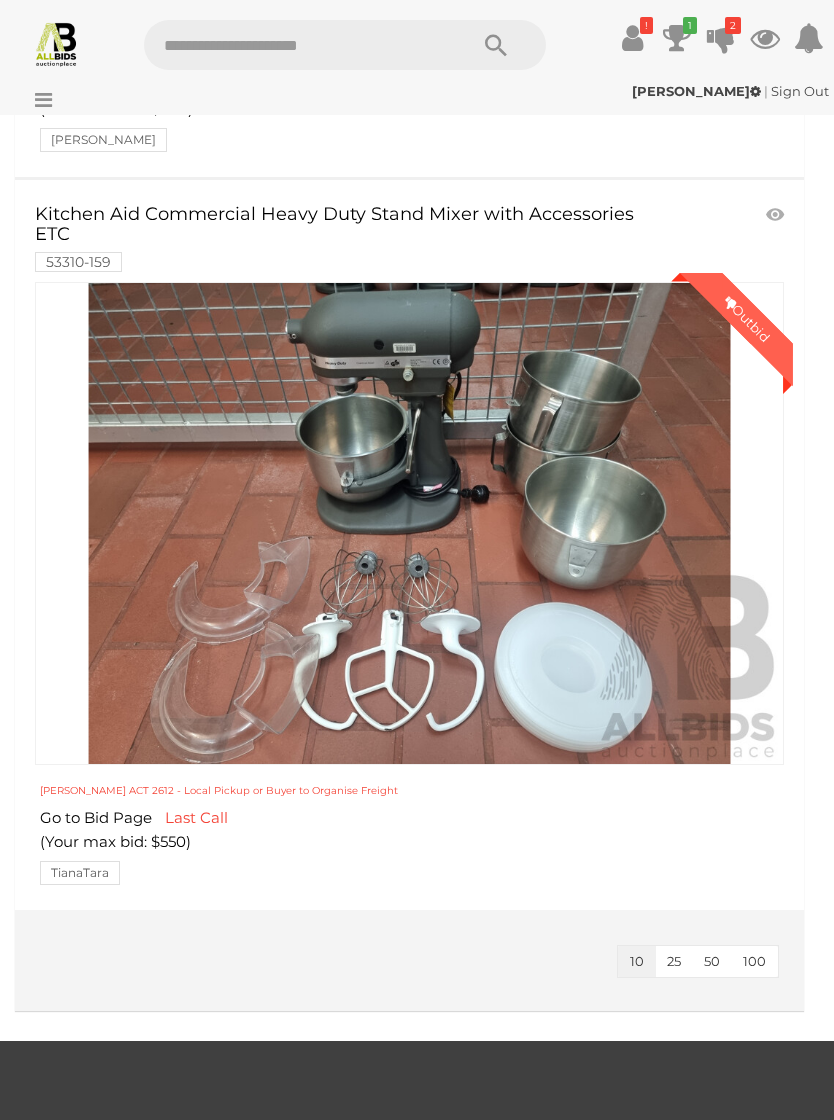 click on "Go to Bid Page
Last Call
(Your max bid: $550)  [GEOGRAPHIC_DATA]" at bounding box center [412, 847] 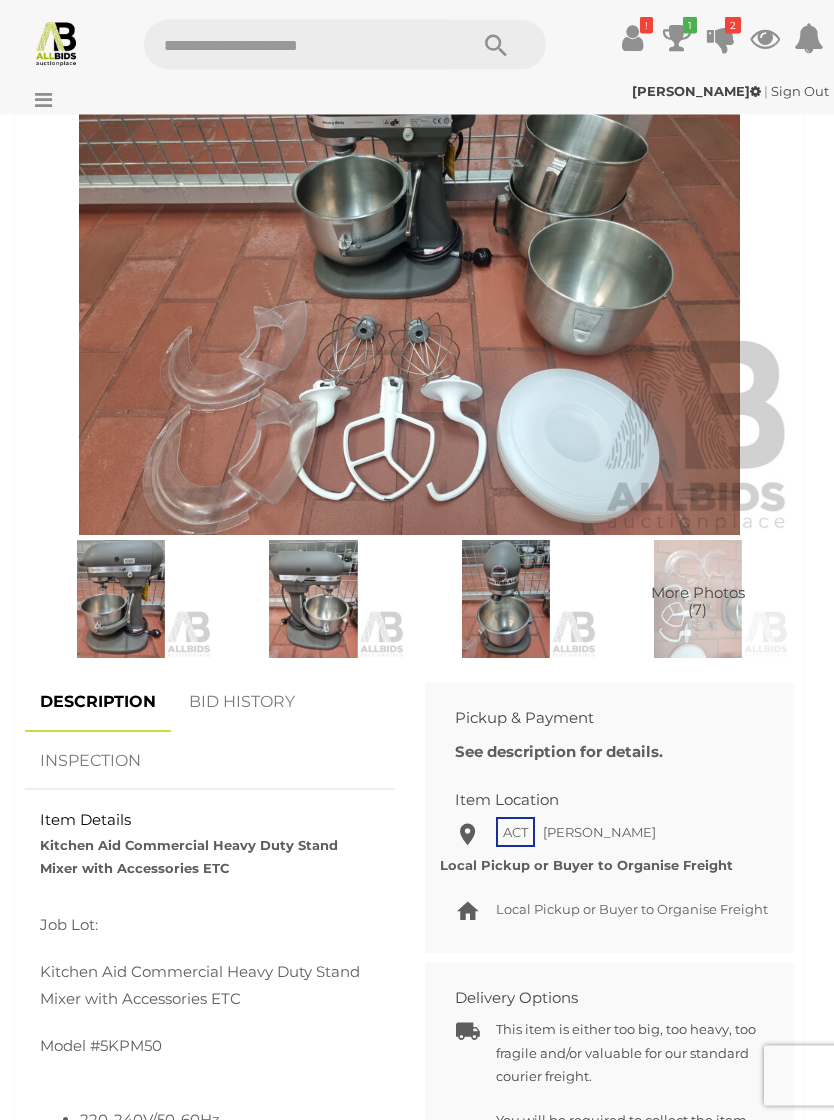 scroll, scrollTop: 945, scrollLeft: 0, axis: vertical 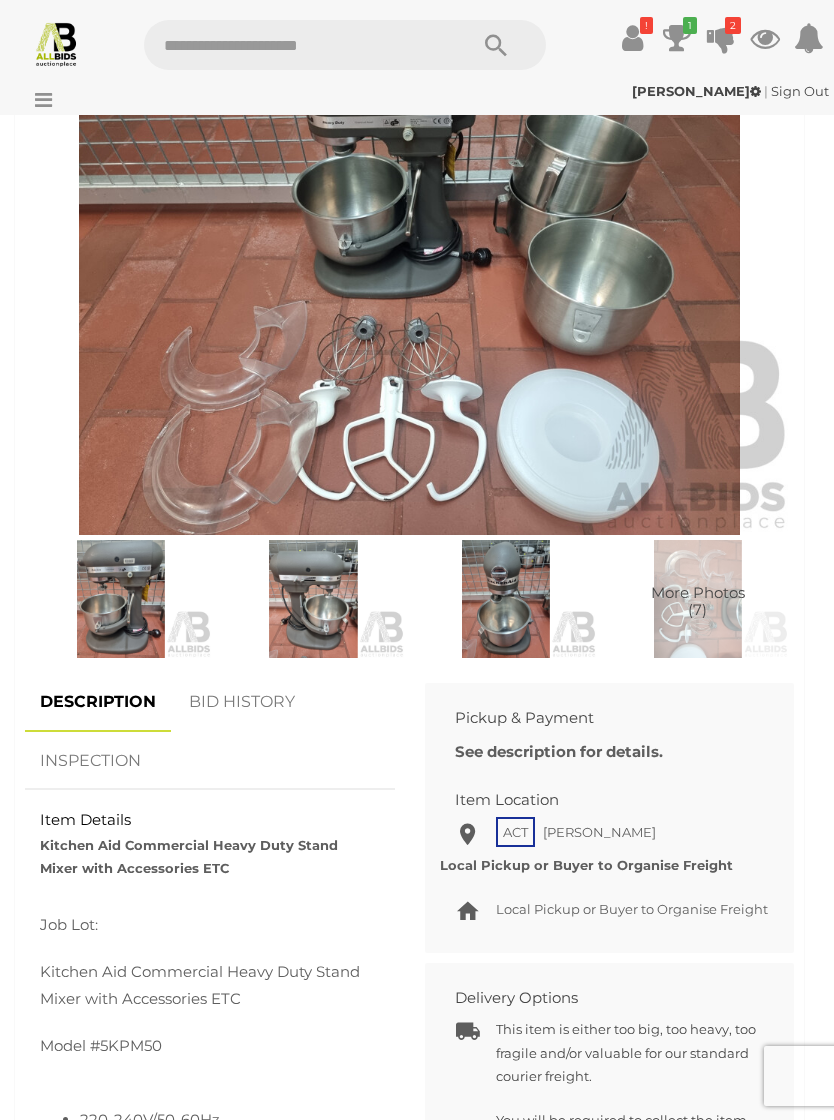 click on "BID HISTORY" at bounding box center [242, 702] 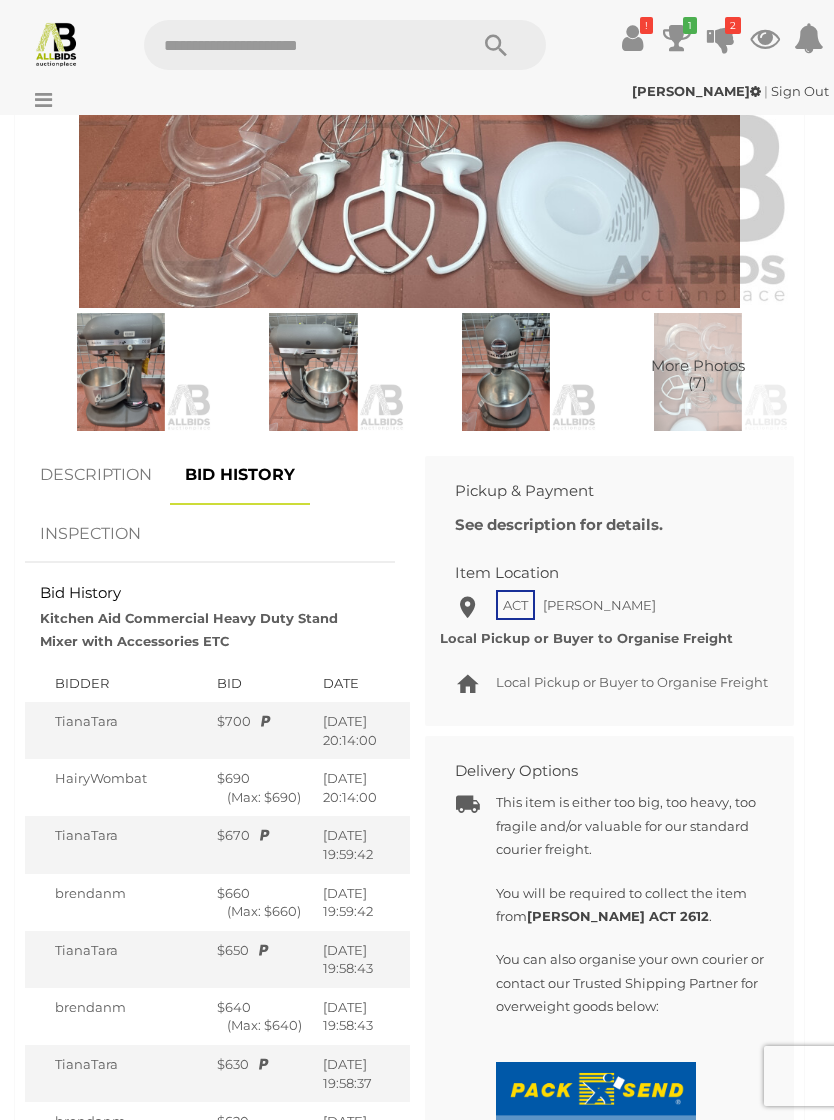 scroll, scrollTop: 1183, scrollLeft: 0, axis: vertical 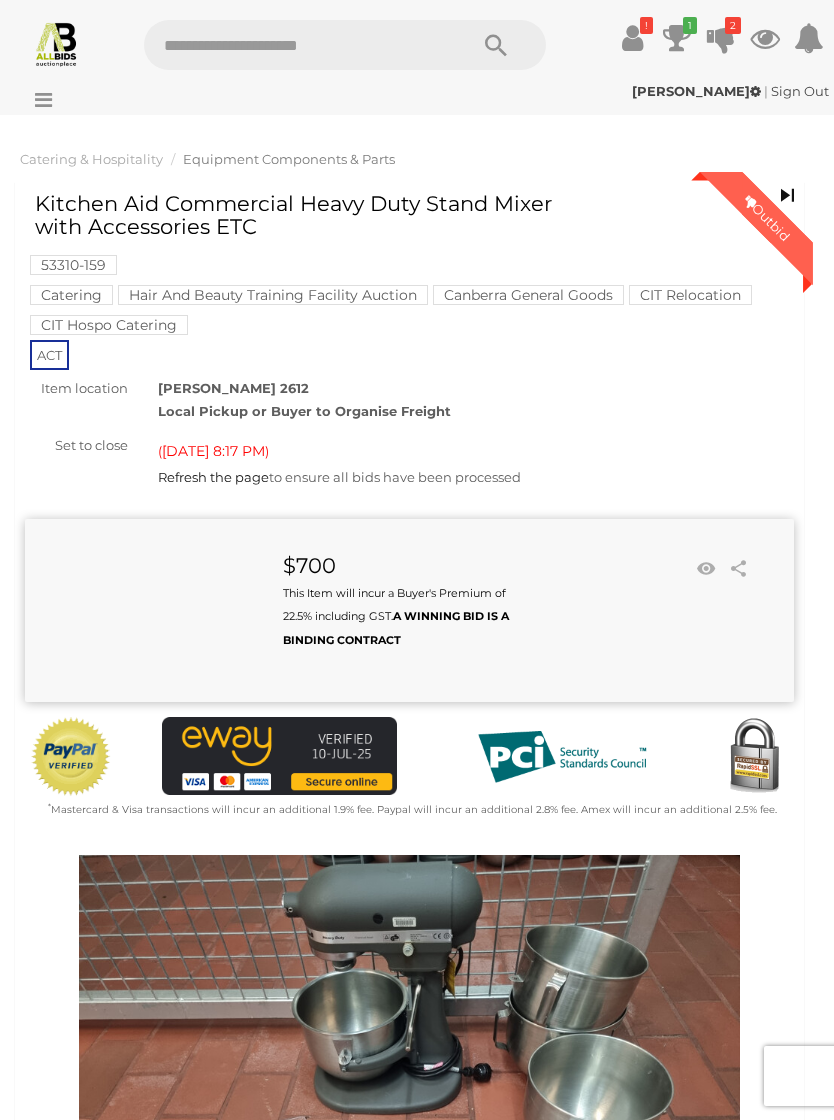 click at bounding box center [677, 38] 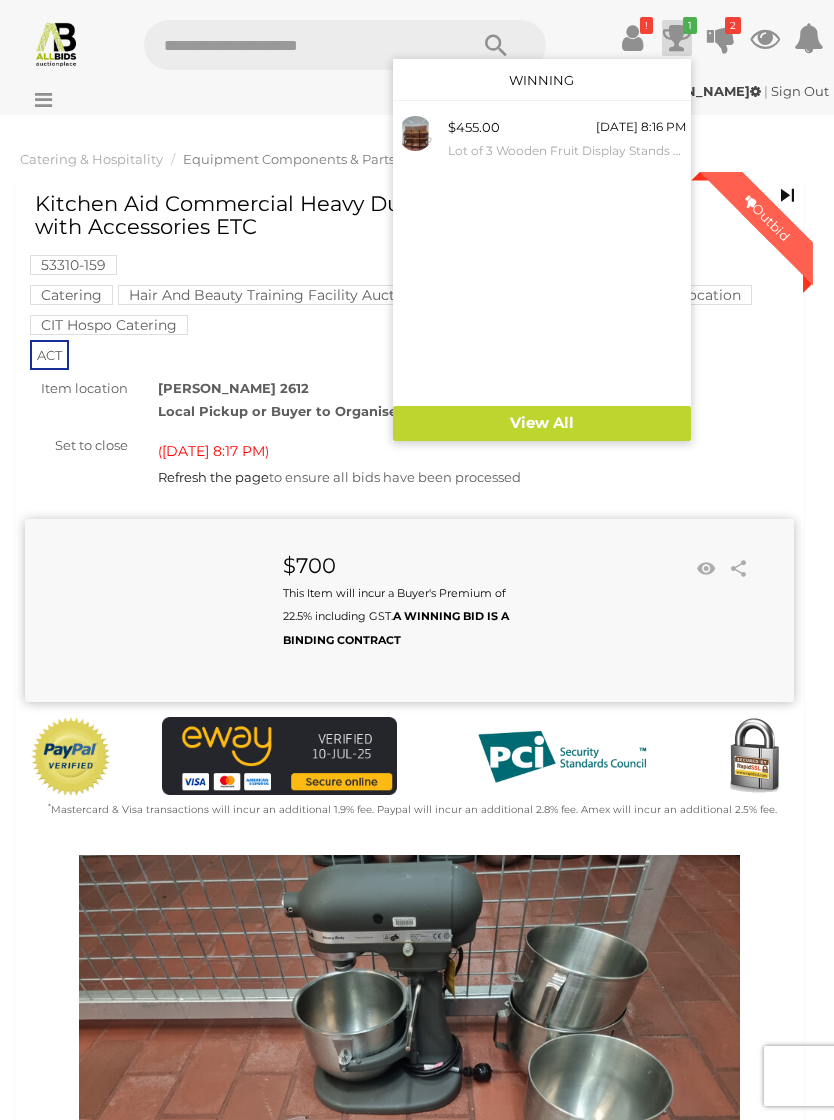 click at bounding box center [632, 38] 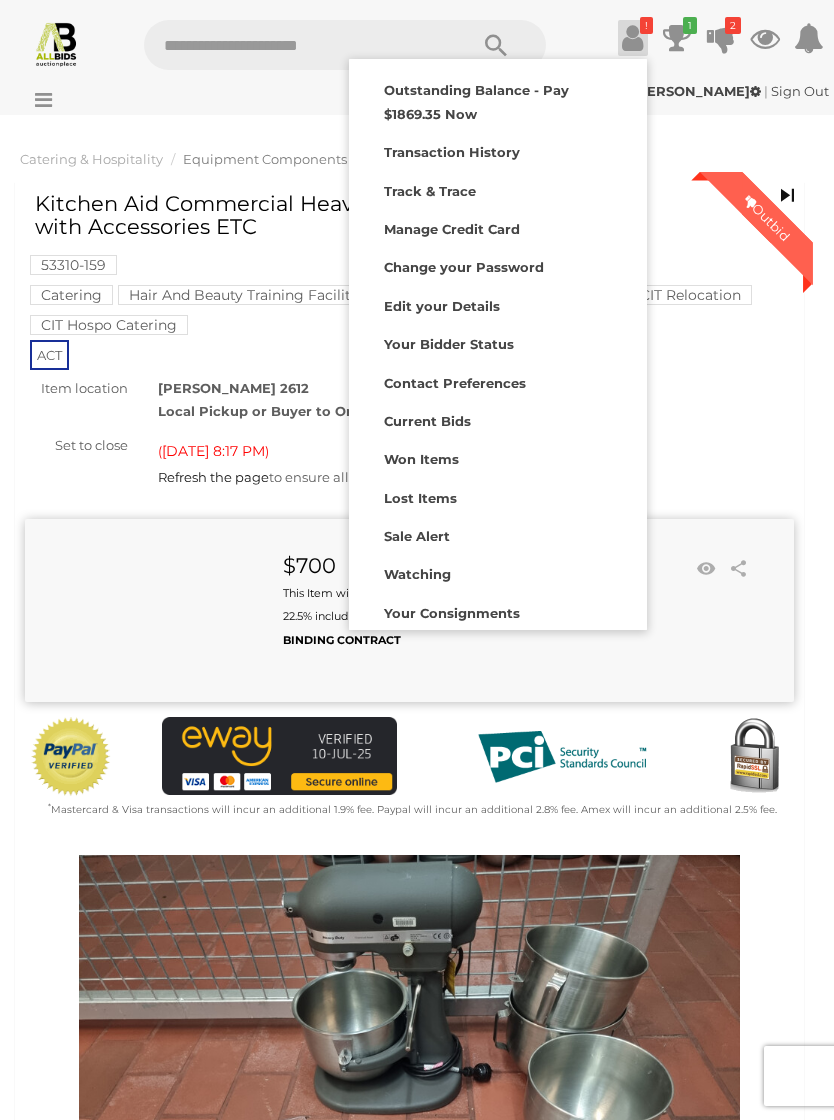 click at bounding box center (295, 45) 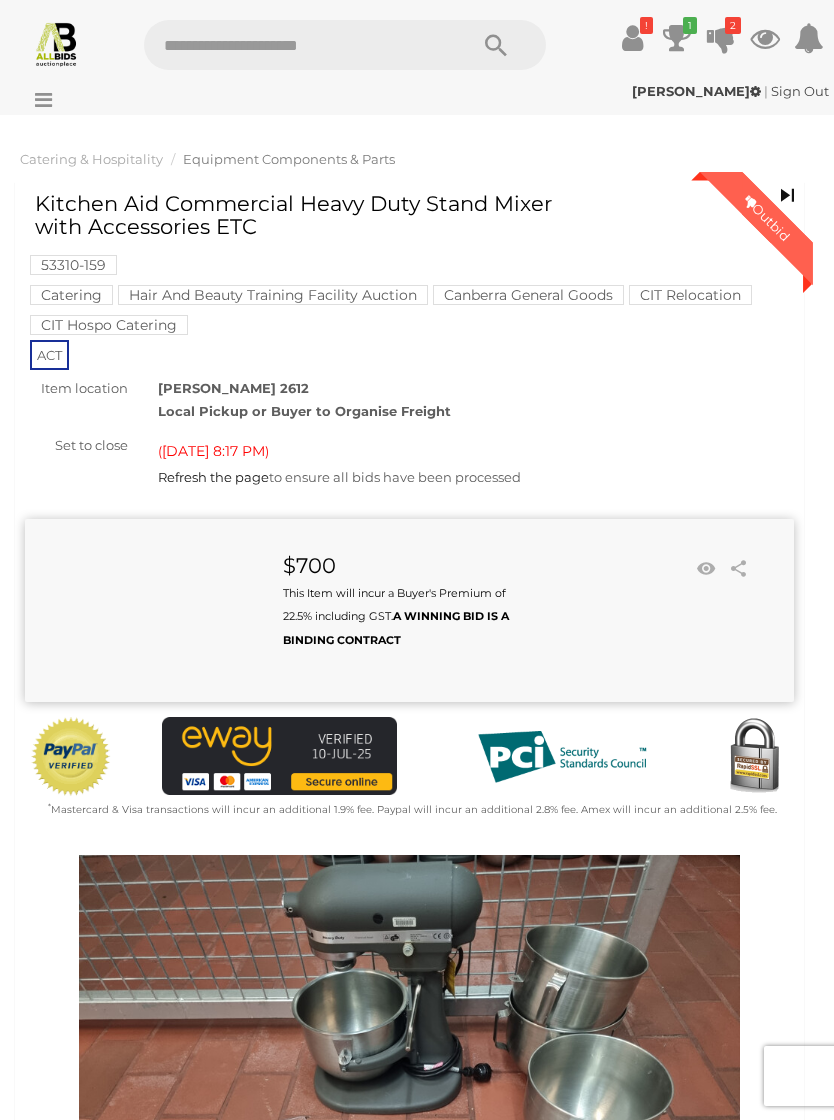 click on "CIT Hospo Catering" at bounding box center [109, 325] 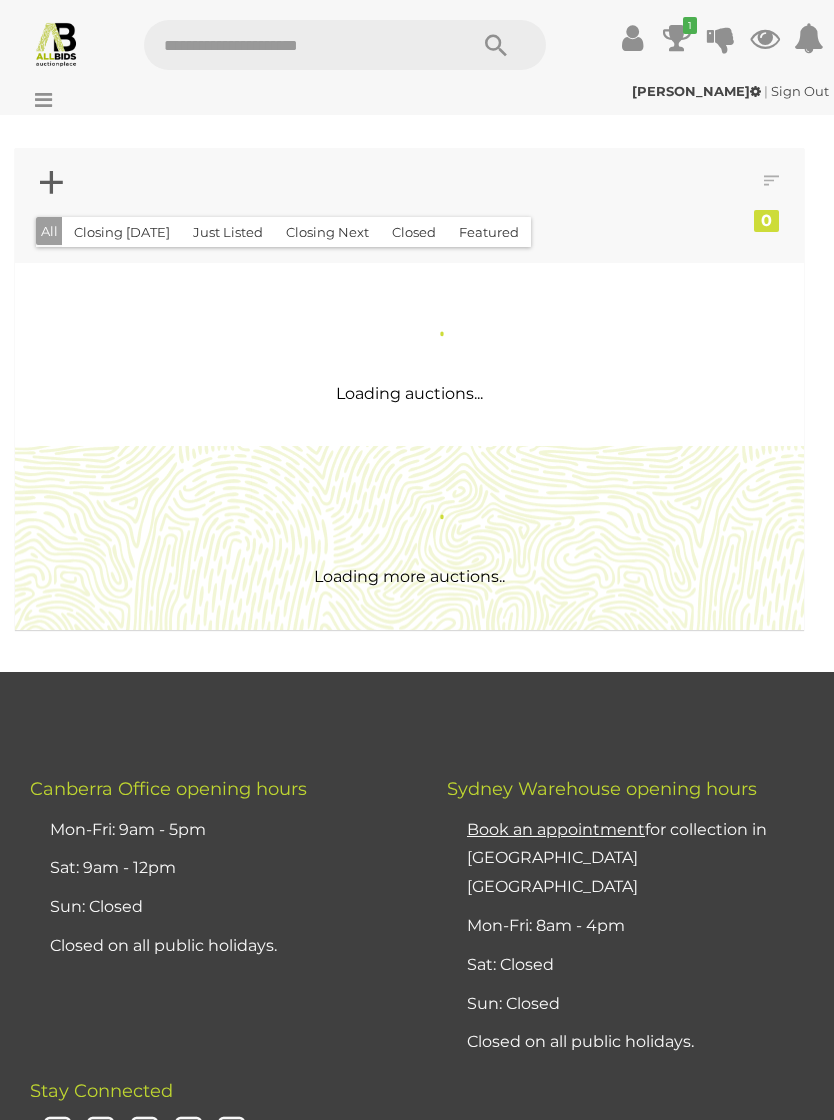 scroll, scrollTop: 0, scrollLeft: 0, axis: both 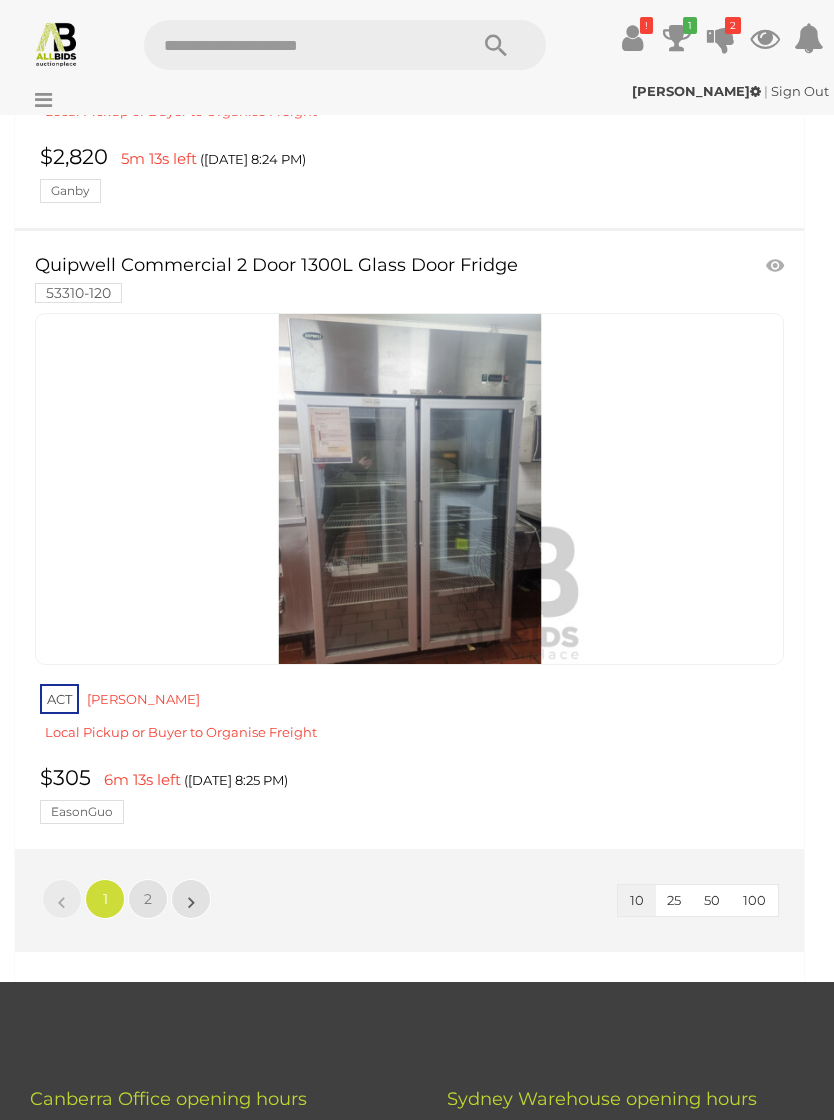 click on "2" at bounding box center [148, 899] 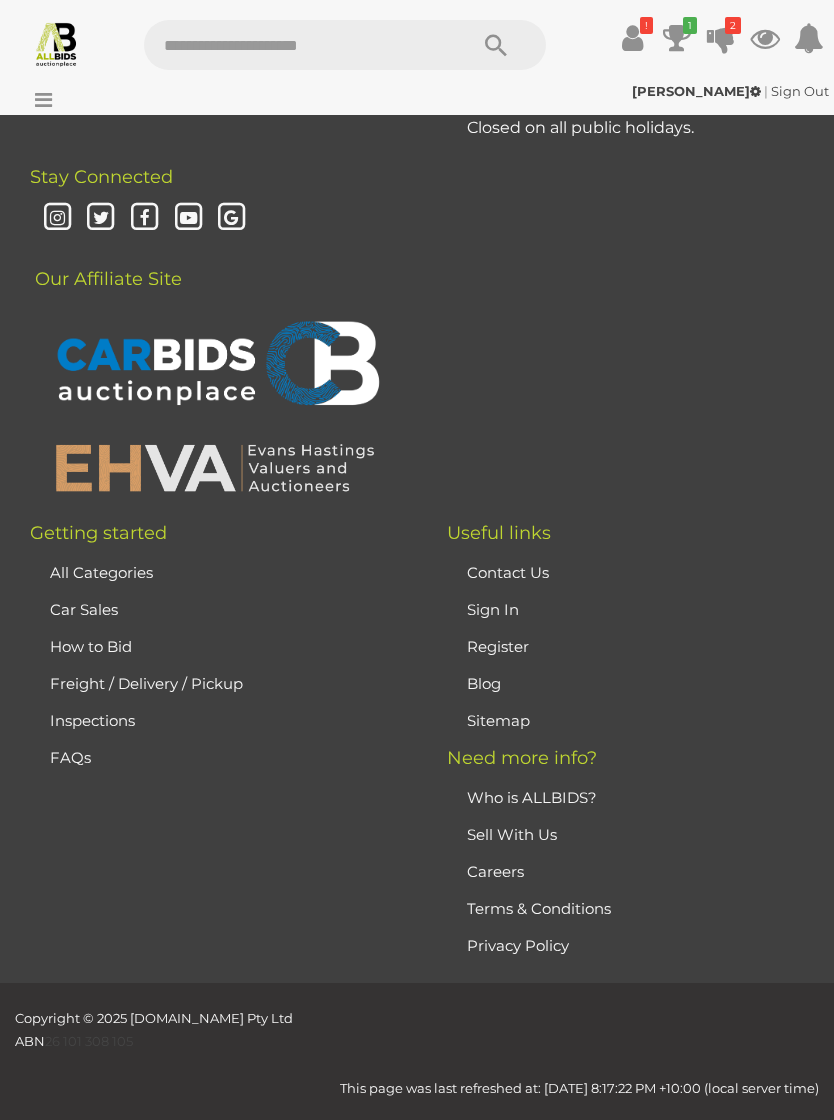 scroll, scrollTop: 62, scrollLeft: 0, axis: vertical 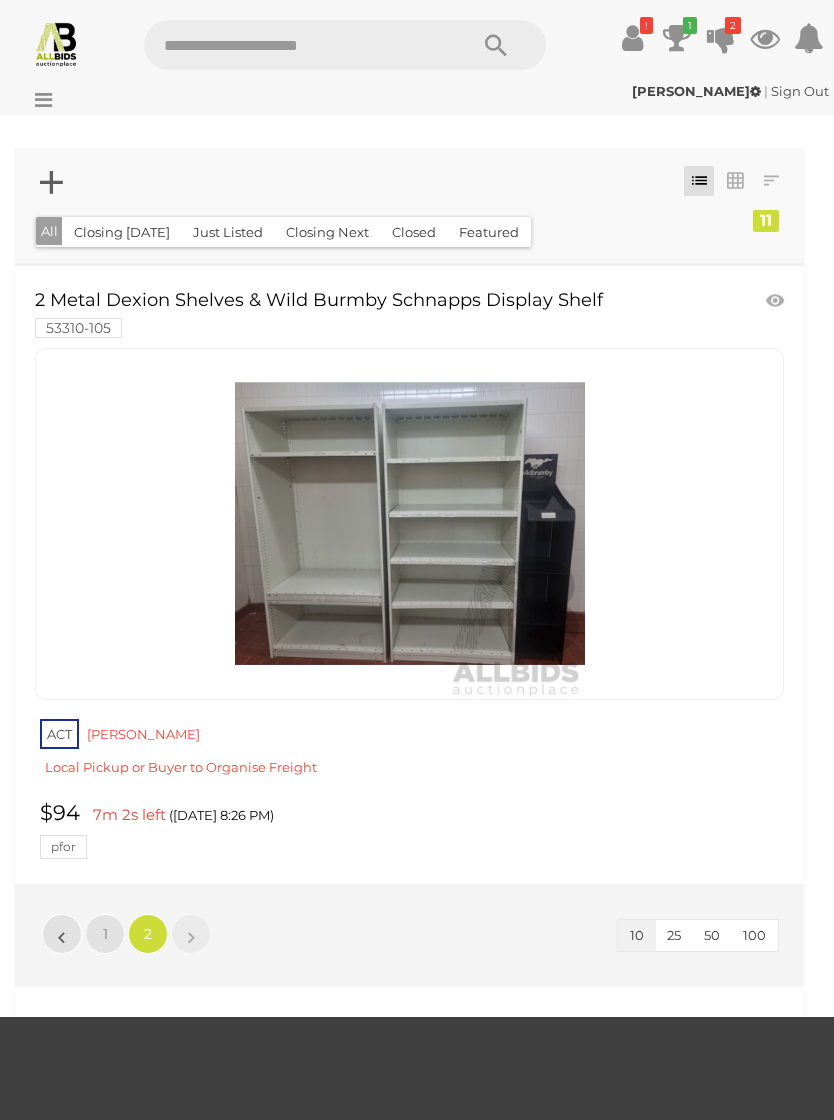 click on "1" at bounding box center (105, 934) 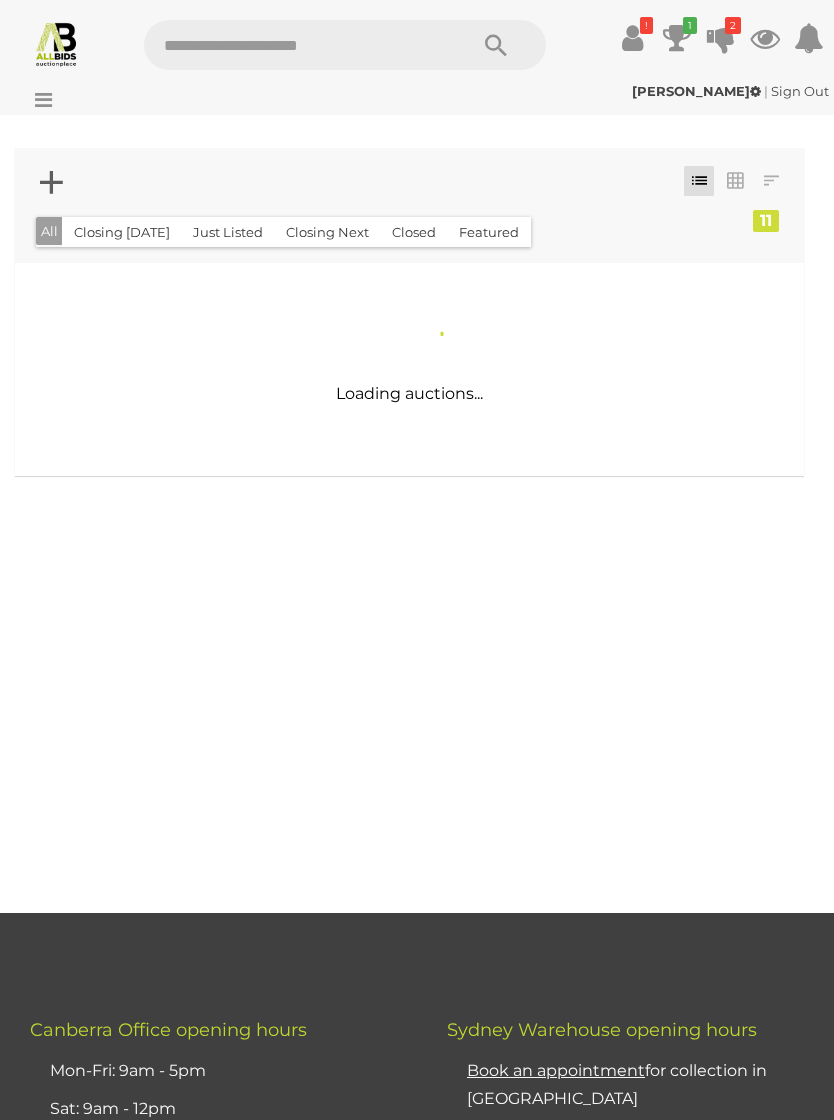 scroll, scrollTop: 62, scrollLeft: 0, axis: vertical 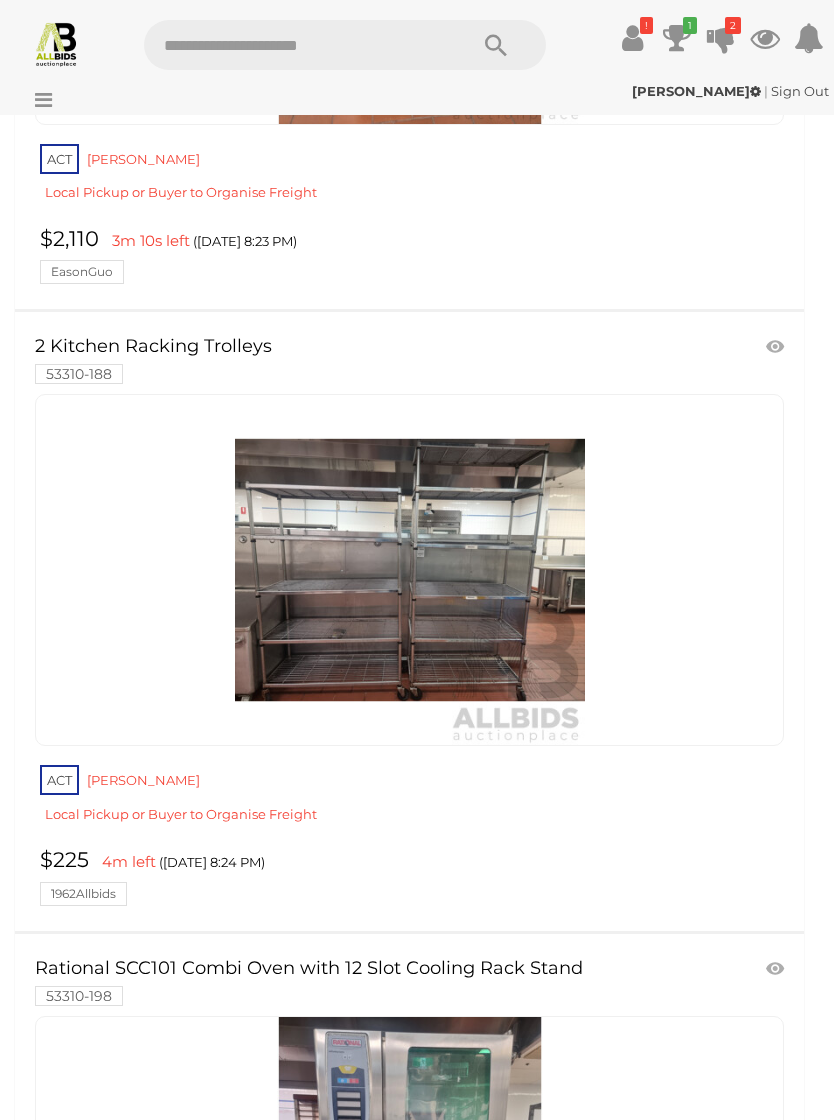 click on "ACT
Reid
Local Pickup or Buyer to Organise Freight" at bounding box center [412, 178] 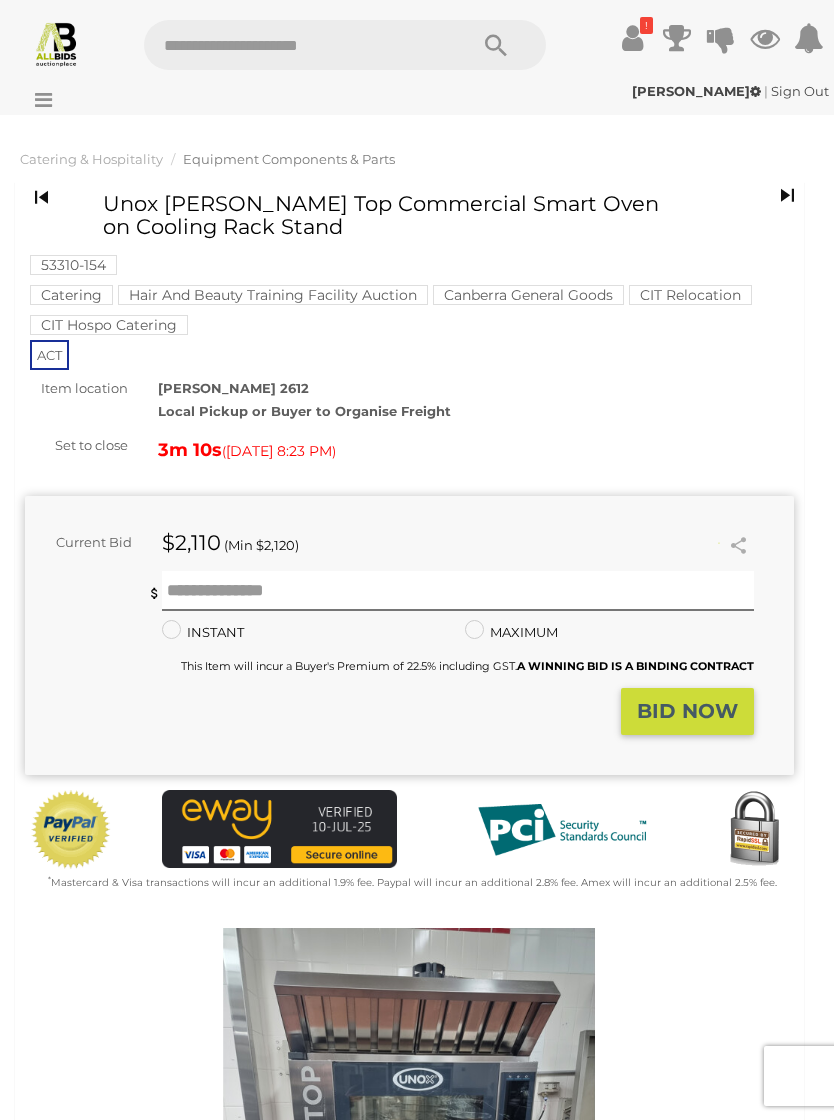 scroll, scrollTop: 0, scrollLeft: 0, axis: both 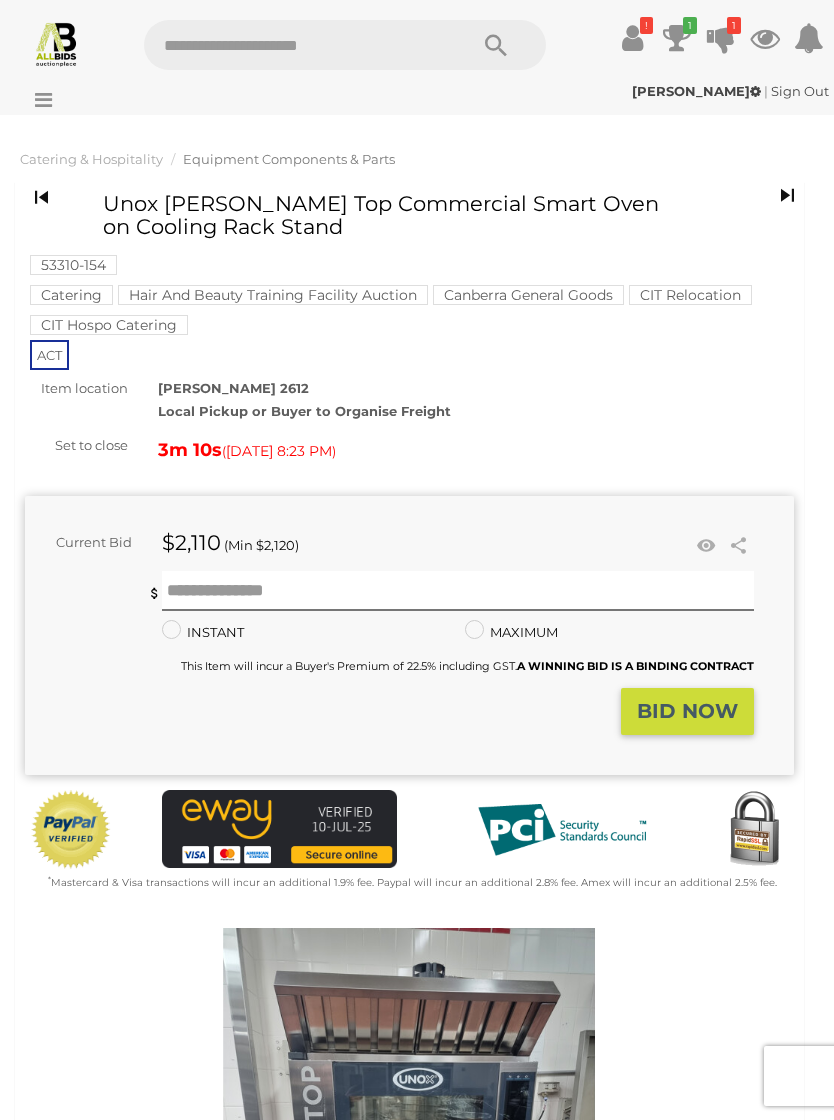click on "AmanSingh
|
Sign Out
AmanSingh
|
Sign Out" at bounding box center [417, 95] 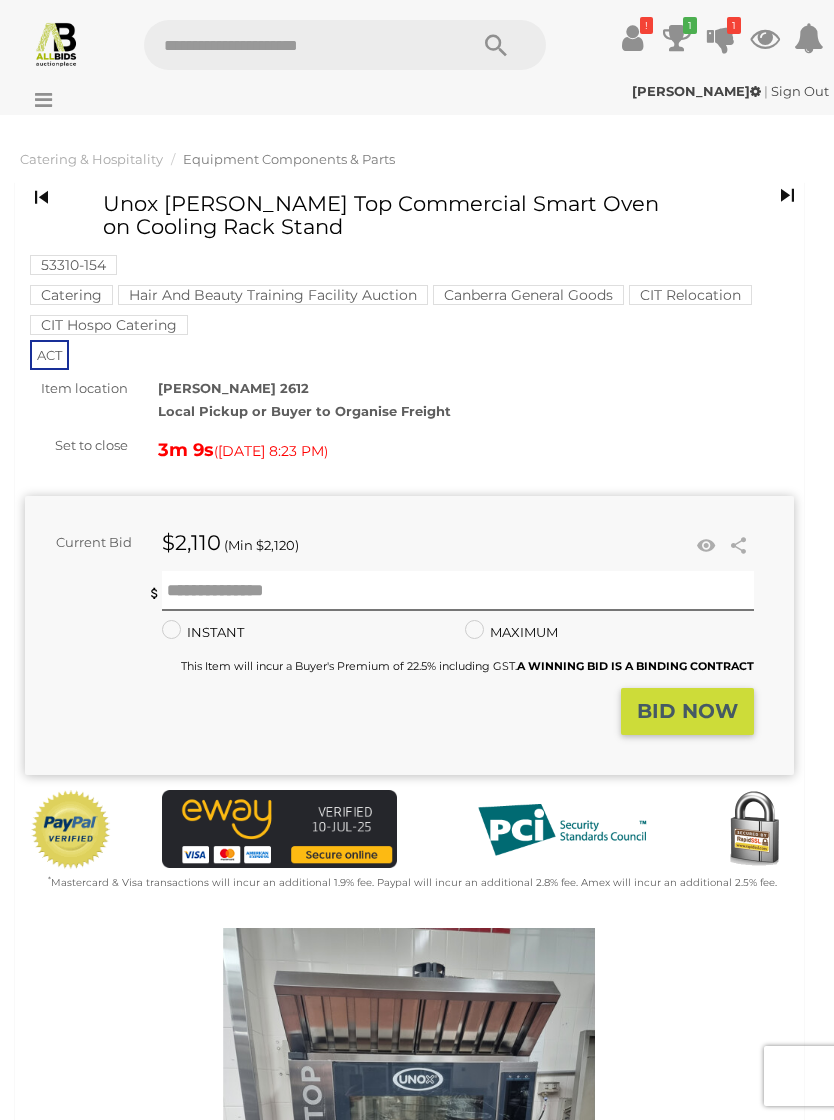 click on "AmanSingh
|
Sign Out
AmanSingh
|
Sign Out" at bounding box center [417, 95] 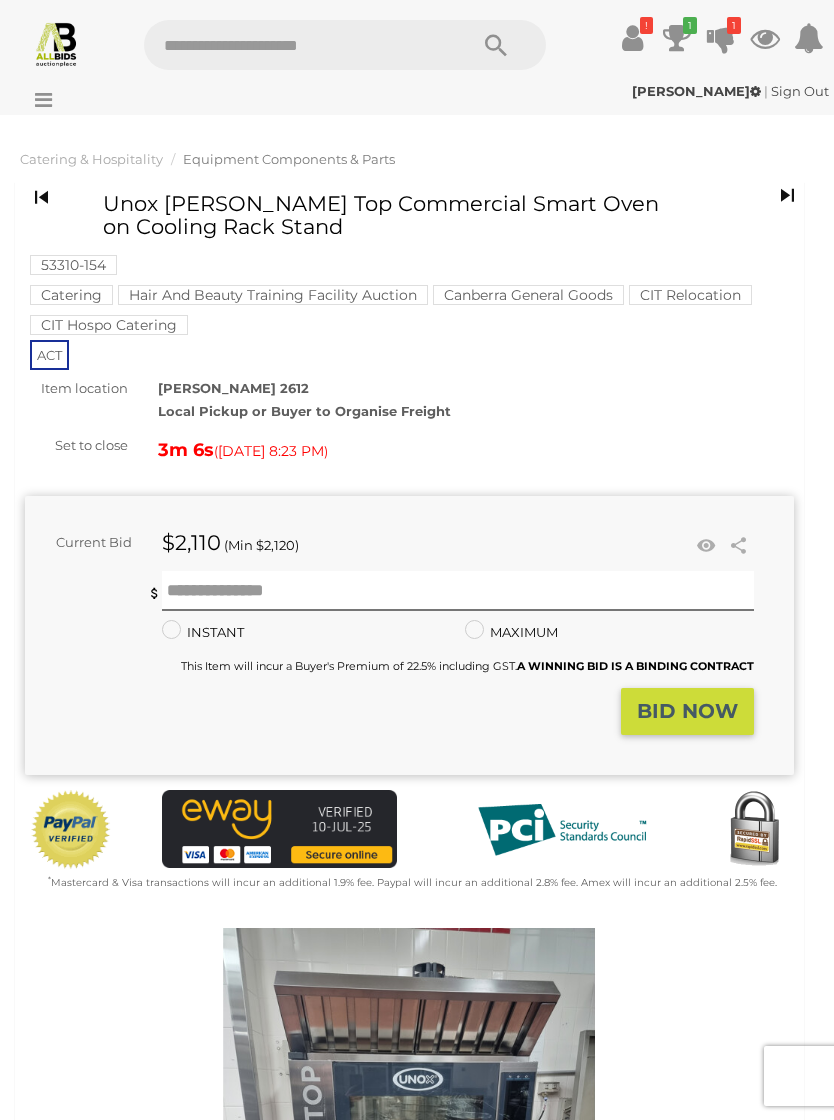 click on "Hair And Beauty Training Facility Auction" at bounding box center [273, 295] 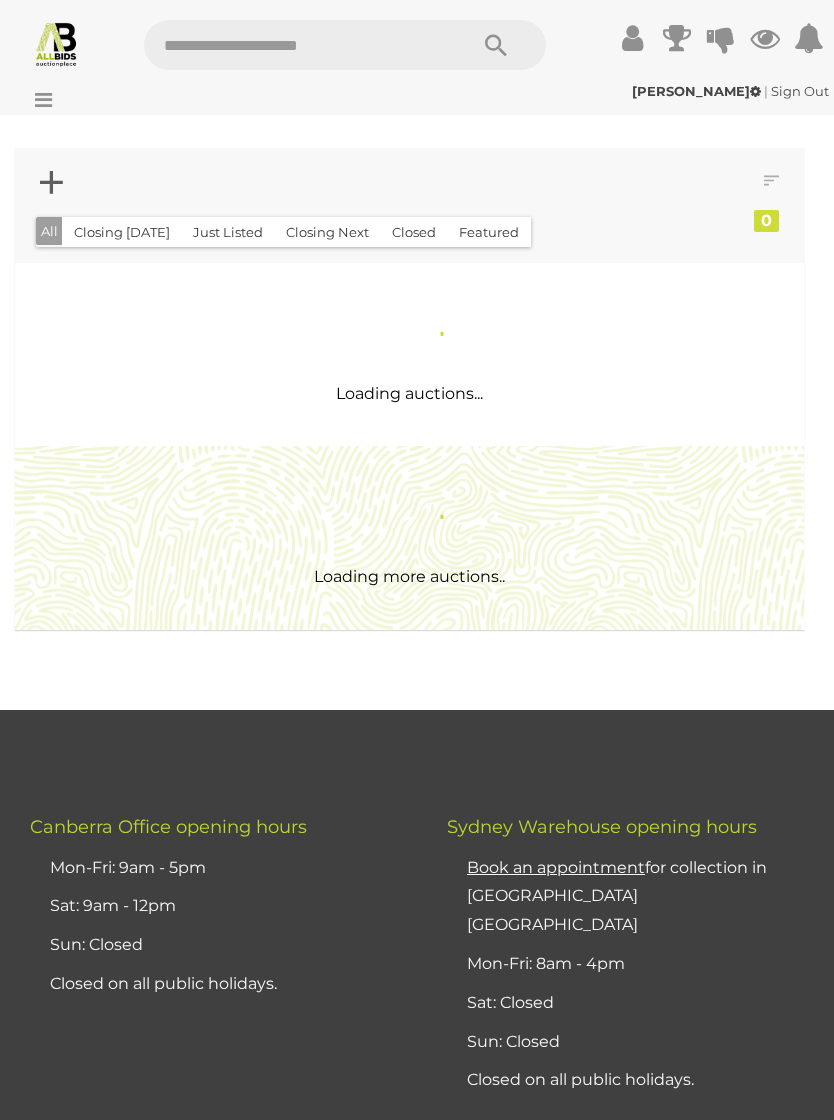 scroll, scrollTop: 0, scrollLeft: 0, axis: both 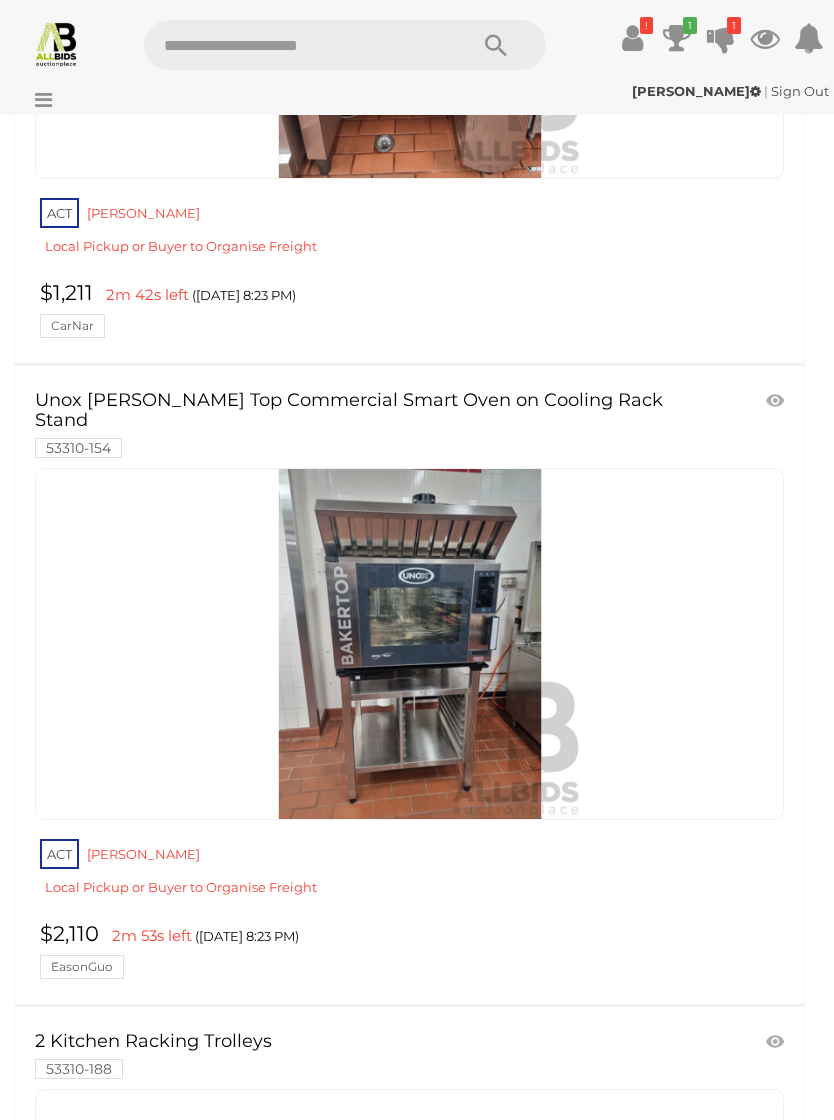 click on "ACT
Reid
Local Pickup or Buyer to Organise Freight" at bounding box center [412, 873] 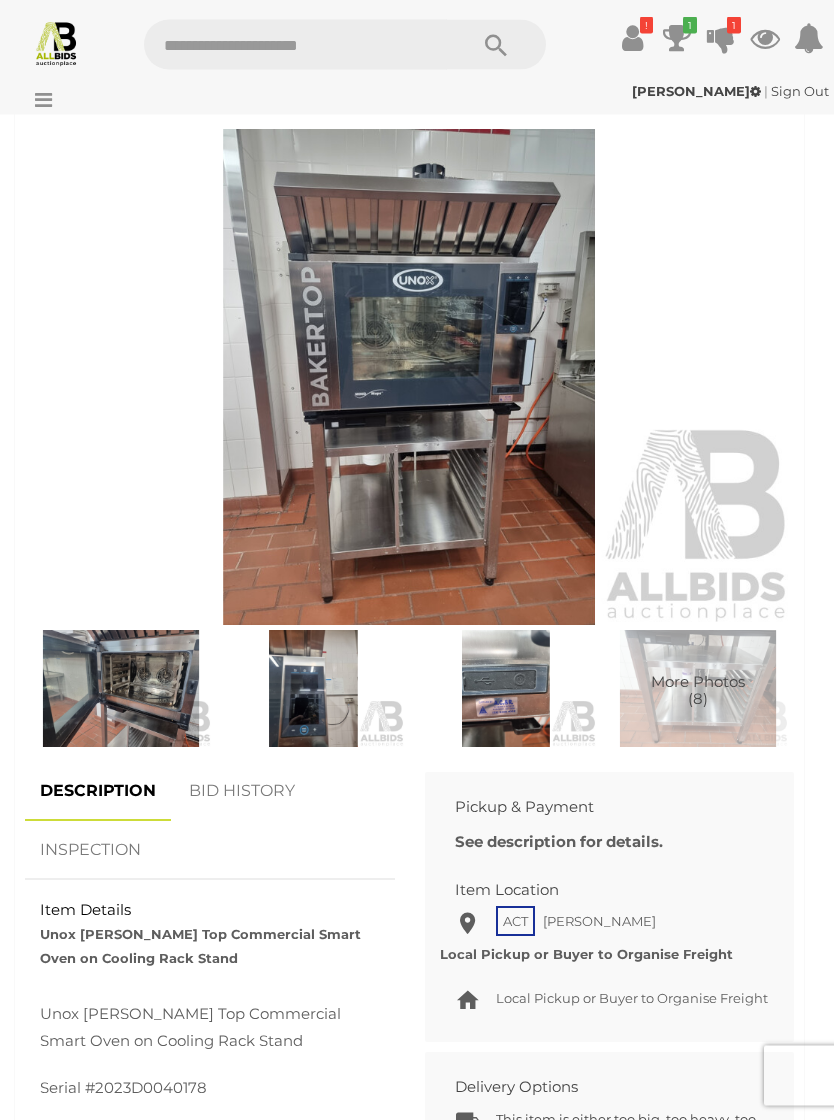 scroll, scrollTop: 799, scrollLeft: 0, axis: vertical 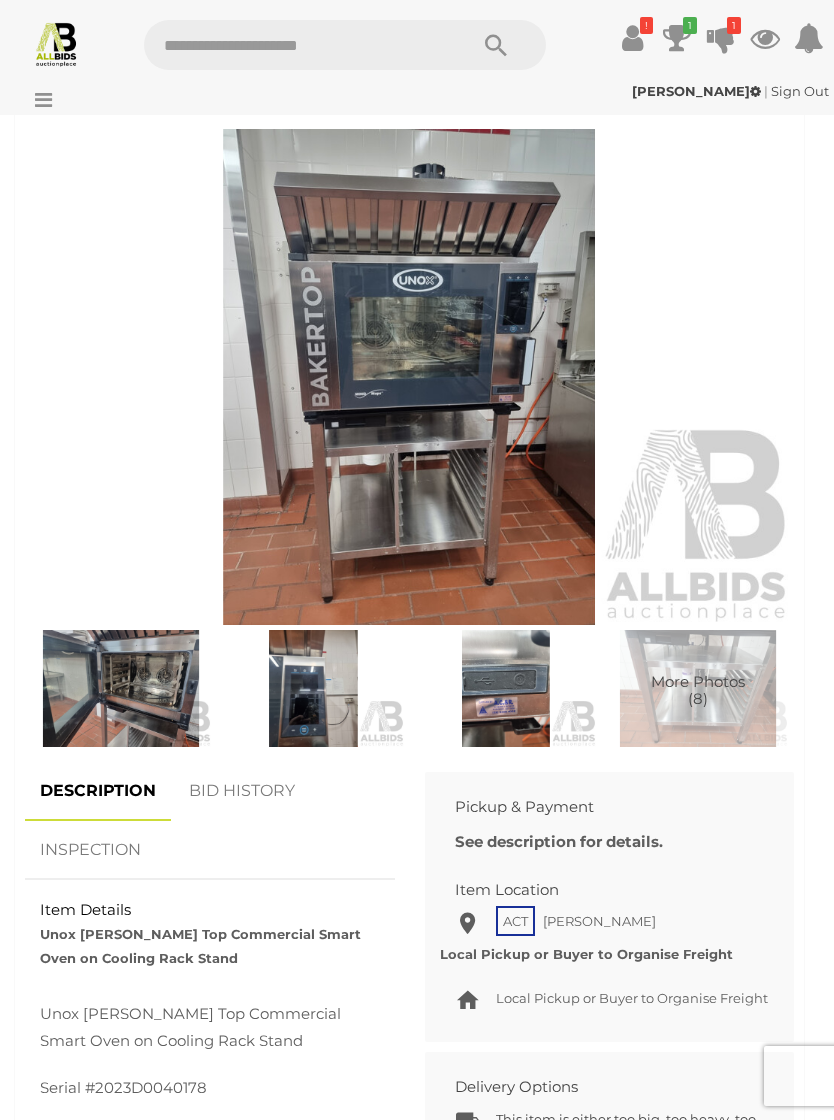 click on "BID HISTORY" at bounding box center (242, 791) 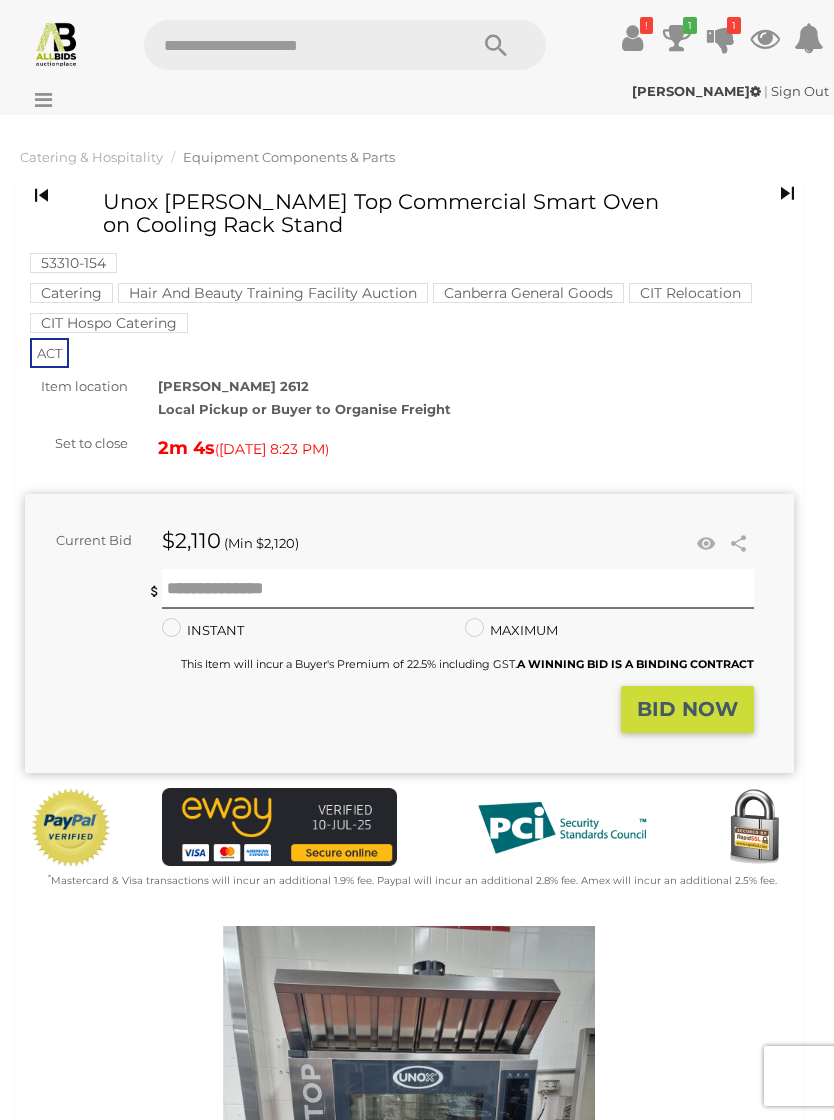scroll, scrollTop: 4, scrollLeft: 0, axis: vertical 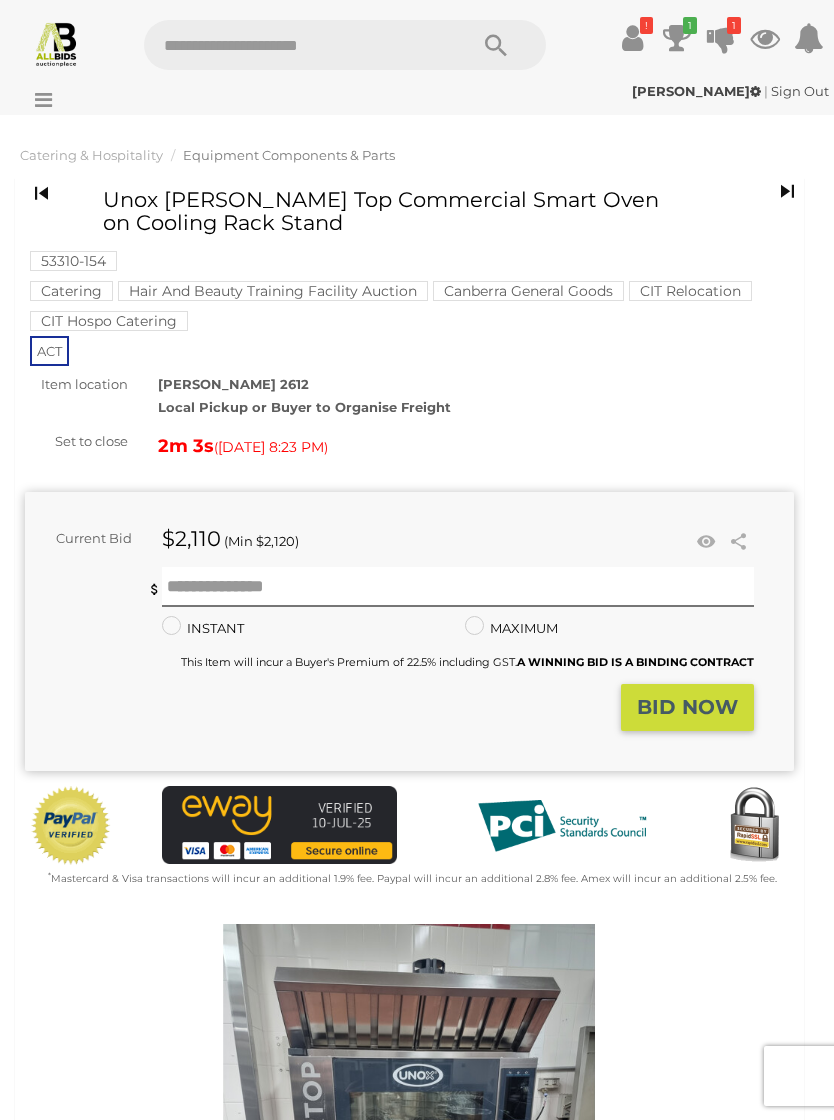 click on "[PERSON_NAME]
|
Sign Out
[PERSON_NAME]
|
Sign Out" at bounding box center (417, 95) 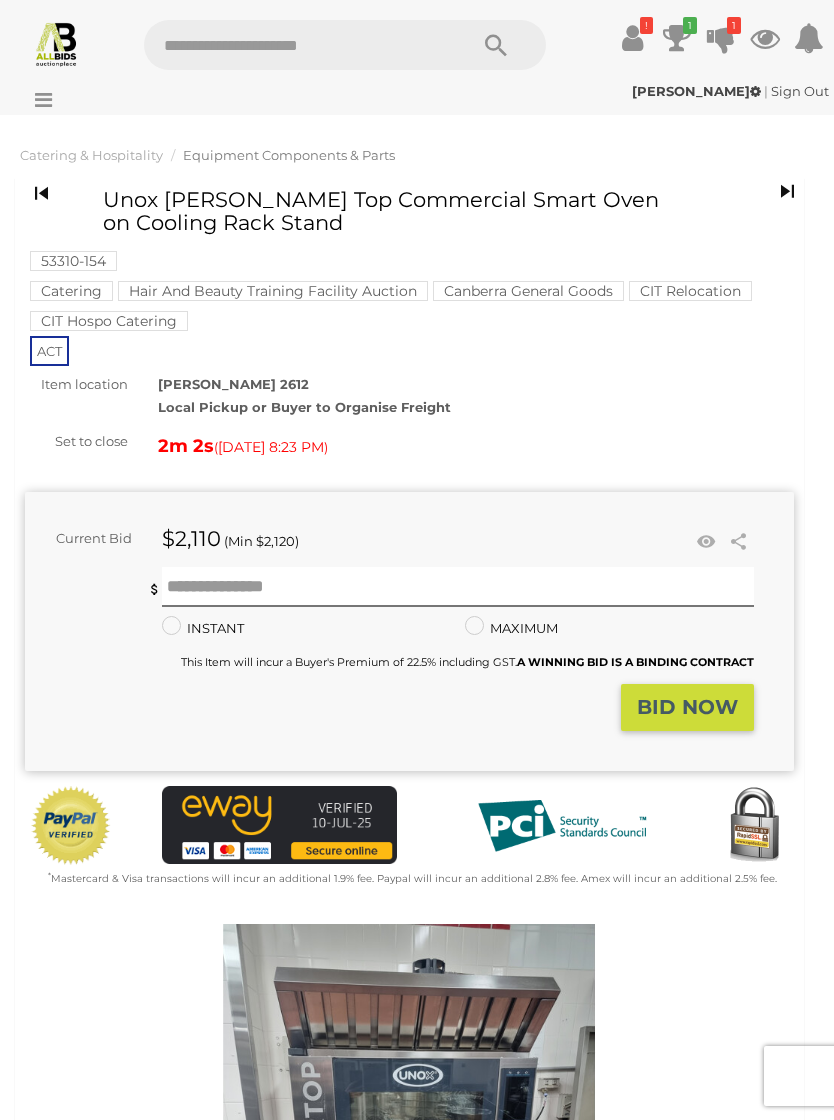 click on "AmanSingh
|
Sign Out
AmanSingh
|
Sign Out" at bounding box center [417, 91] 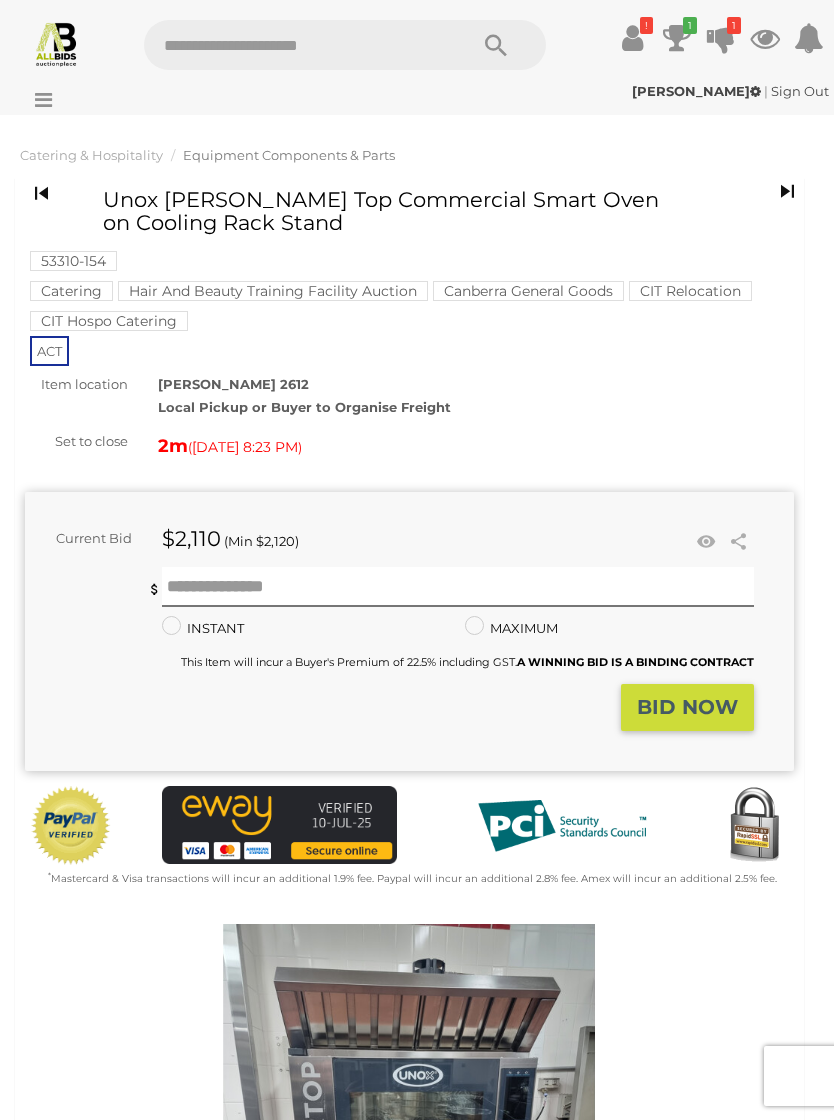 click at bounding box center (38, 100) 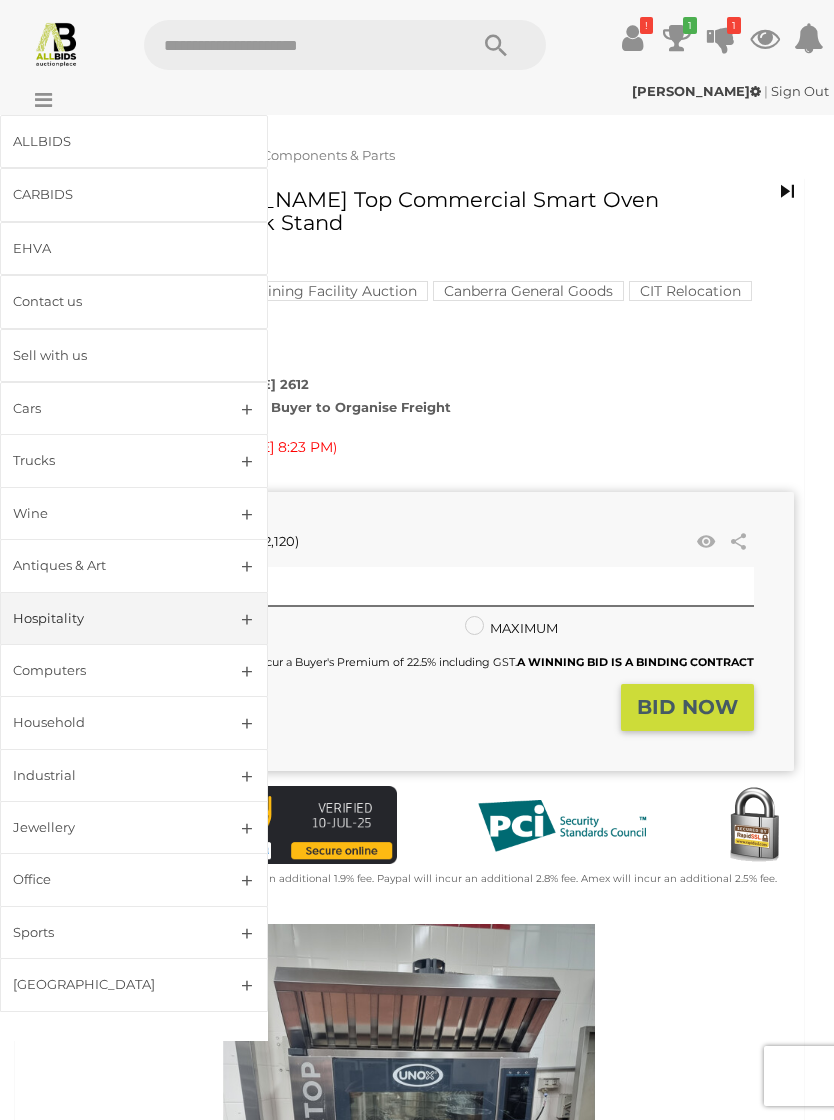 click on "Wine" at bounding box center (110, 513) 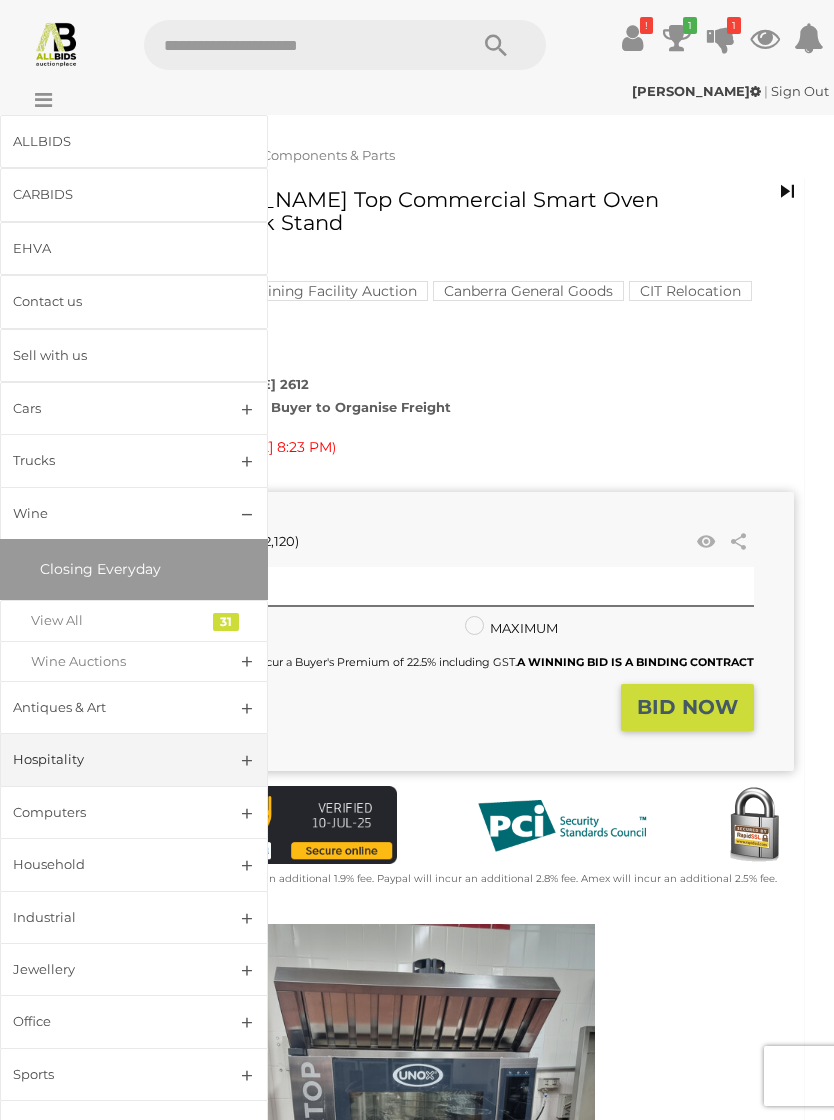 click on "Antiques & Art" at bounding box center [134, 707] 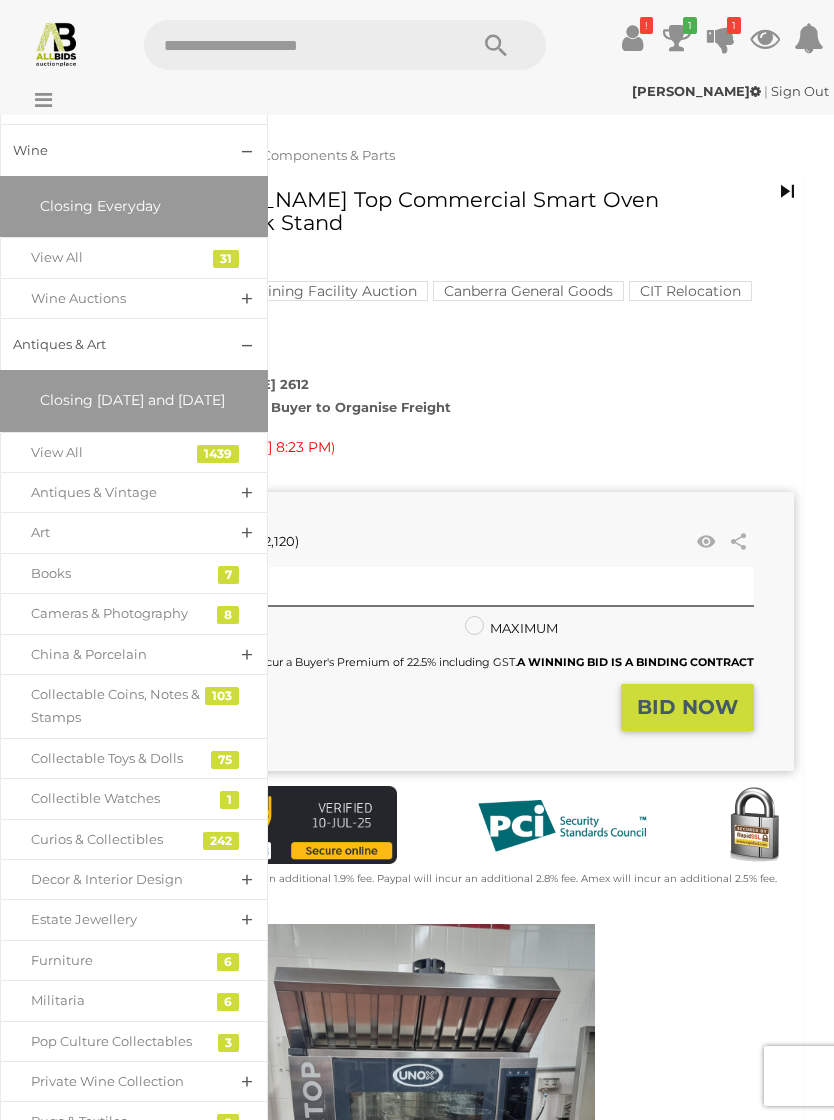 click on "Furniture" at bounding box center [119, 960] 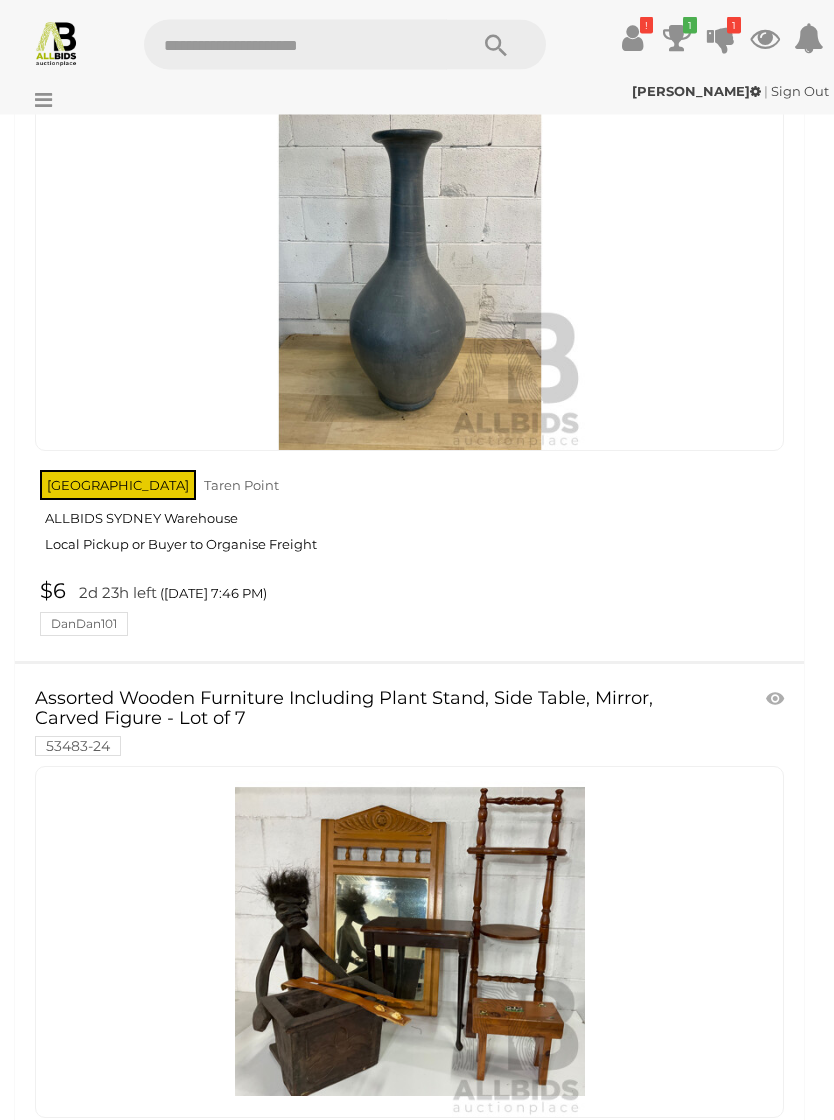 scroll, scrollTop: 1008, scrollLeft: 0, axis: vertical 